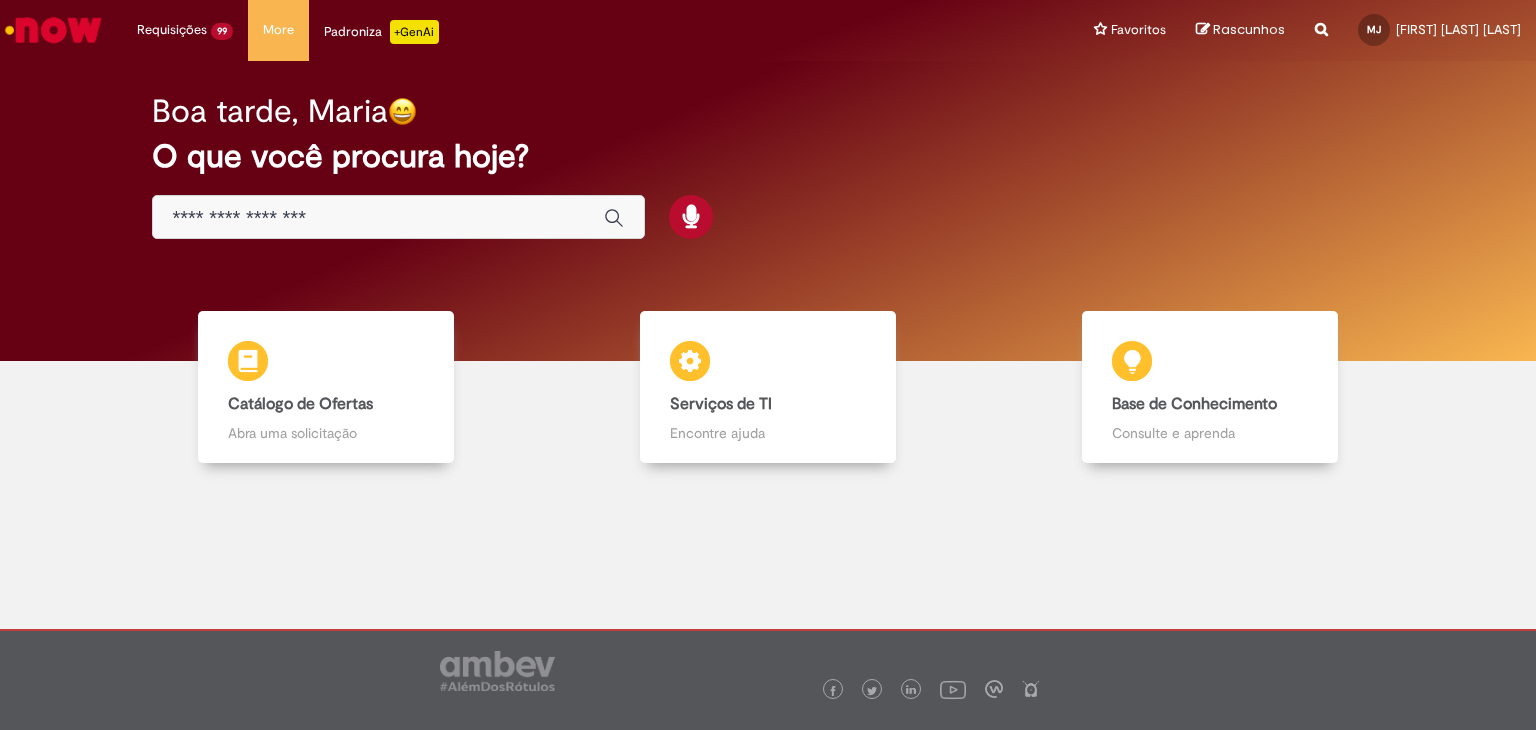 scroll, scrollTop: 0, scrollLeft: 0, axis: both 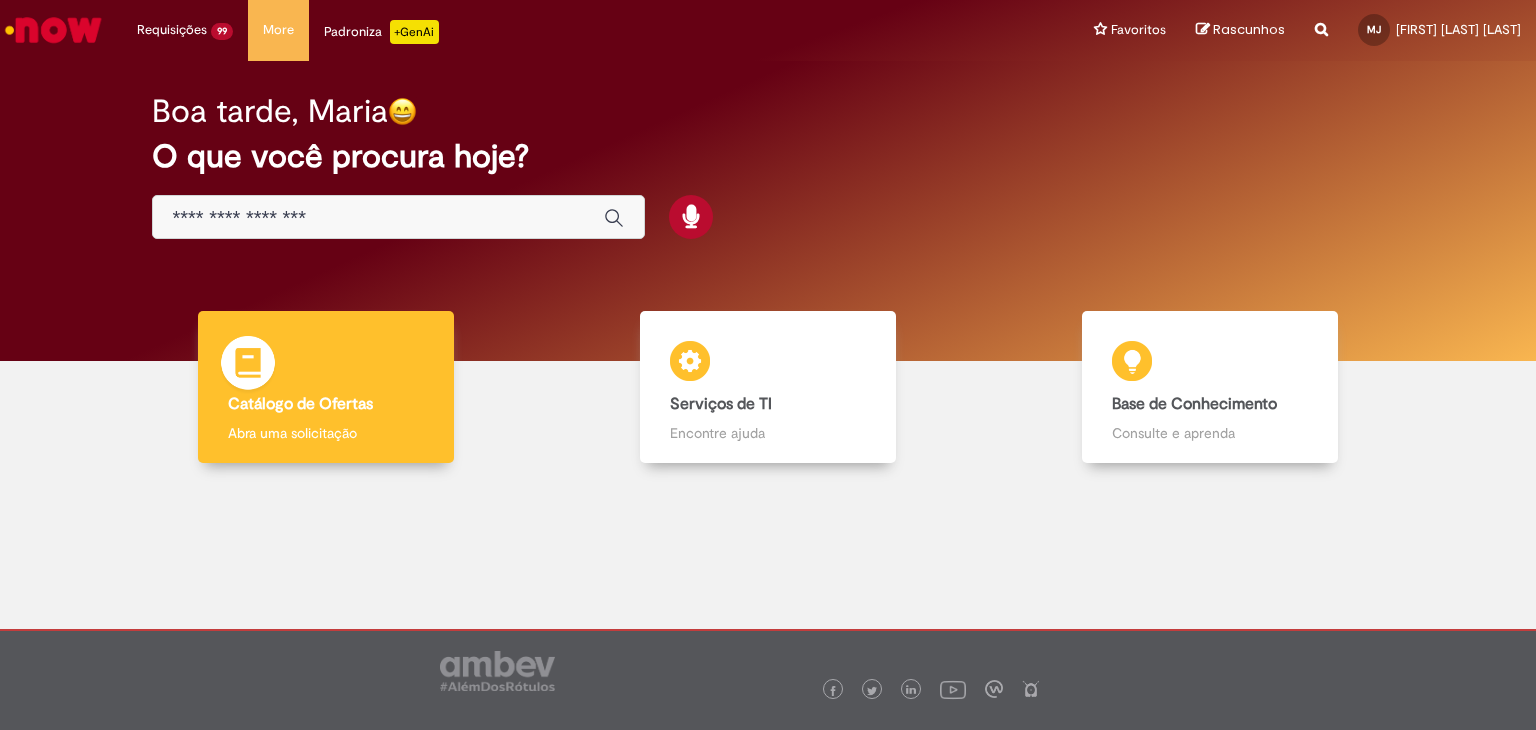 click on "Catálogo de Ofertas" at bounding box center (300, 404) 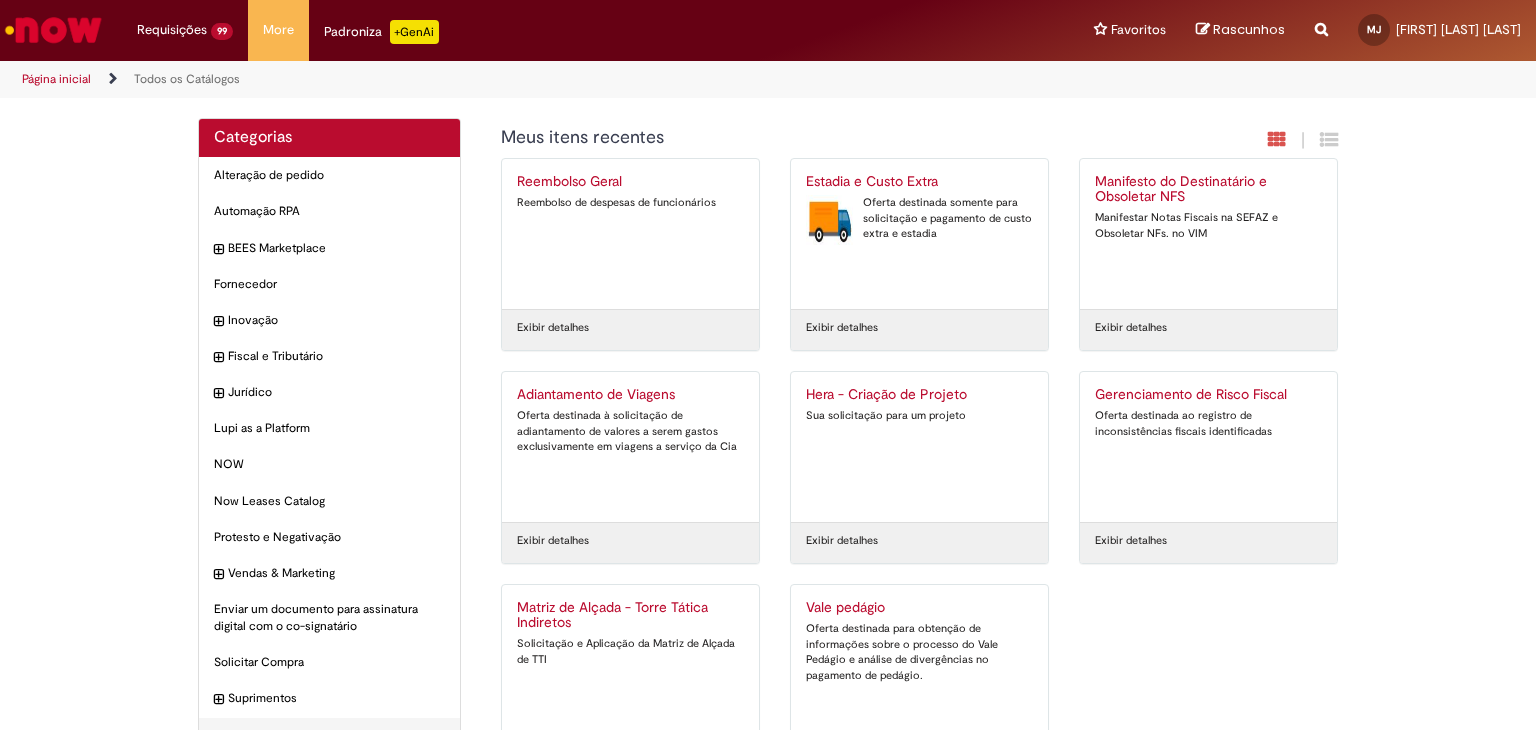 click on "Exibir detalhes" at bounding box center (842, 328) 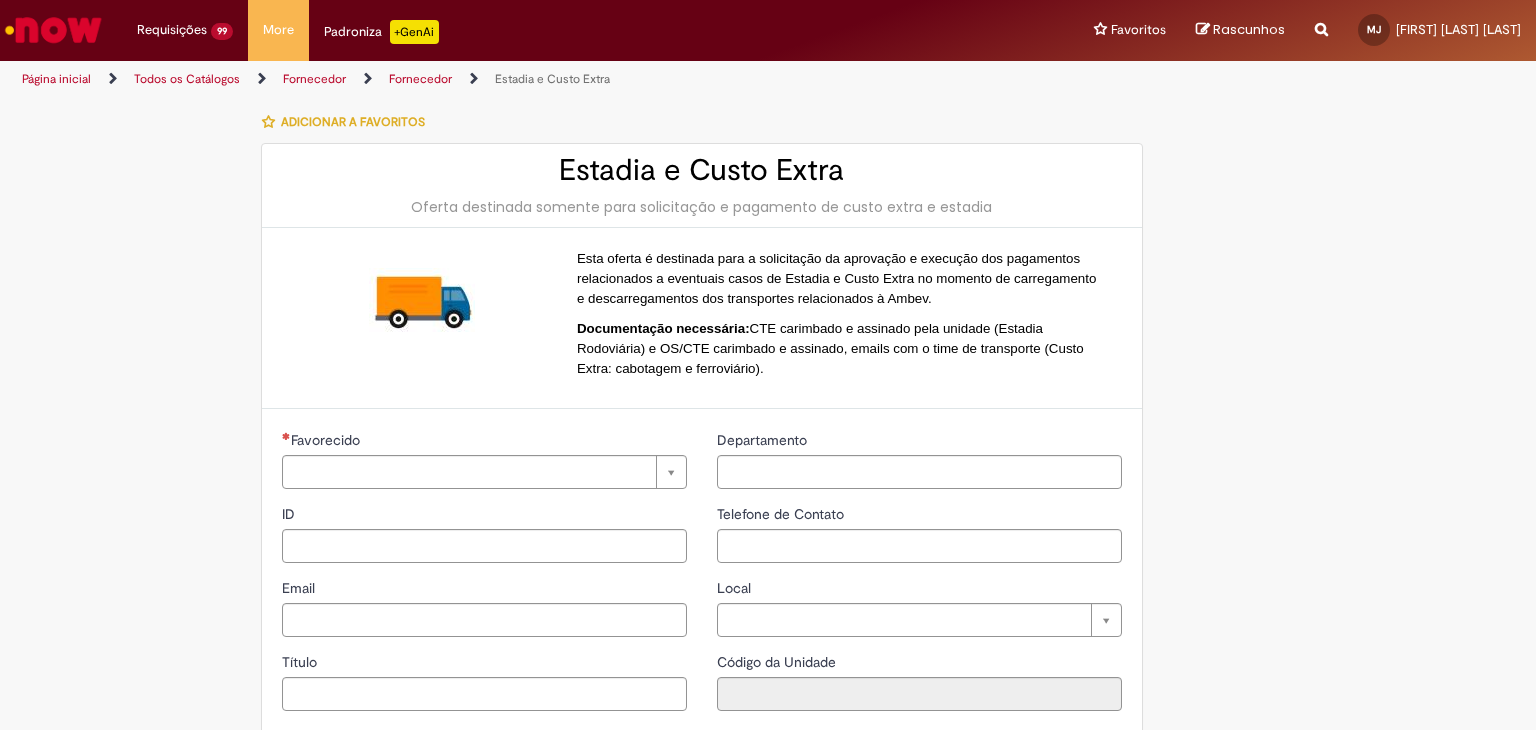 type on "**********" 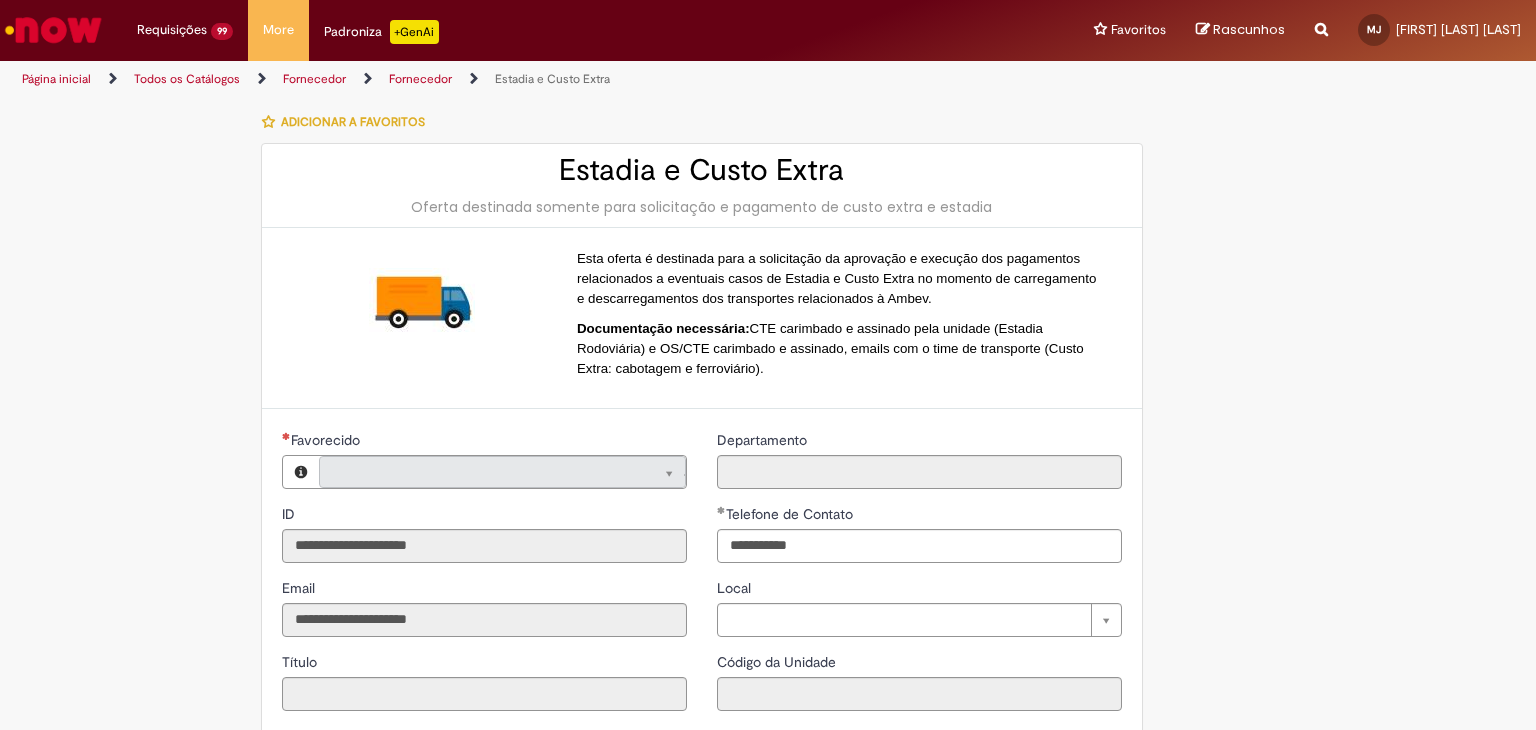 type on "**********" 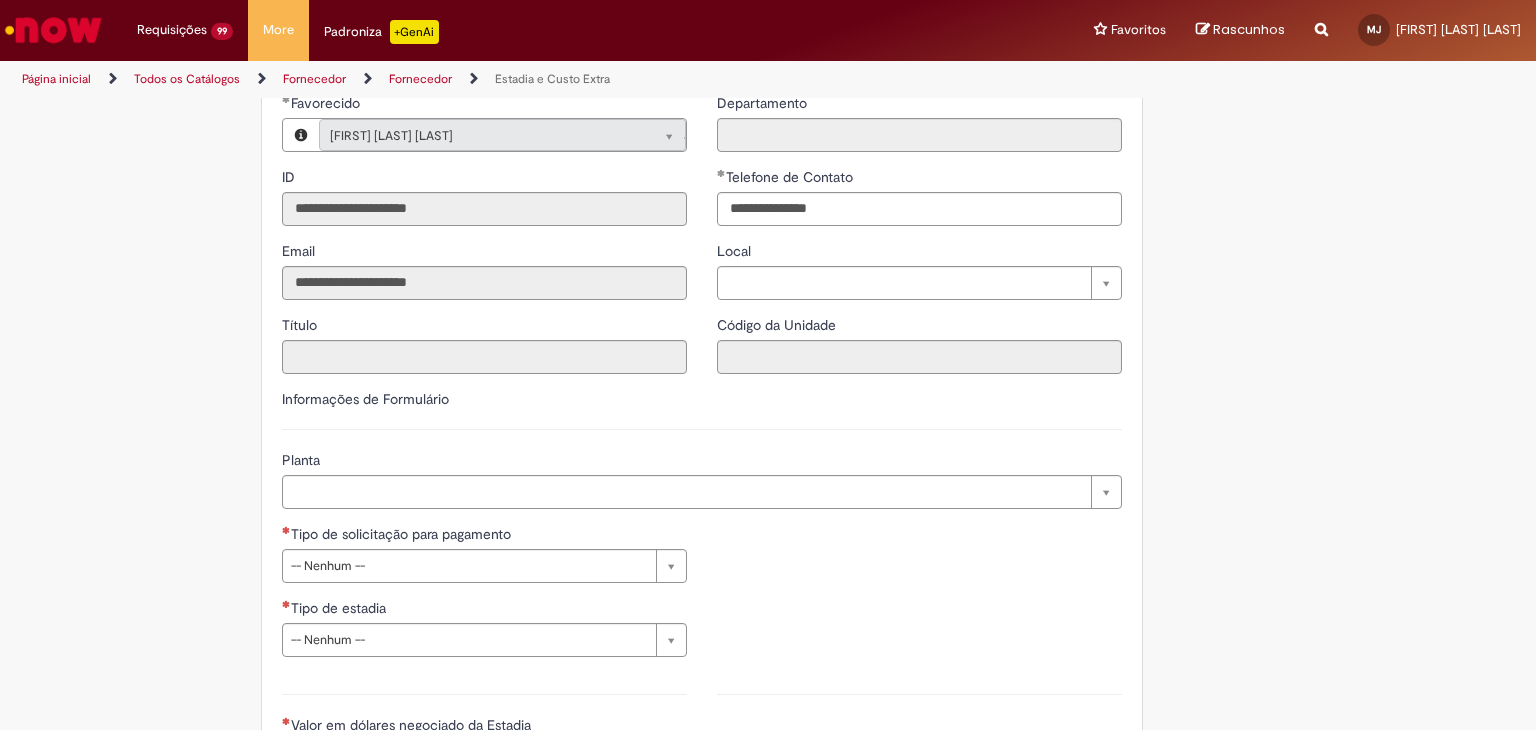 scroll, scrollTop: 400, scrollLeft: 0, axis: vertical 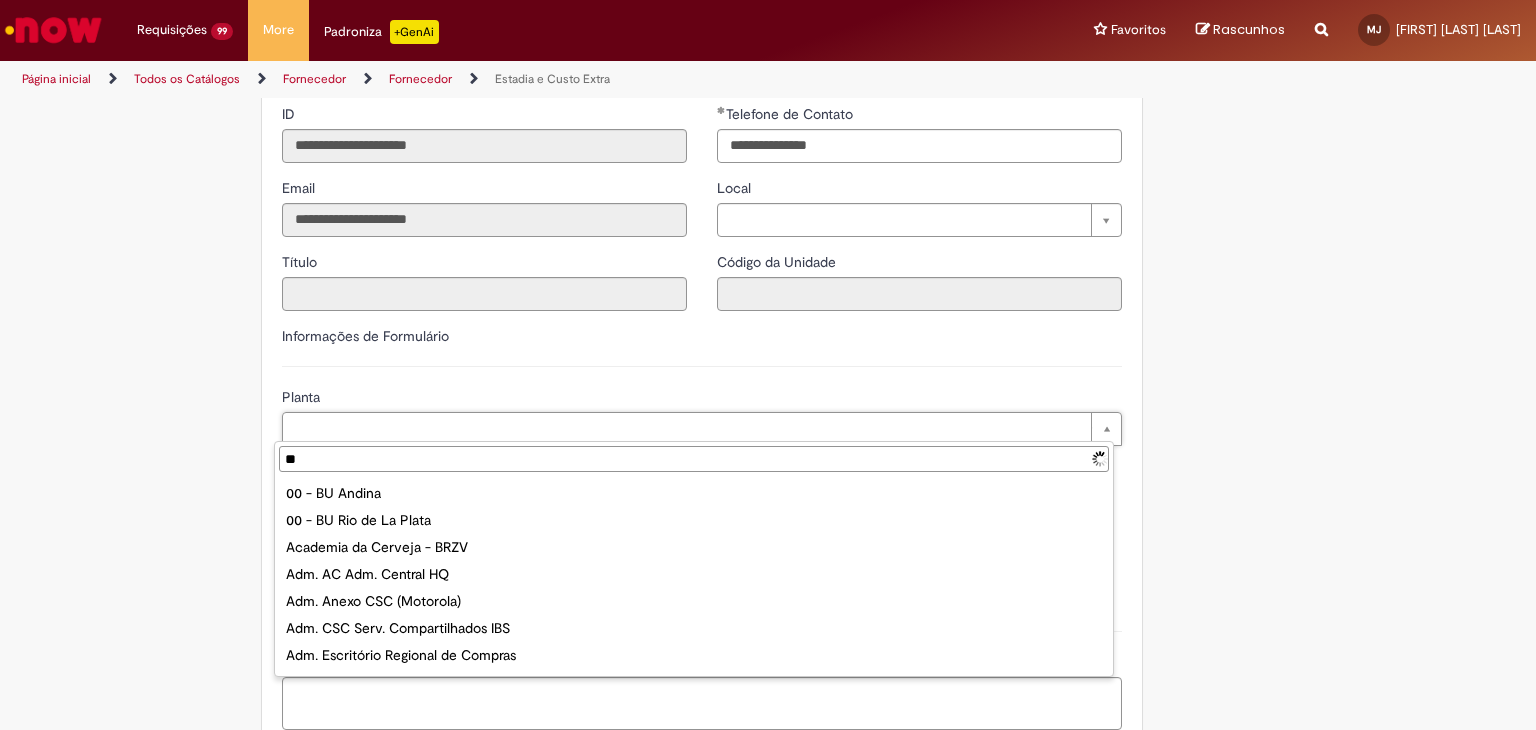 type on "***" 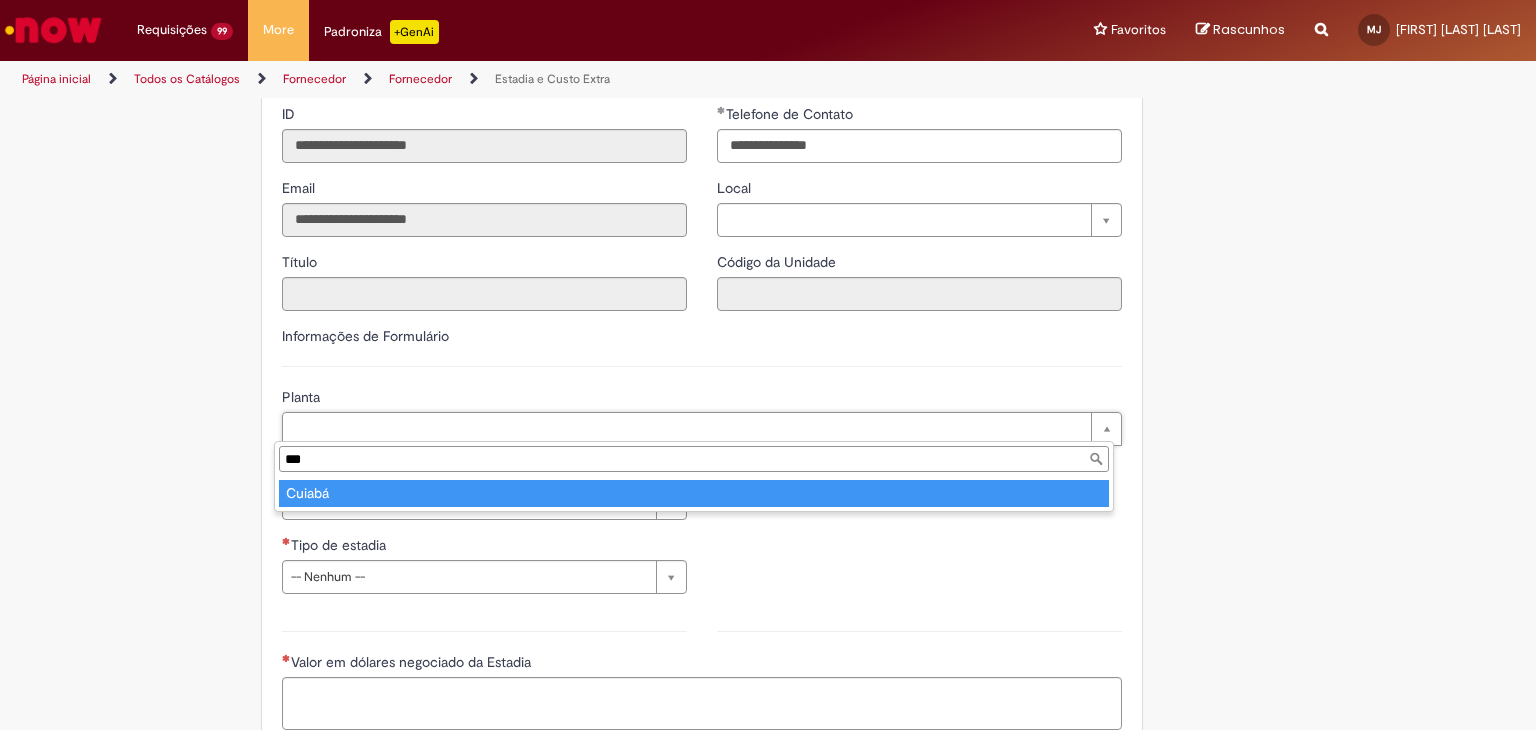 type on "******" 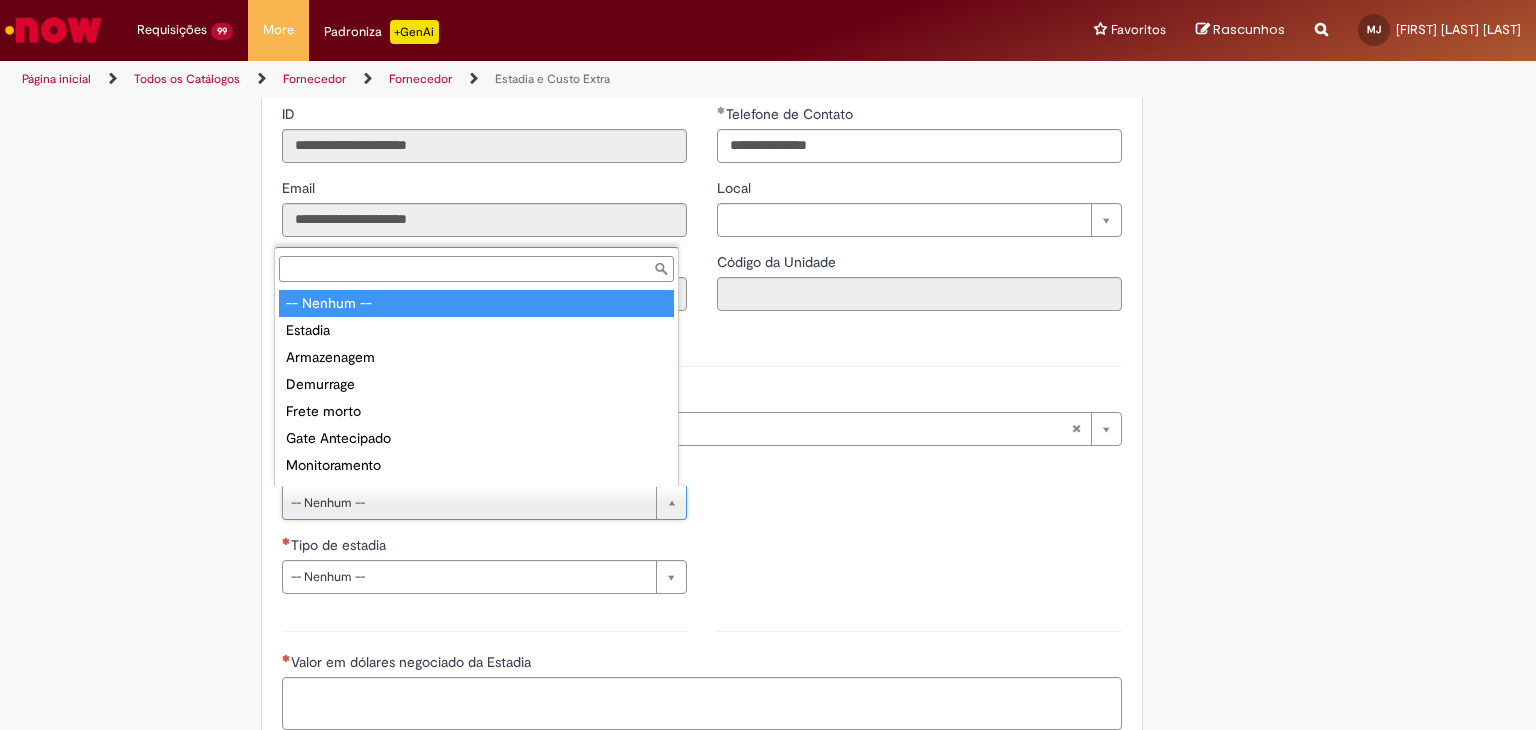 scroll, scrollTop: 16, scrollLeft: 0, axis: vertical 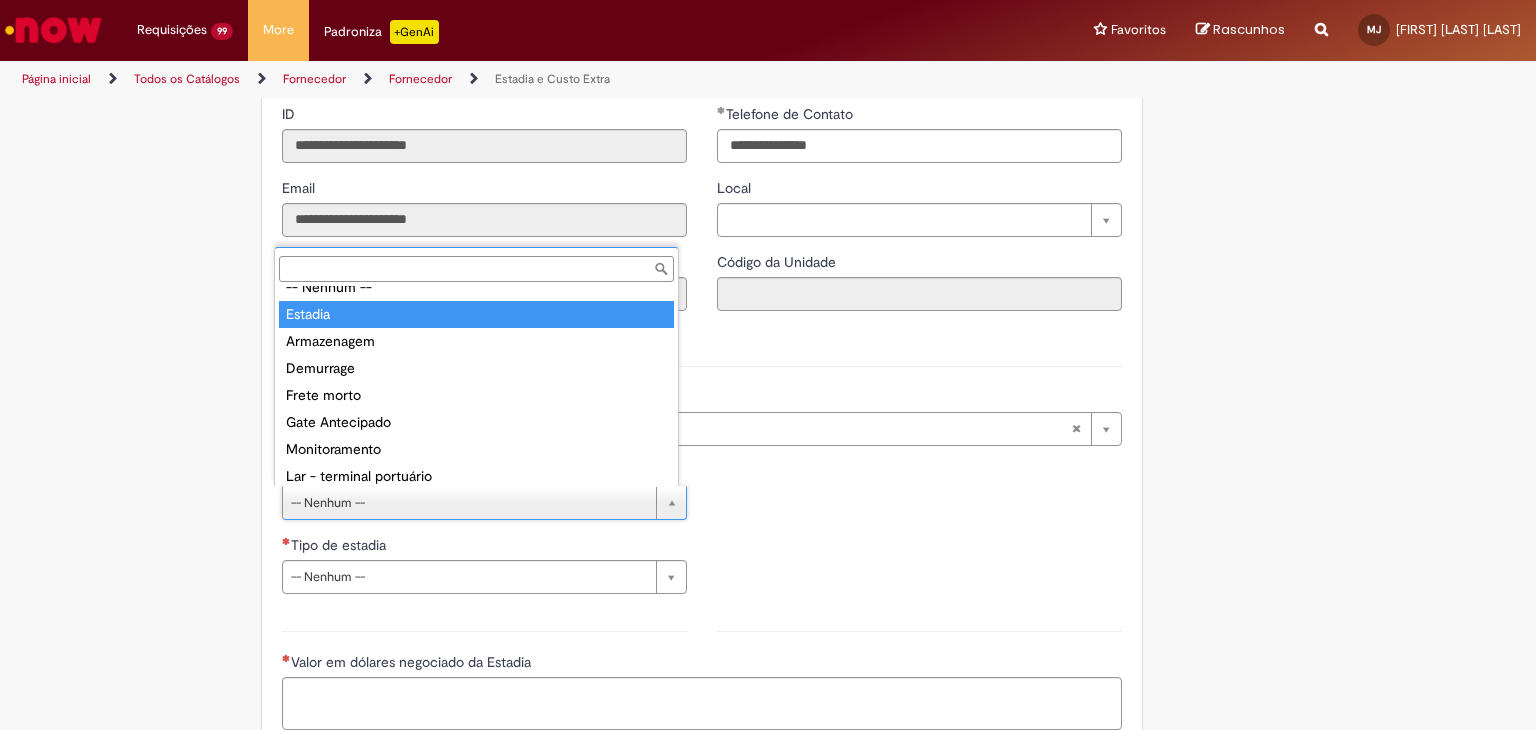 type on "*******" 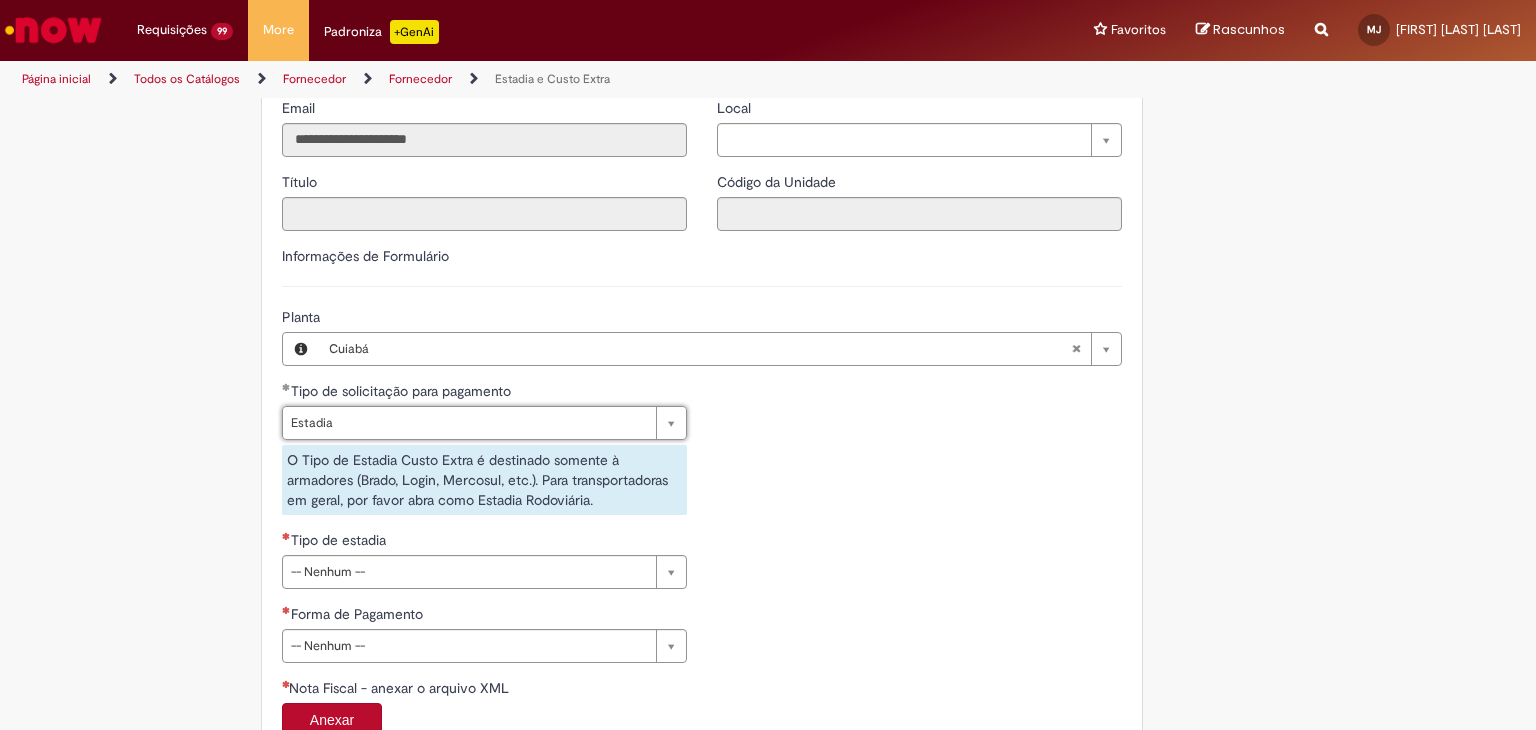 scroll, scrollTop: 600, scrollLeft: 0, axis: vertical 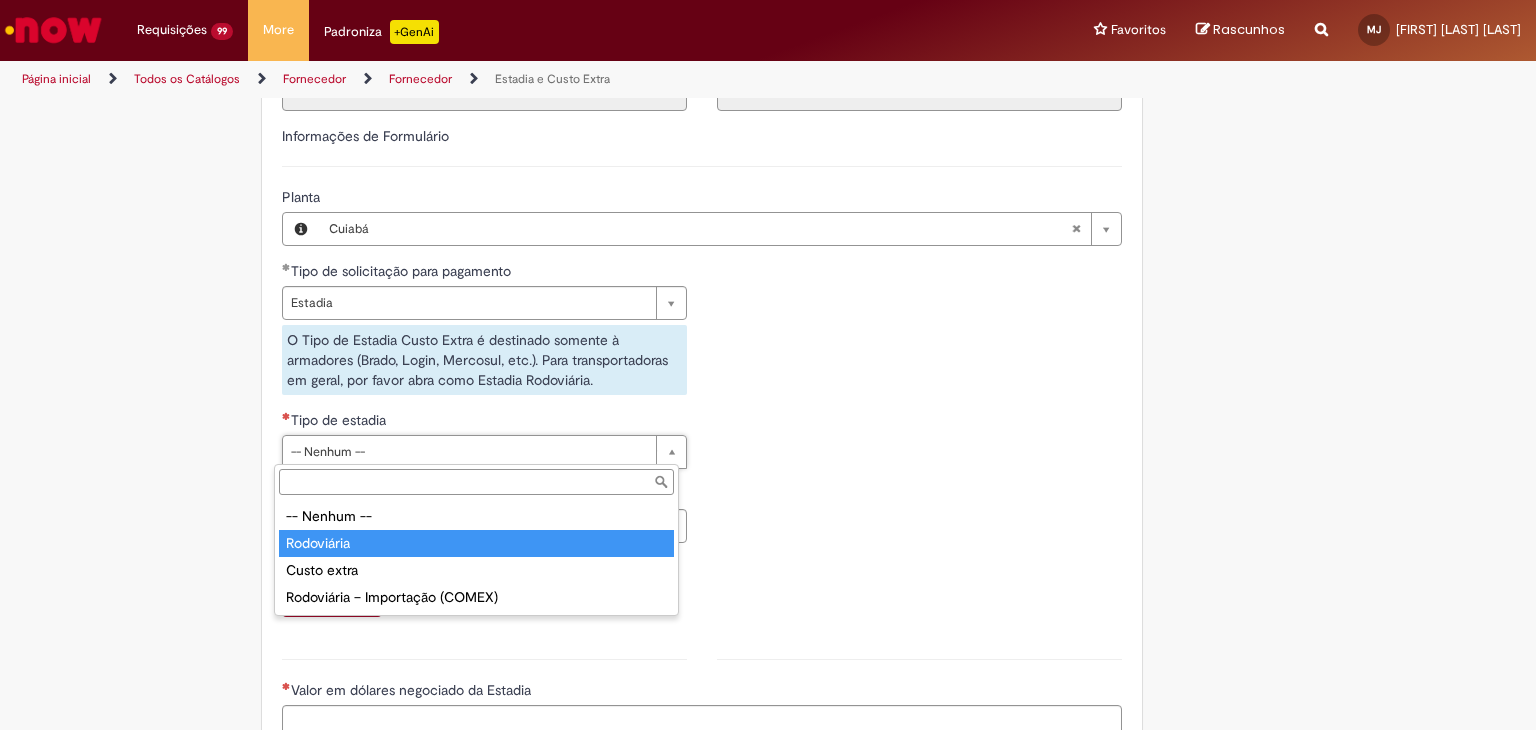 type on "**********" 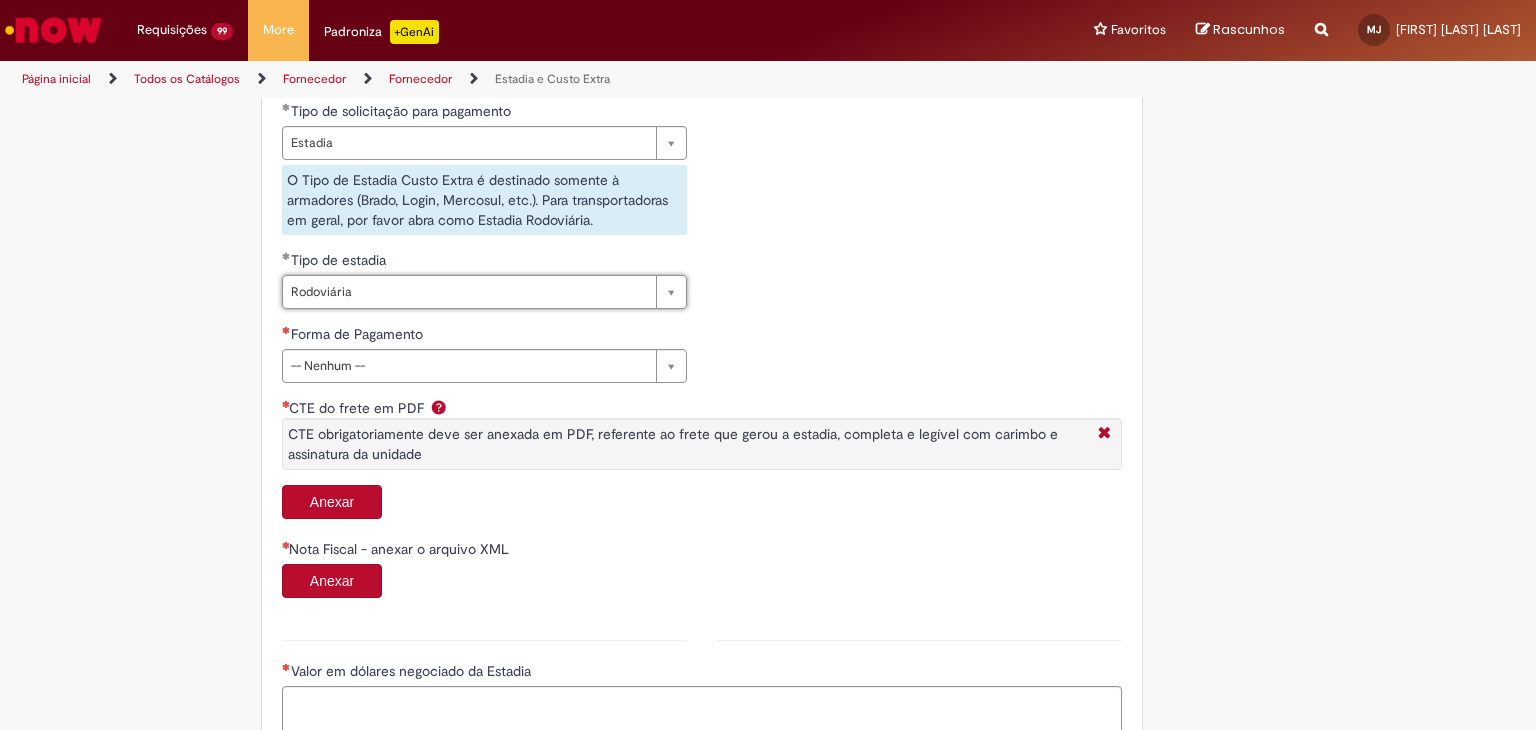 scroll, scrollTop: 800, scrollLeft: 0, axis: vertical 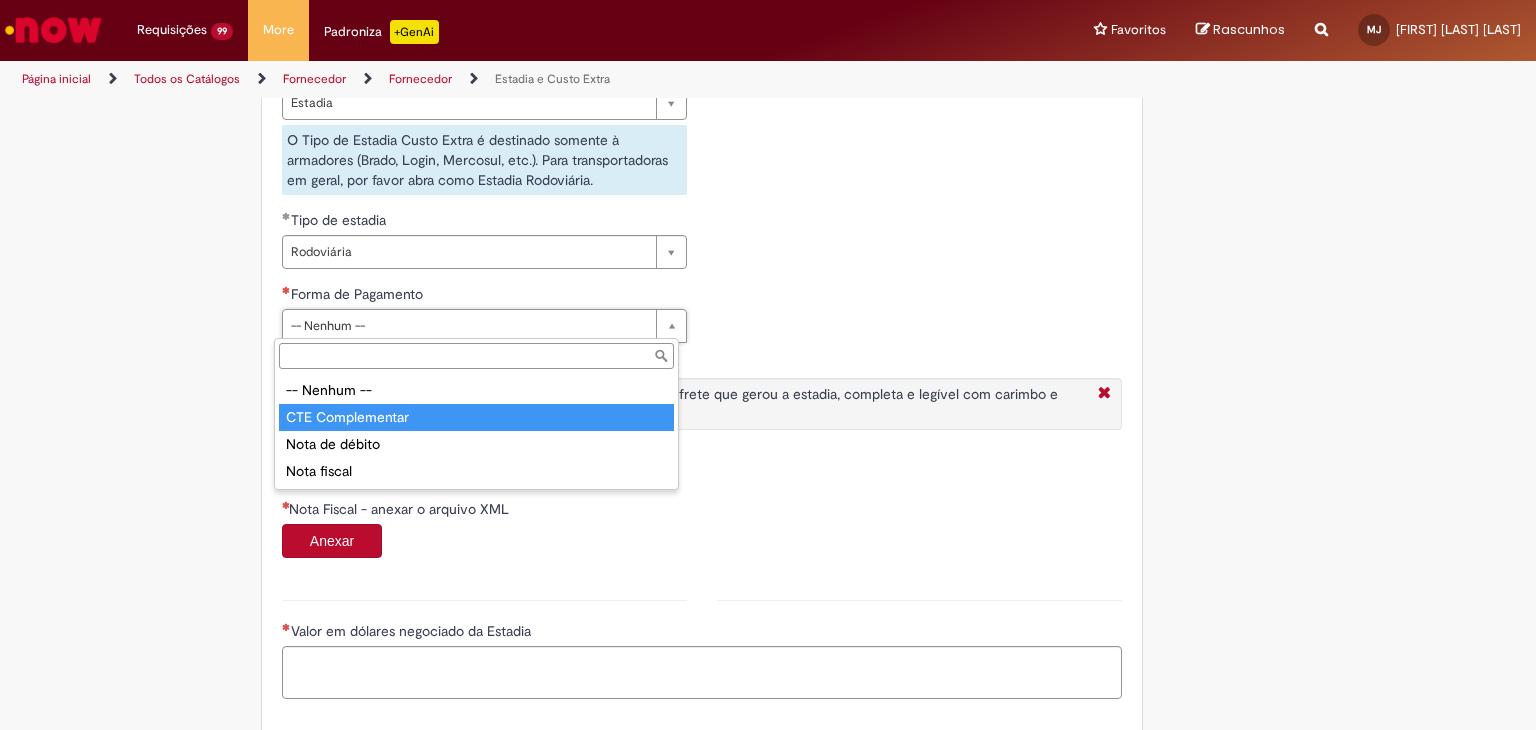 type on "**********" 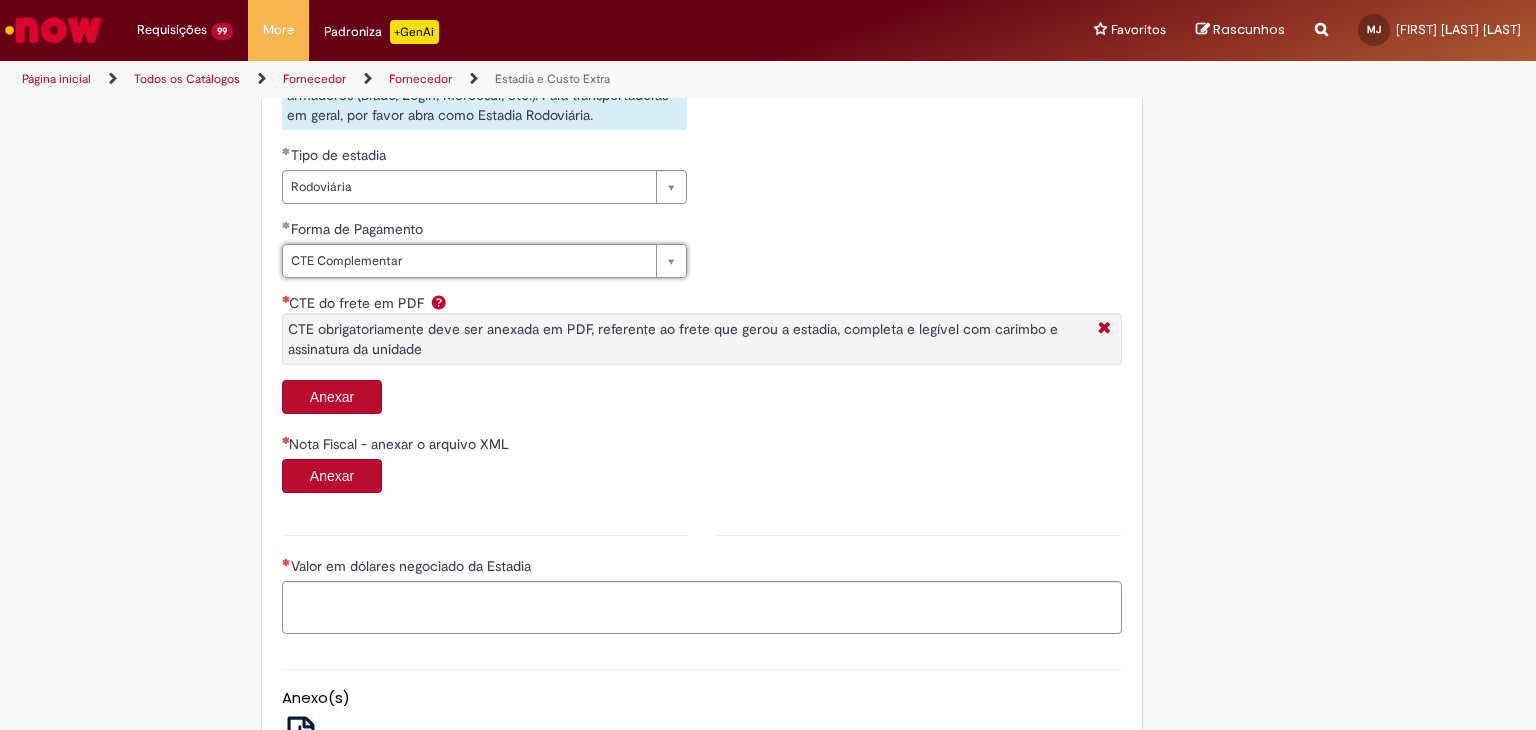 scroll, scrollTop: 900, scrollLeft: 0, axis: vertical 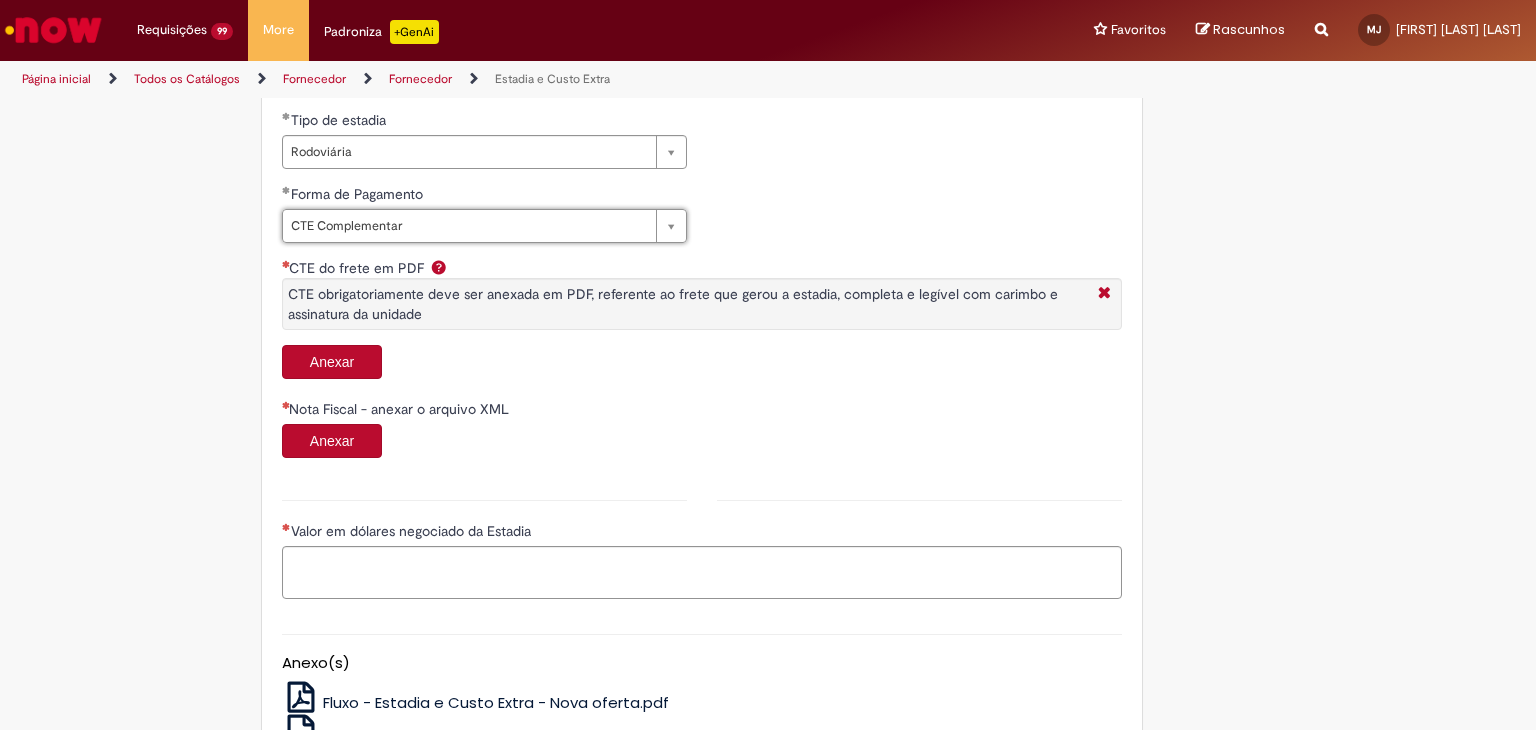 click on "Anexar" at bounding box center [332, 362] 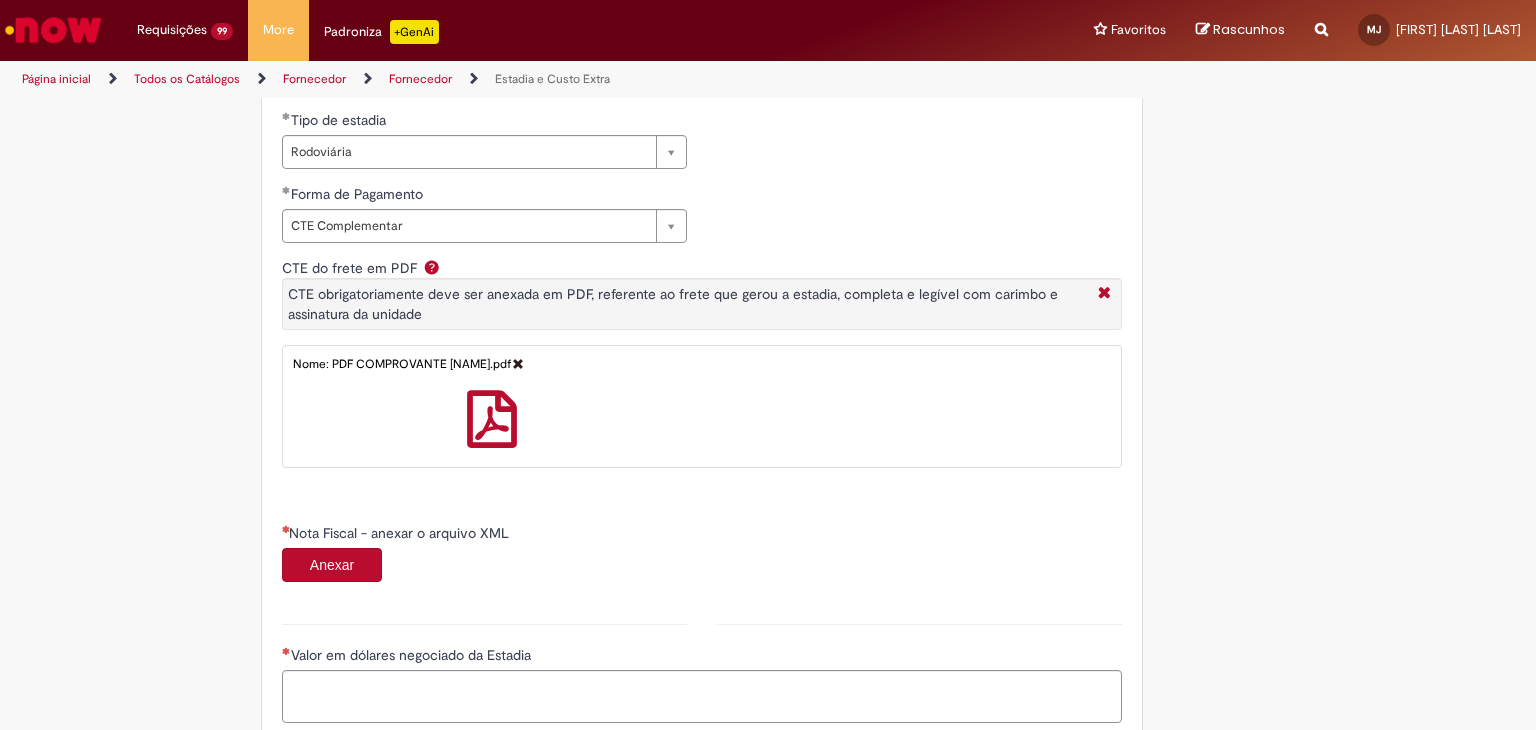 click on "Anexar" at bounding box center (332, 565) 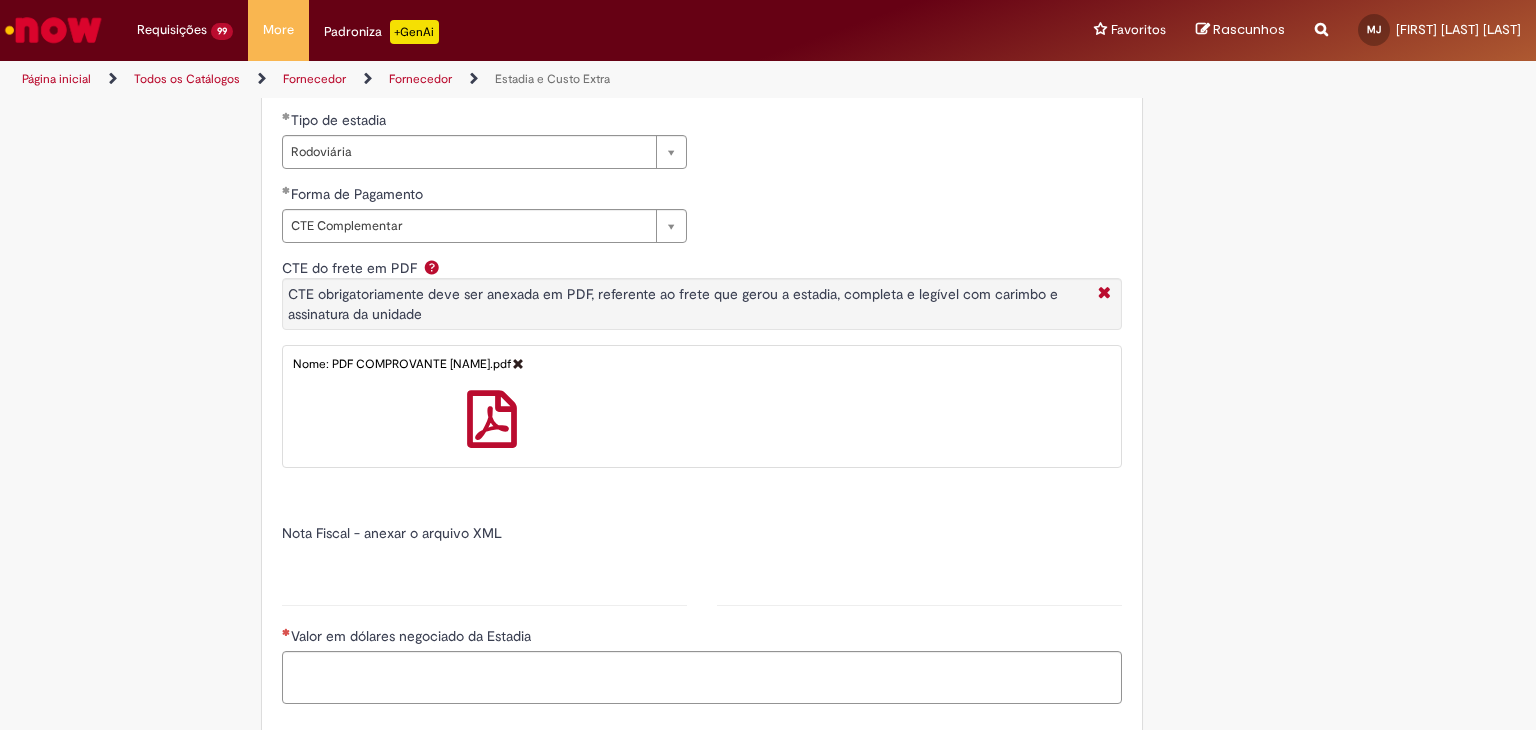 type on "******" 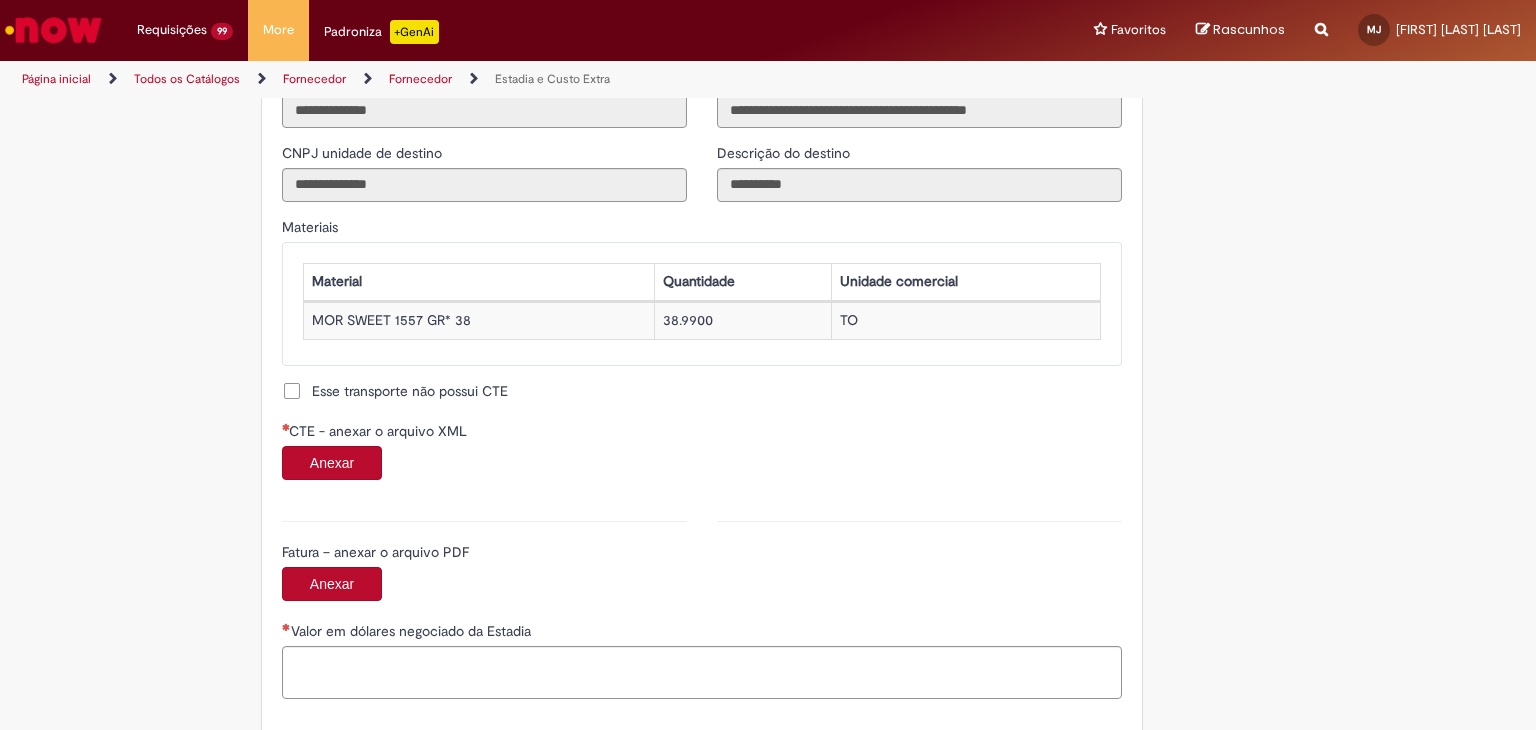 scroll, scrollTop: 1800, scrollLeft: 0, axis: vertical 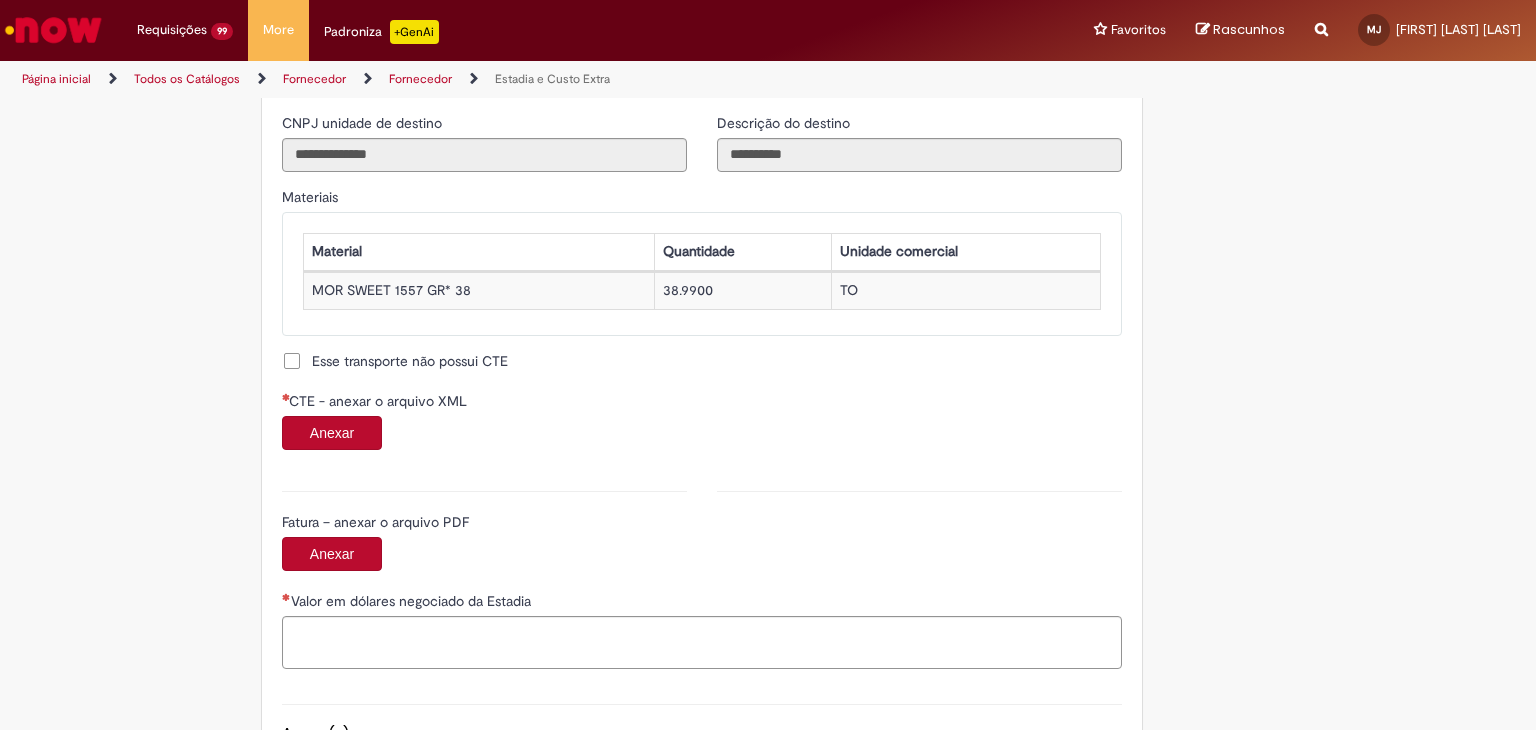 click on "Anexar" at bounding box center (332, 433) 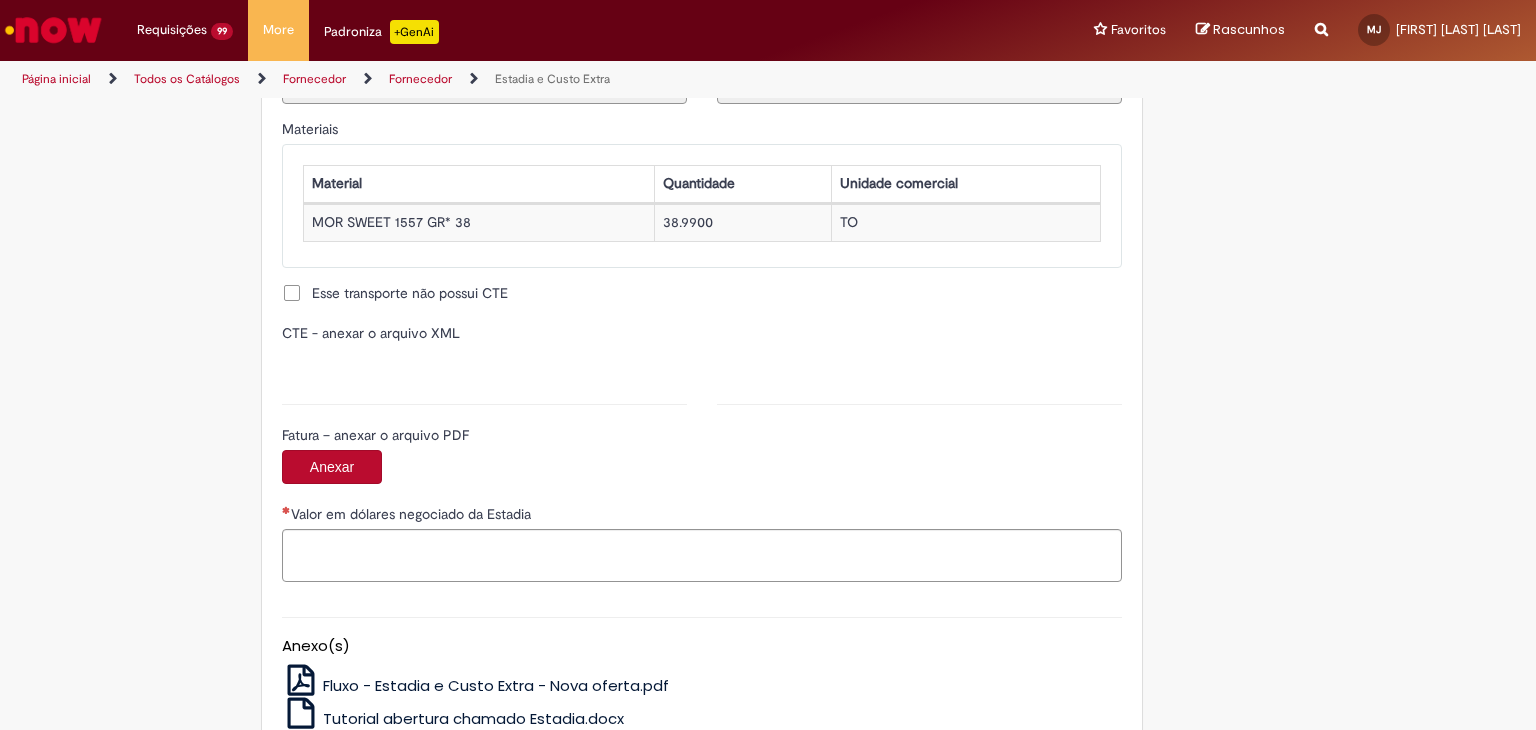 type on "**********" 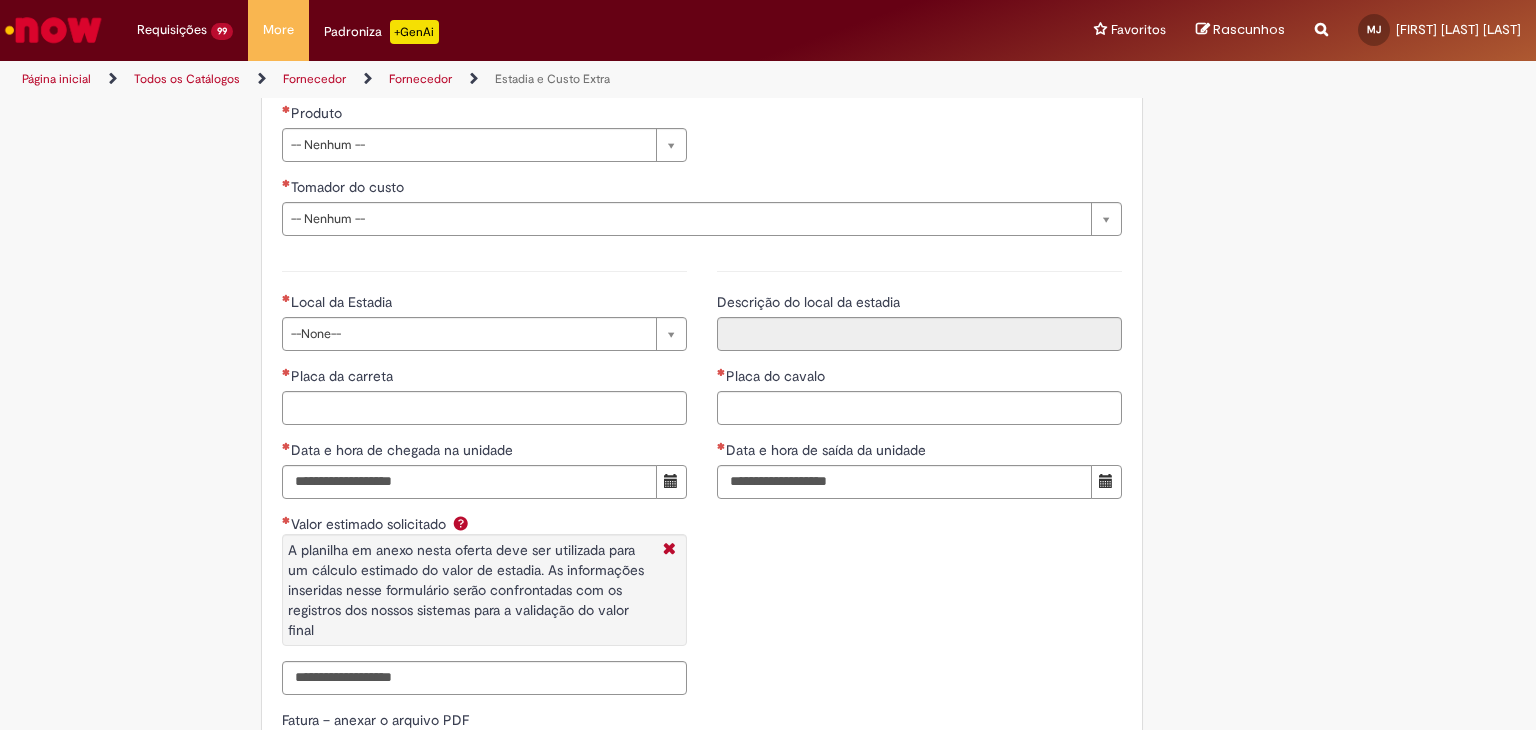 scroll, scrollTop: 2600, scrollLeft: 0, axis: vertical 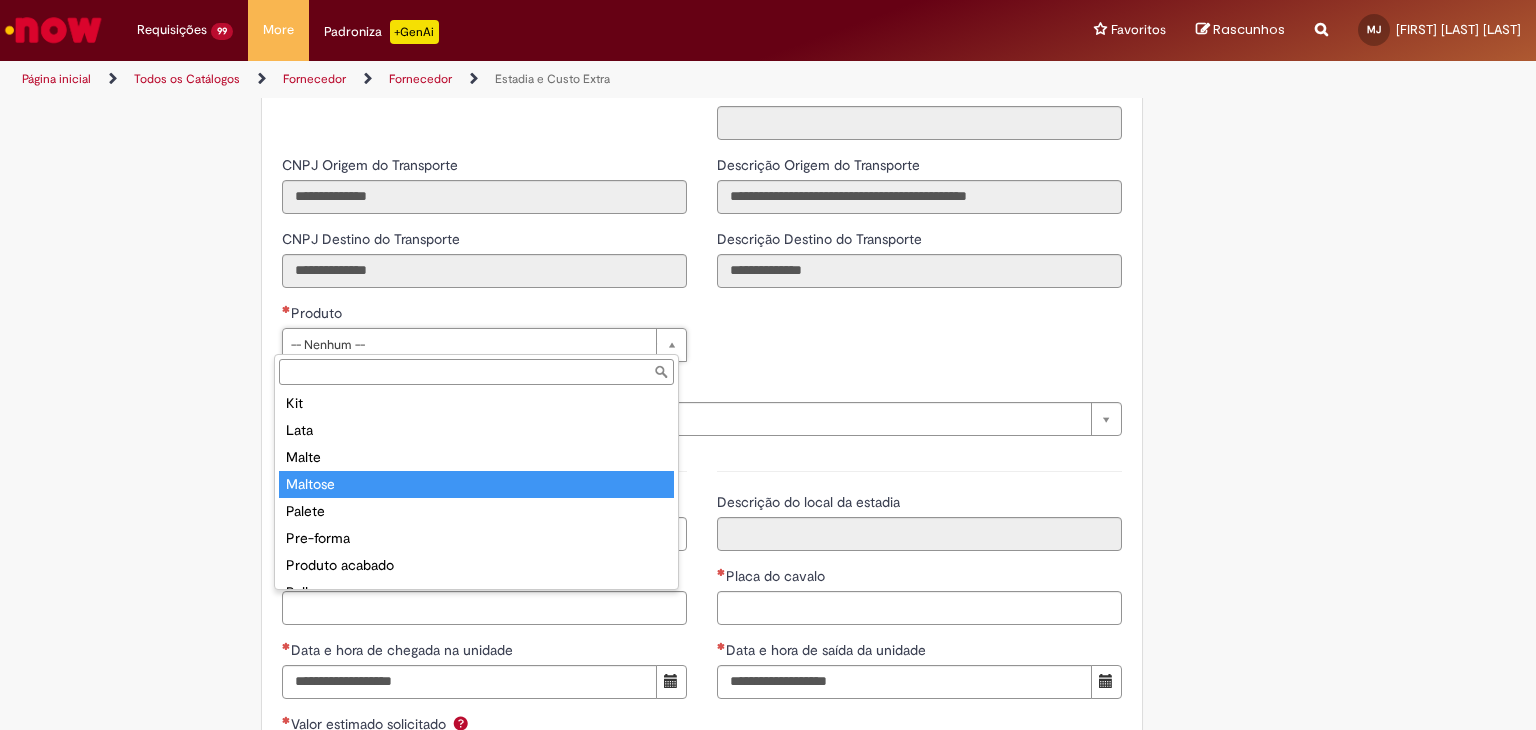 type on "*******" 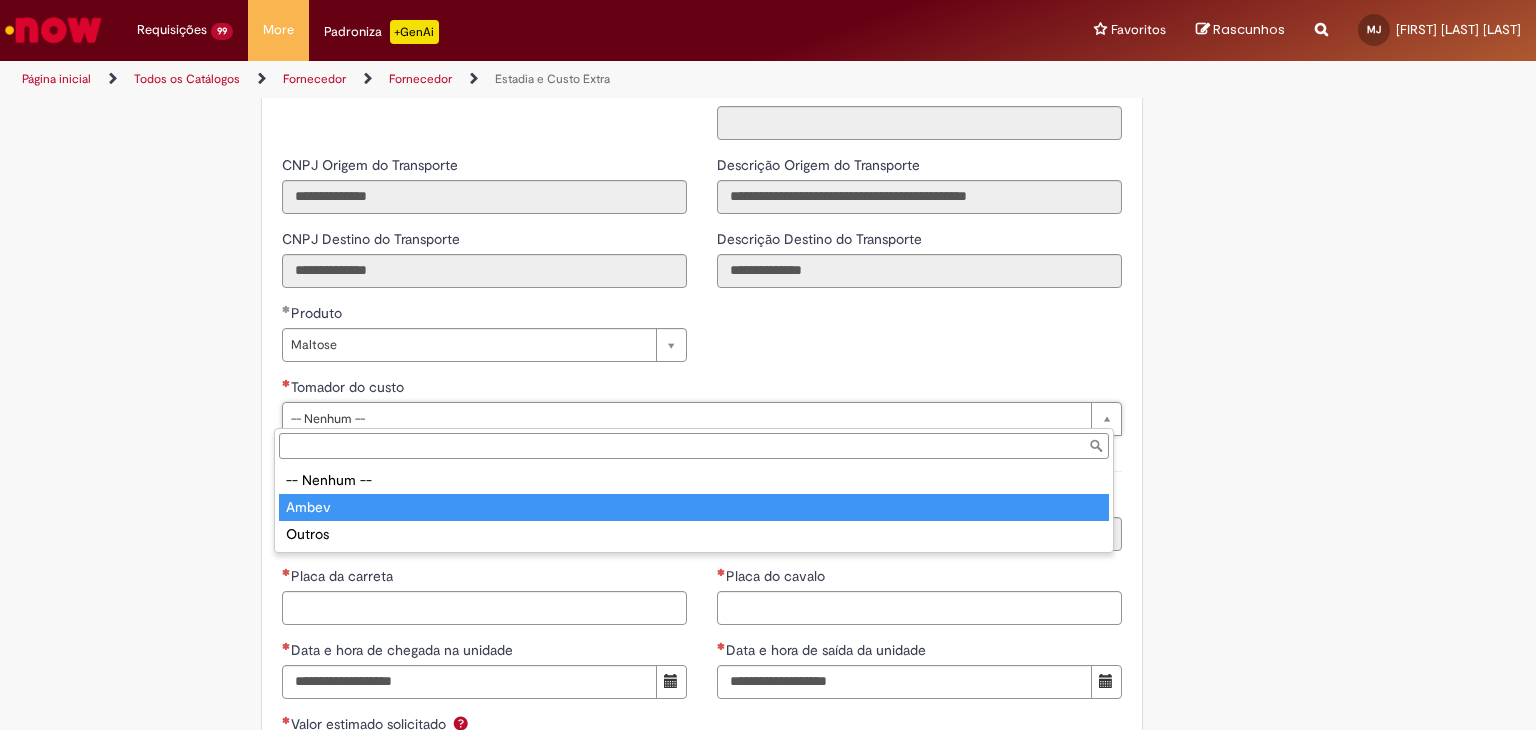 type on "*****" 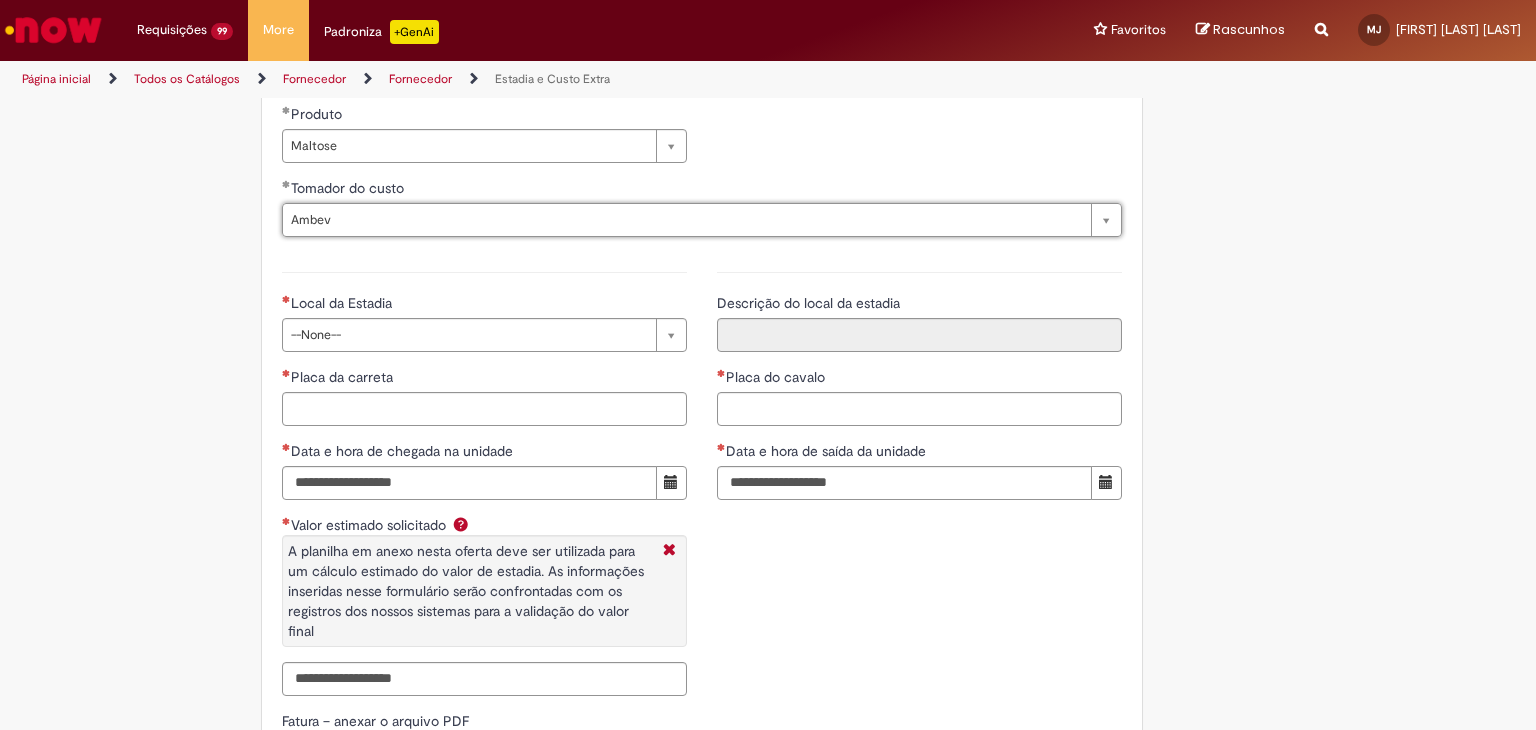 scroll, scrollTop: 2800, scrollLeft: 0, axis: vertical 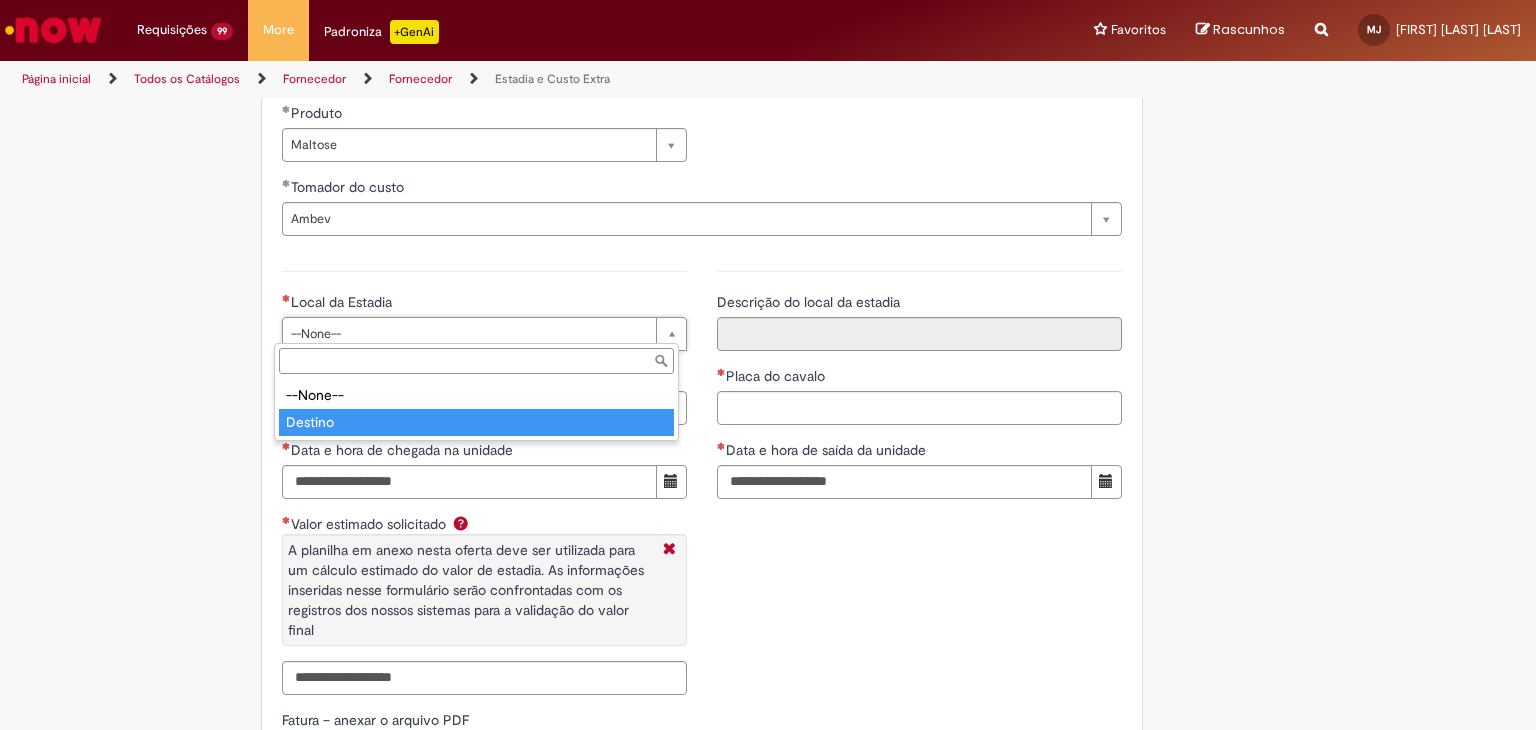 type on "*******" 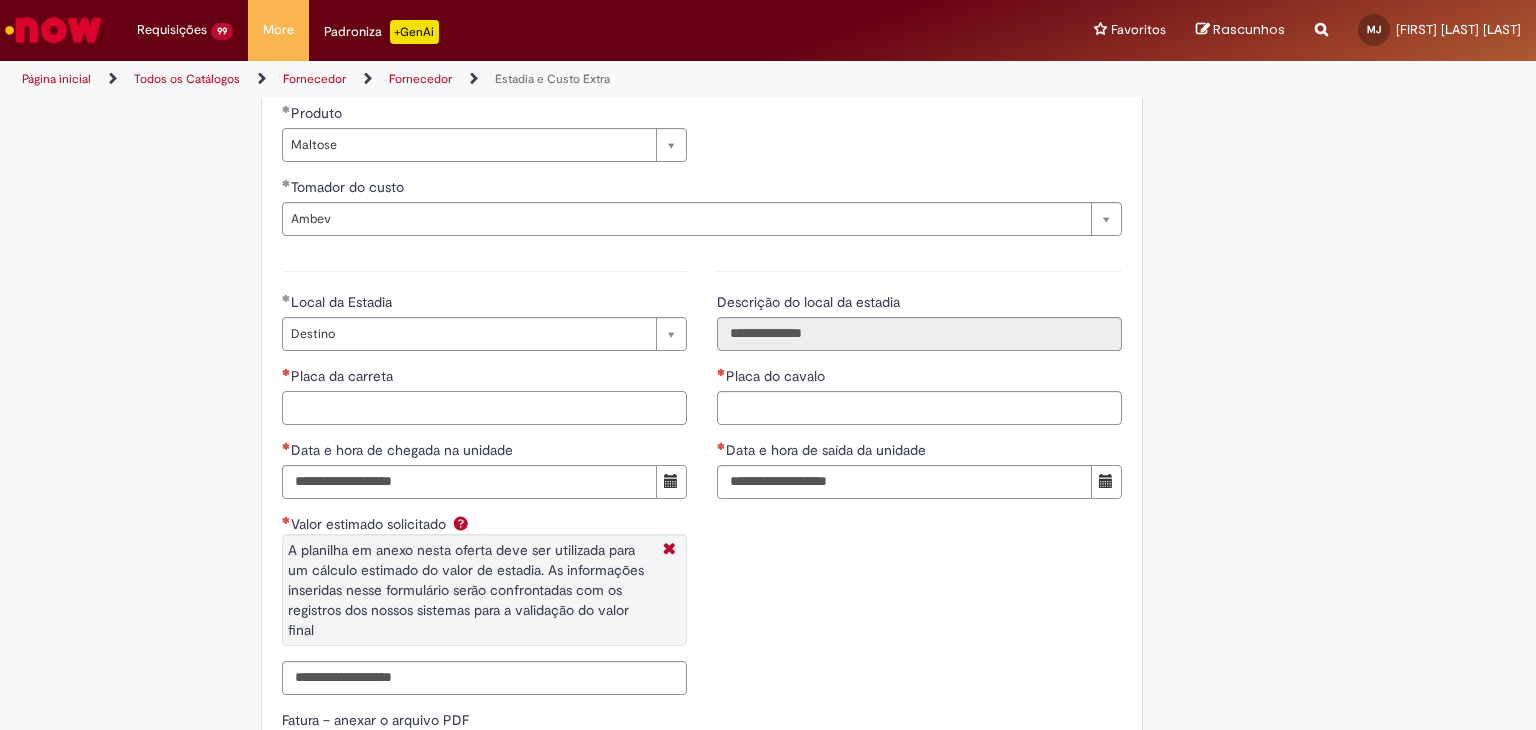 click on "Placa da carreta" at bounding box center (484, 408) 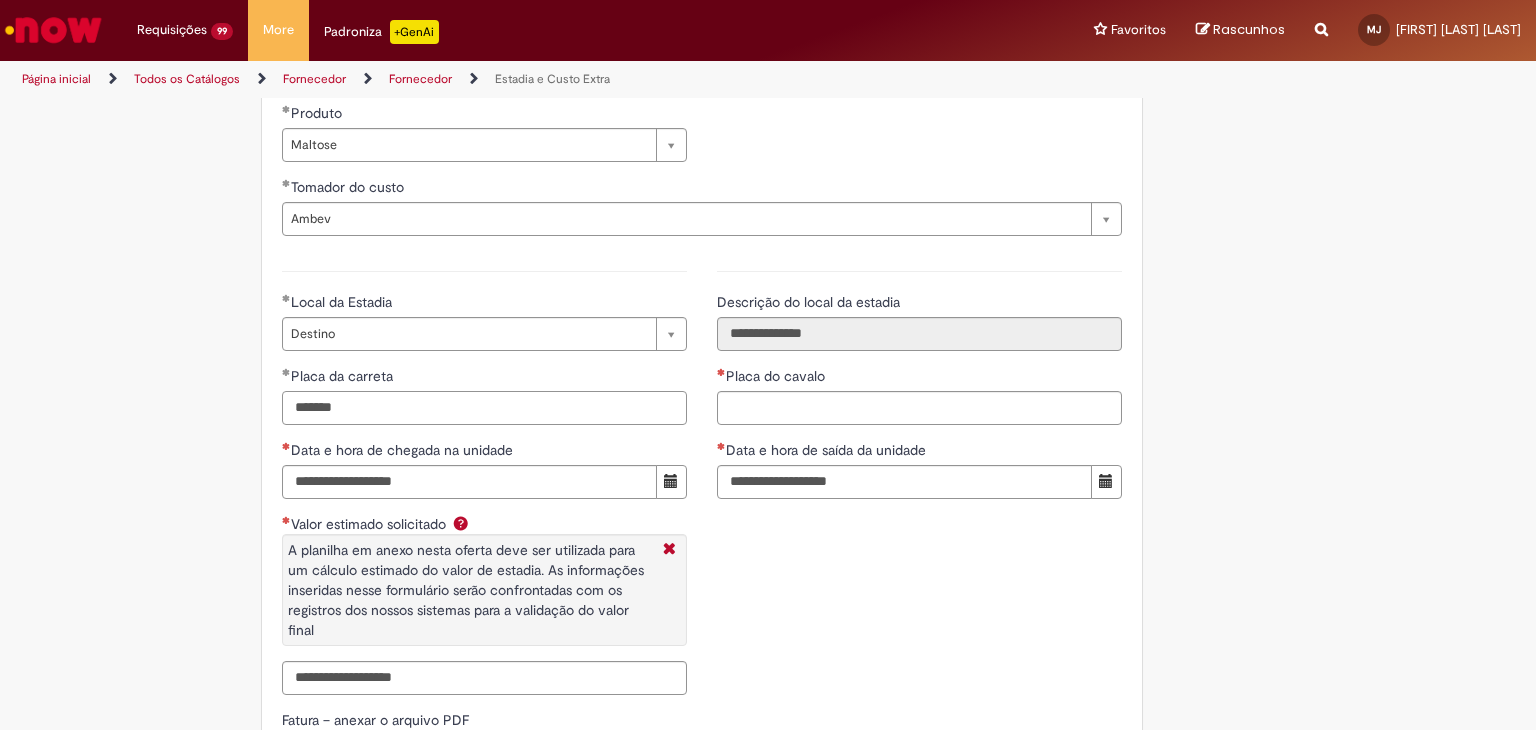 type on "*******" 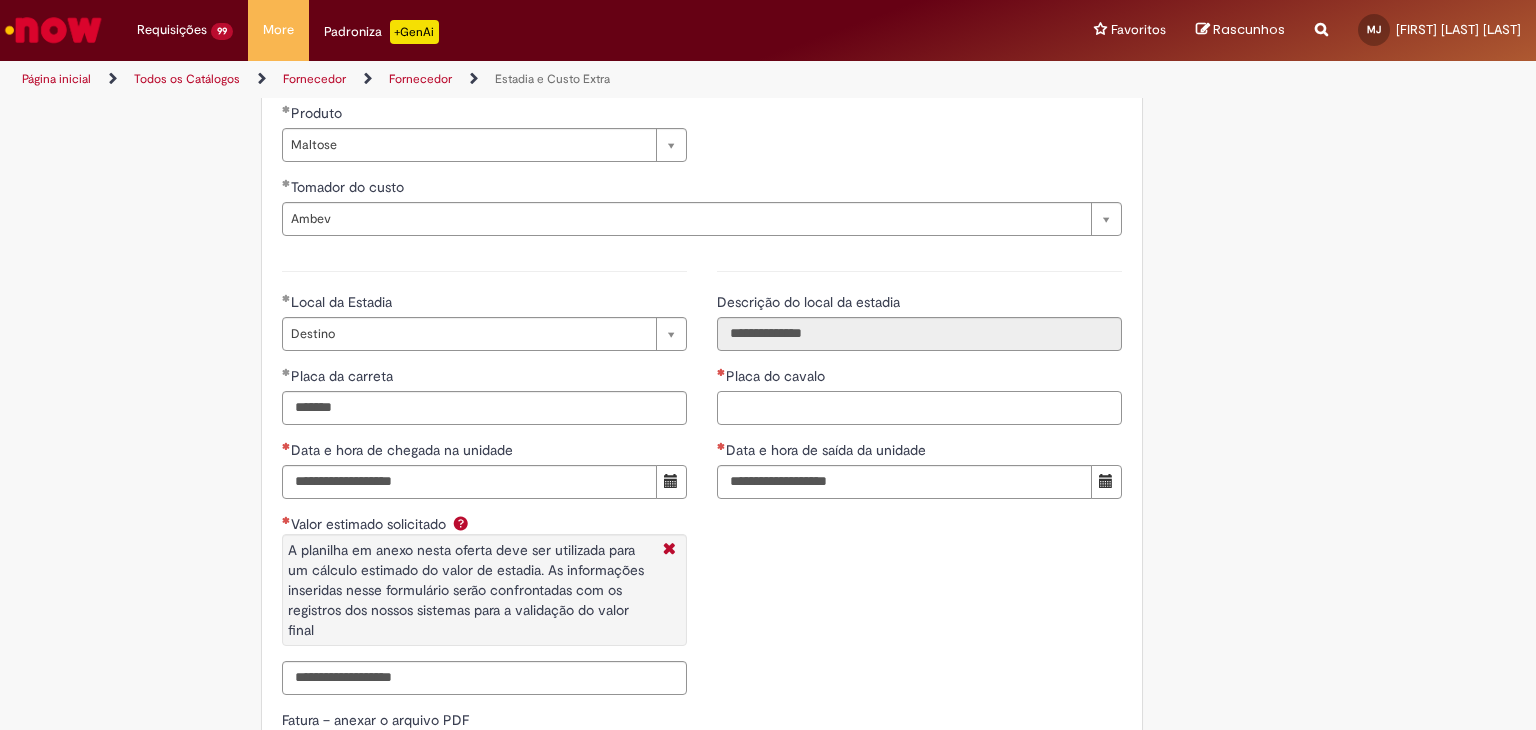 click on "Placa do cavalo" at bounding box center (919, 408) 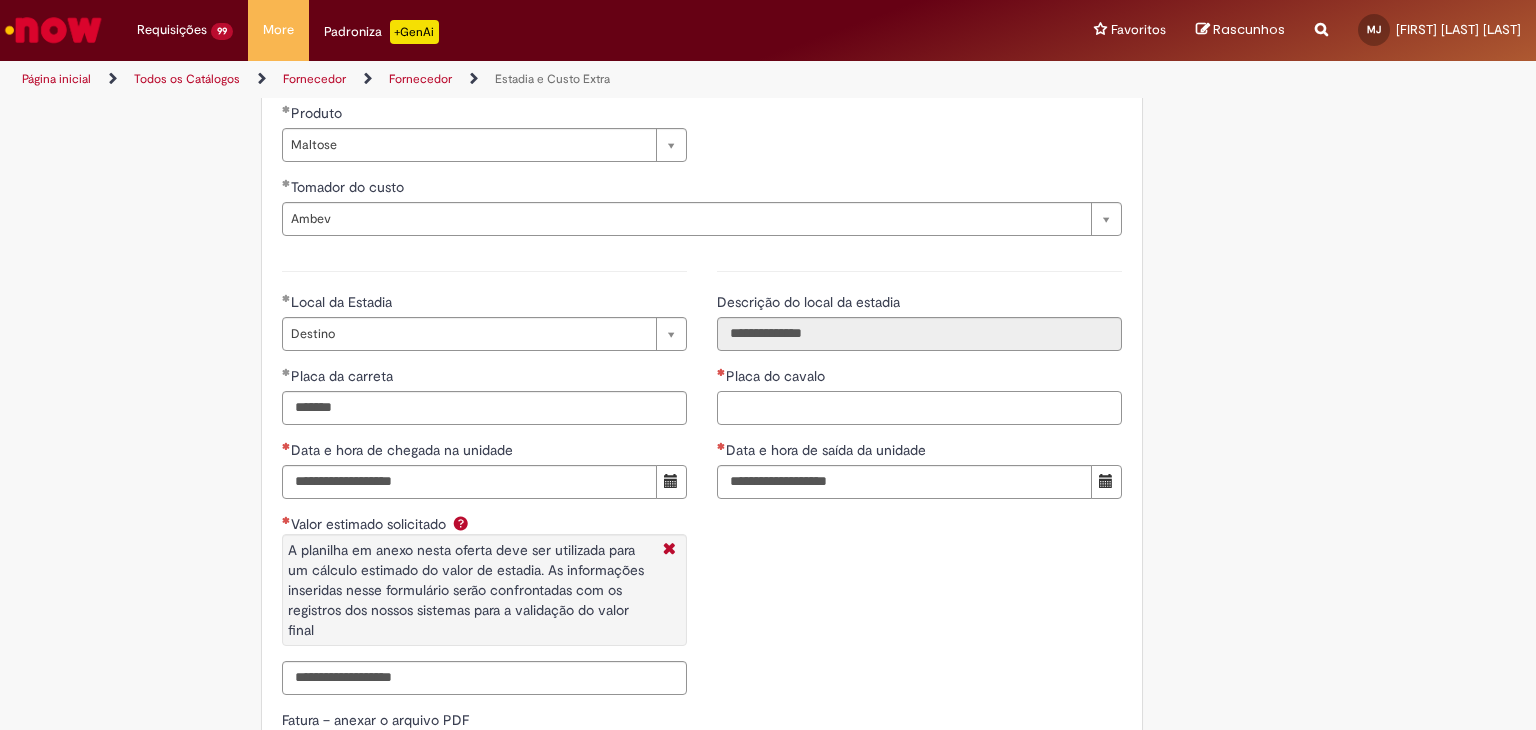 click on "Placa do cavalo" at bounding box center (919, 408) 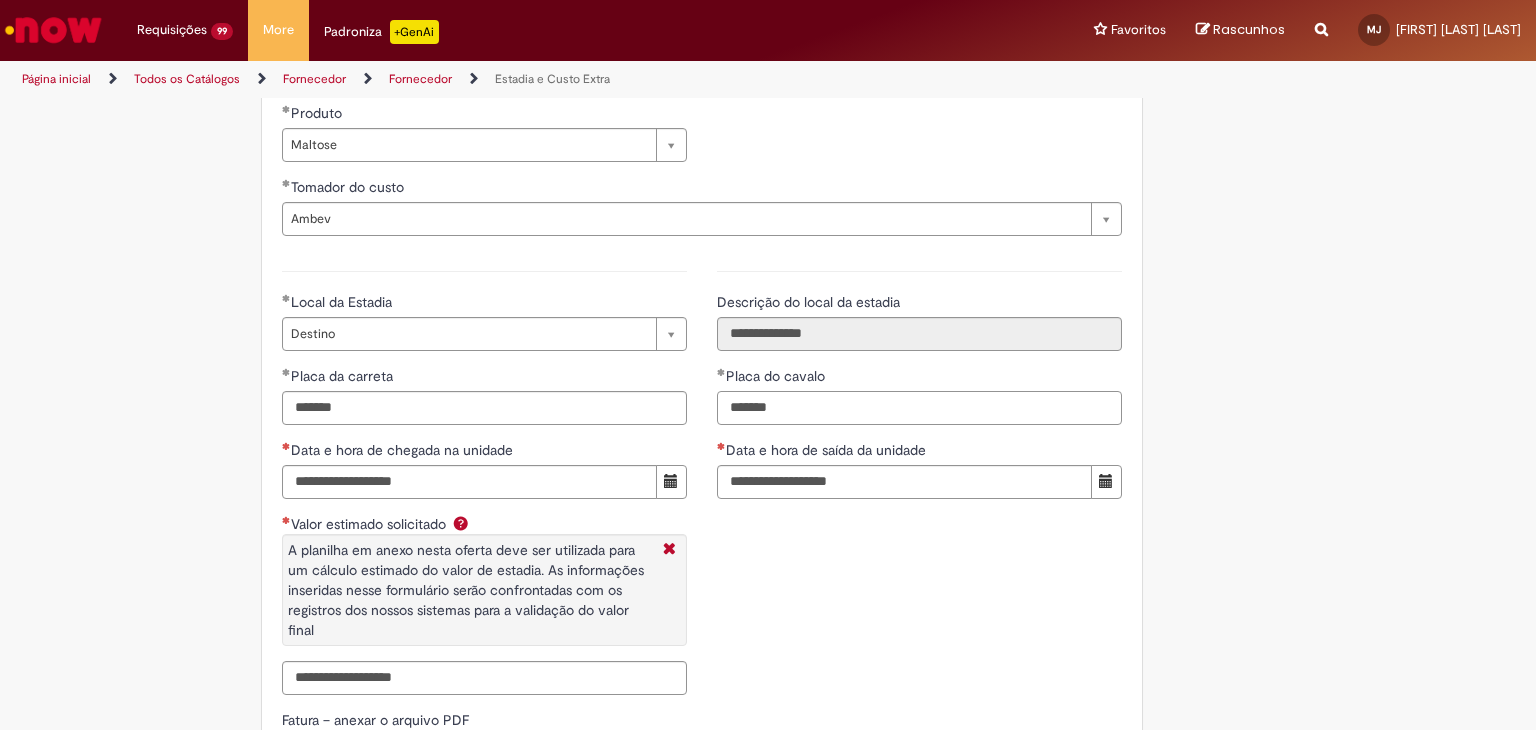 type on "*******" 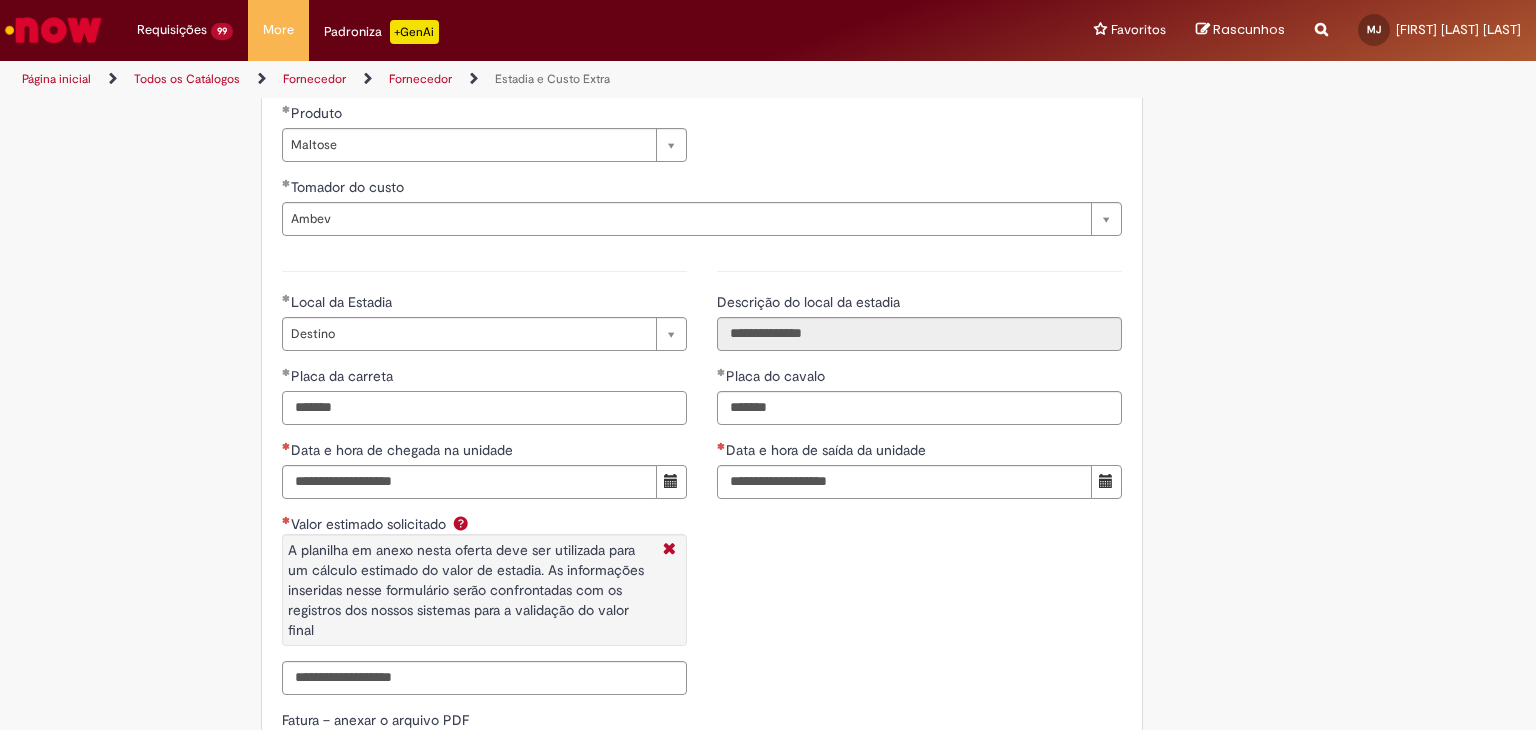 click on "*******" at bounding box center (484, 408) 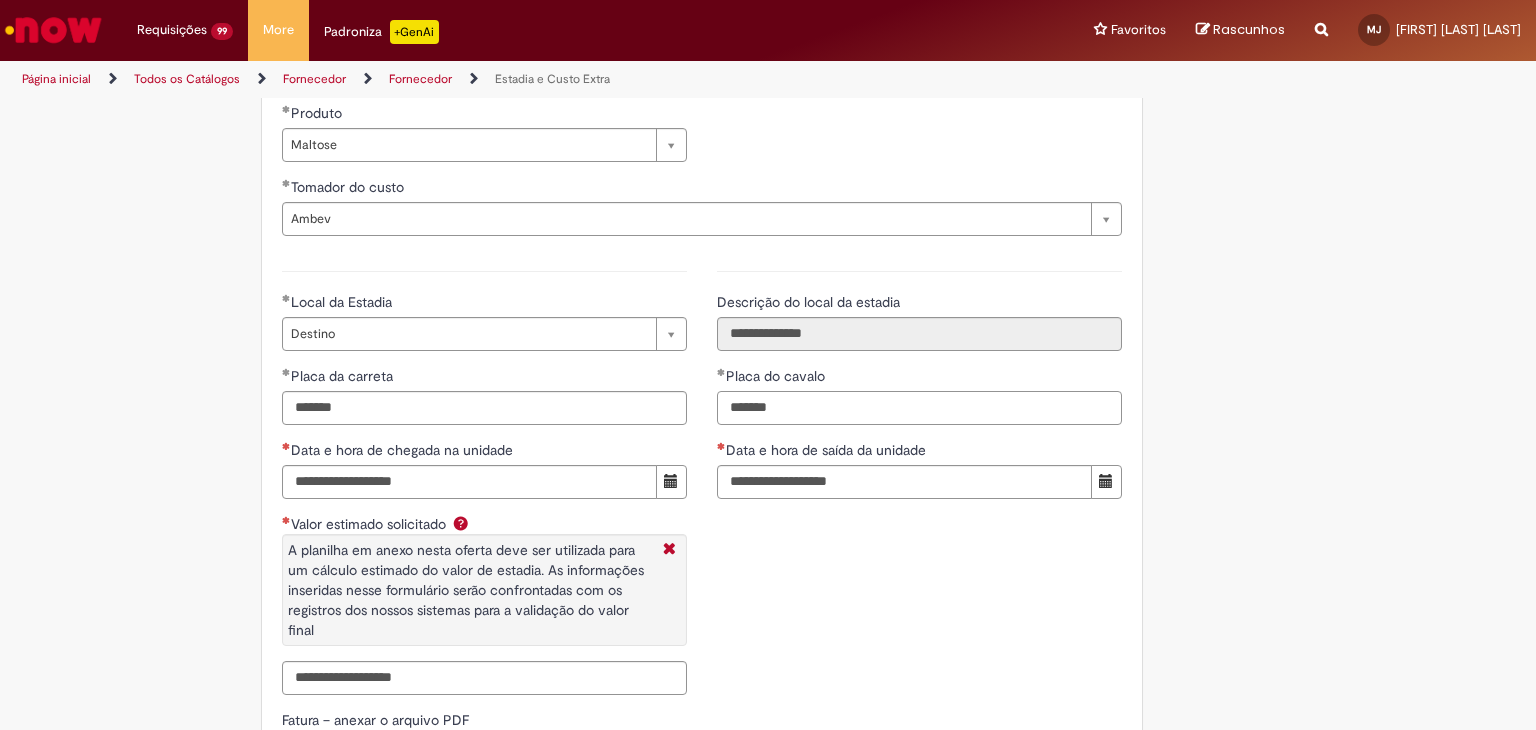 drag, startPoint x: 814, startPoint y: 410, endPoint x: 696, endPoint y: 404, distance: 118.15244 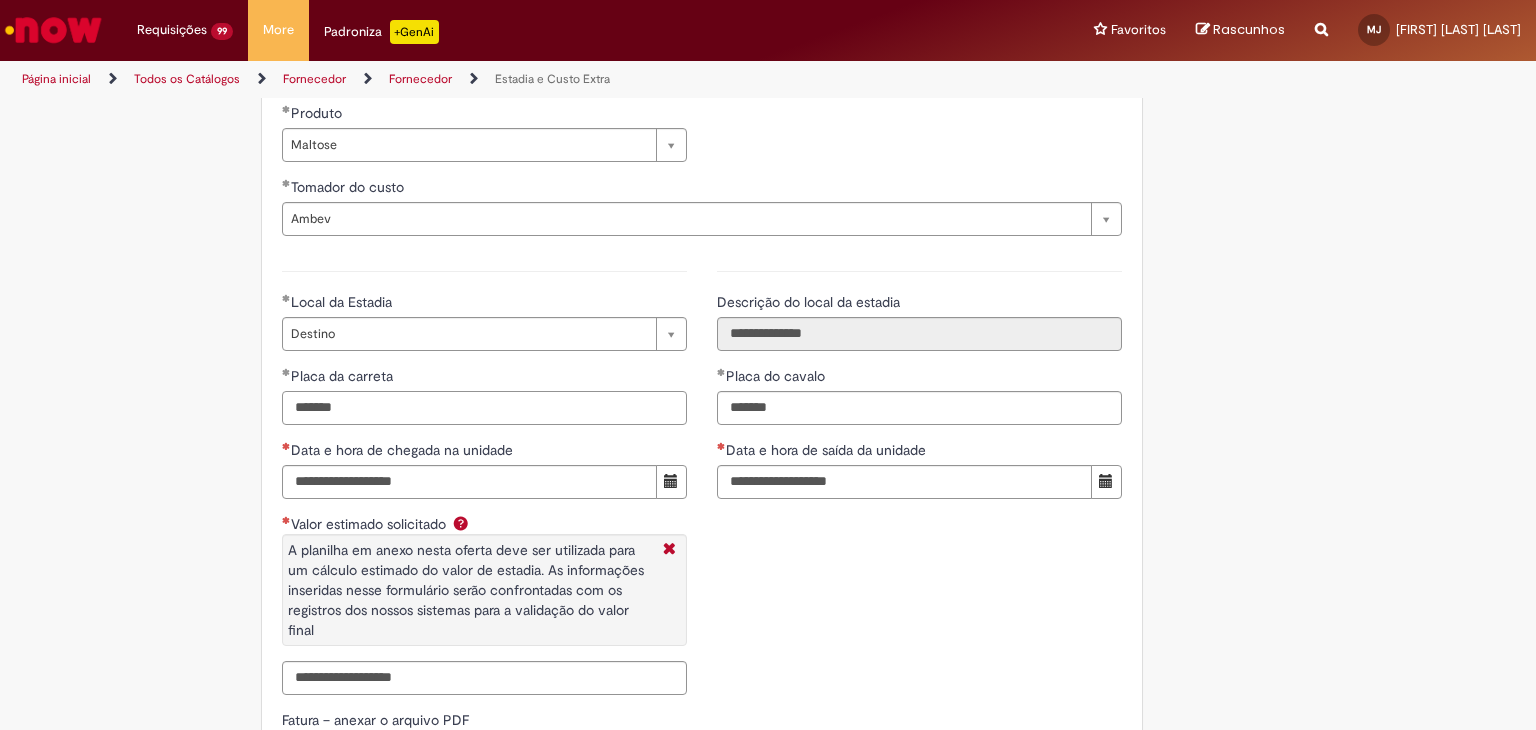 drag, startPoint x: 374, startPoint y: 405, endPoint x: 272, endPoint y: 385, distance: 103.94229 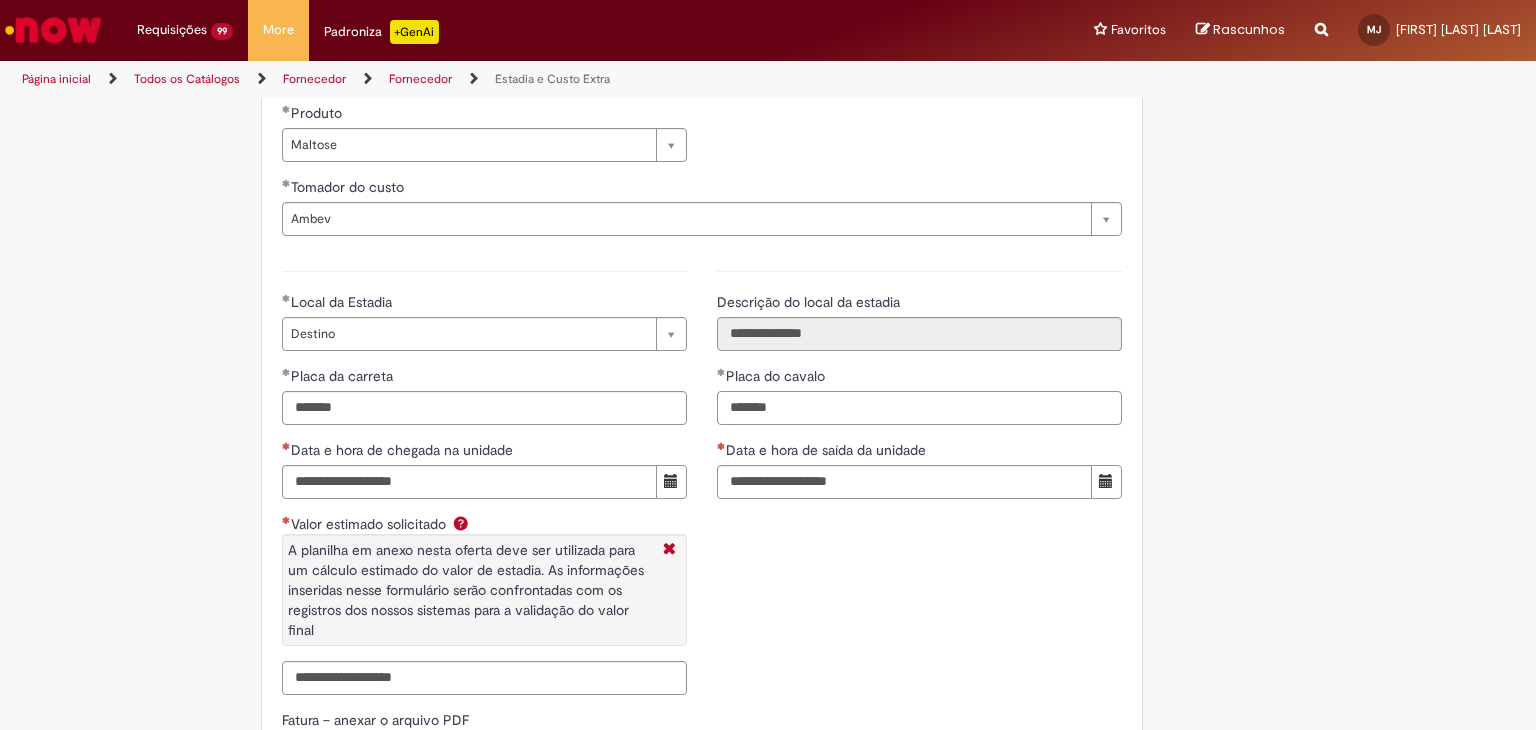 click on "*******" at bounding box center (919, 408) 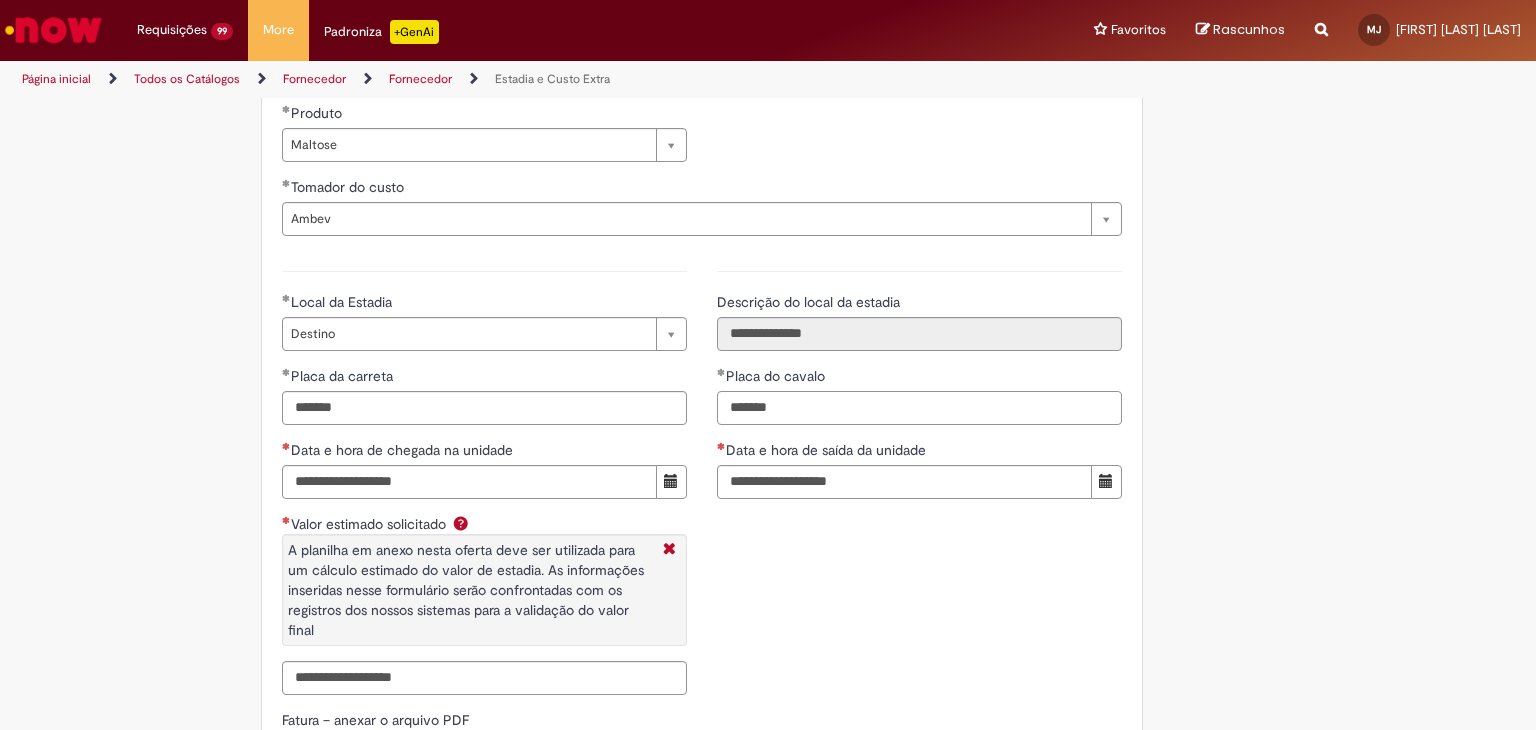 click on "**********" at bounding box center [919, 382] 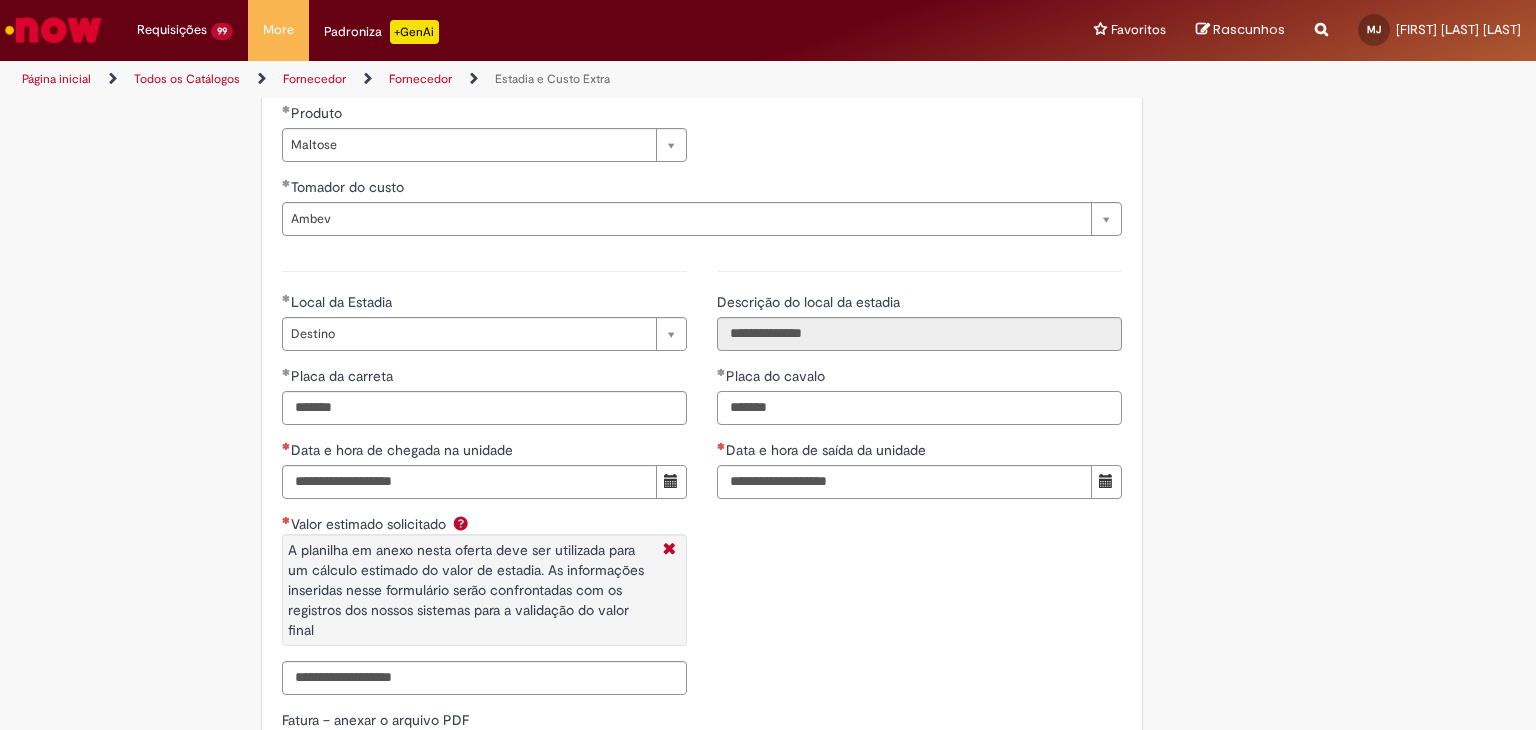 click on "*******" at bounding box center [919, 408] 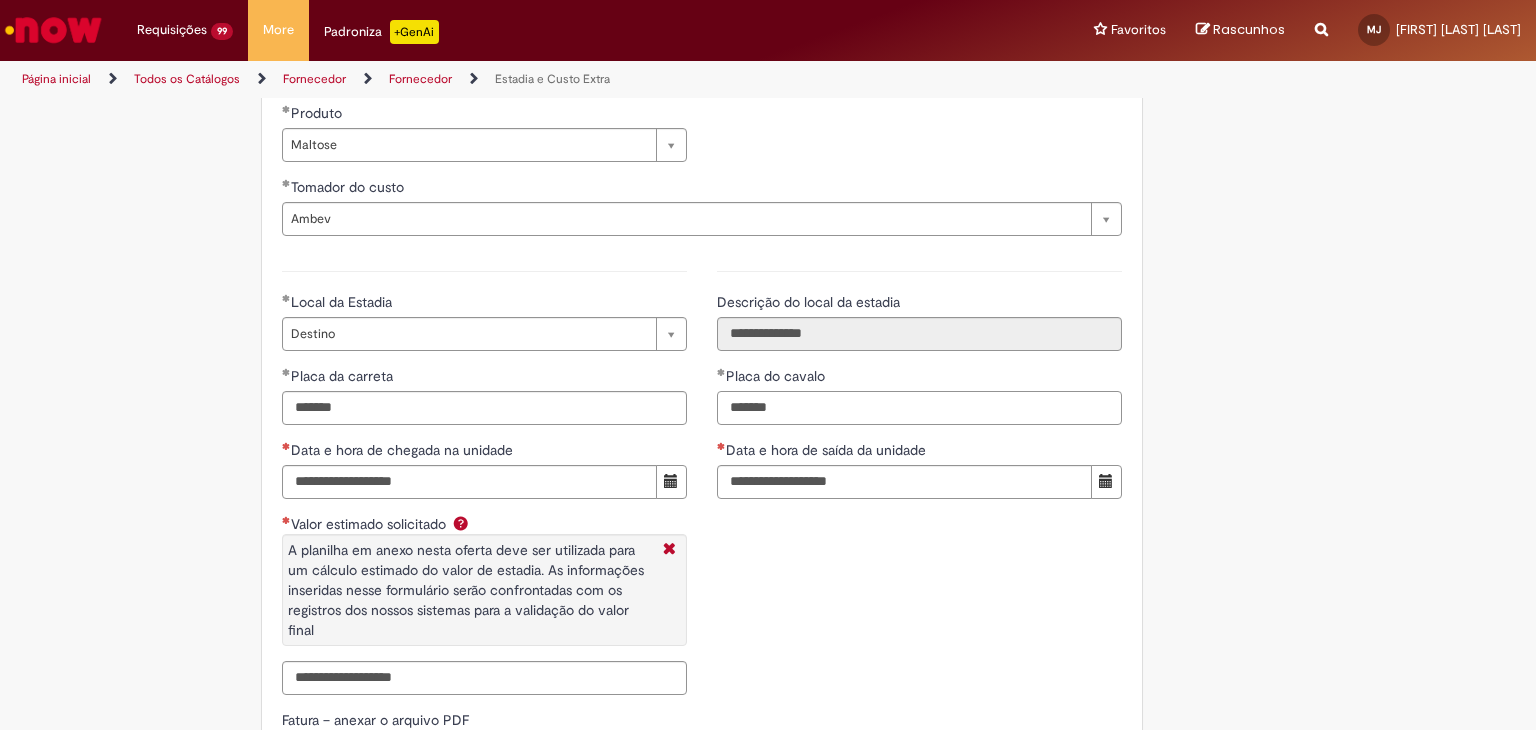 type on "*******" 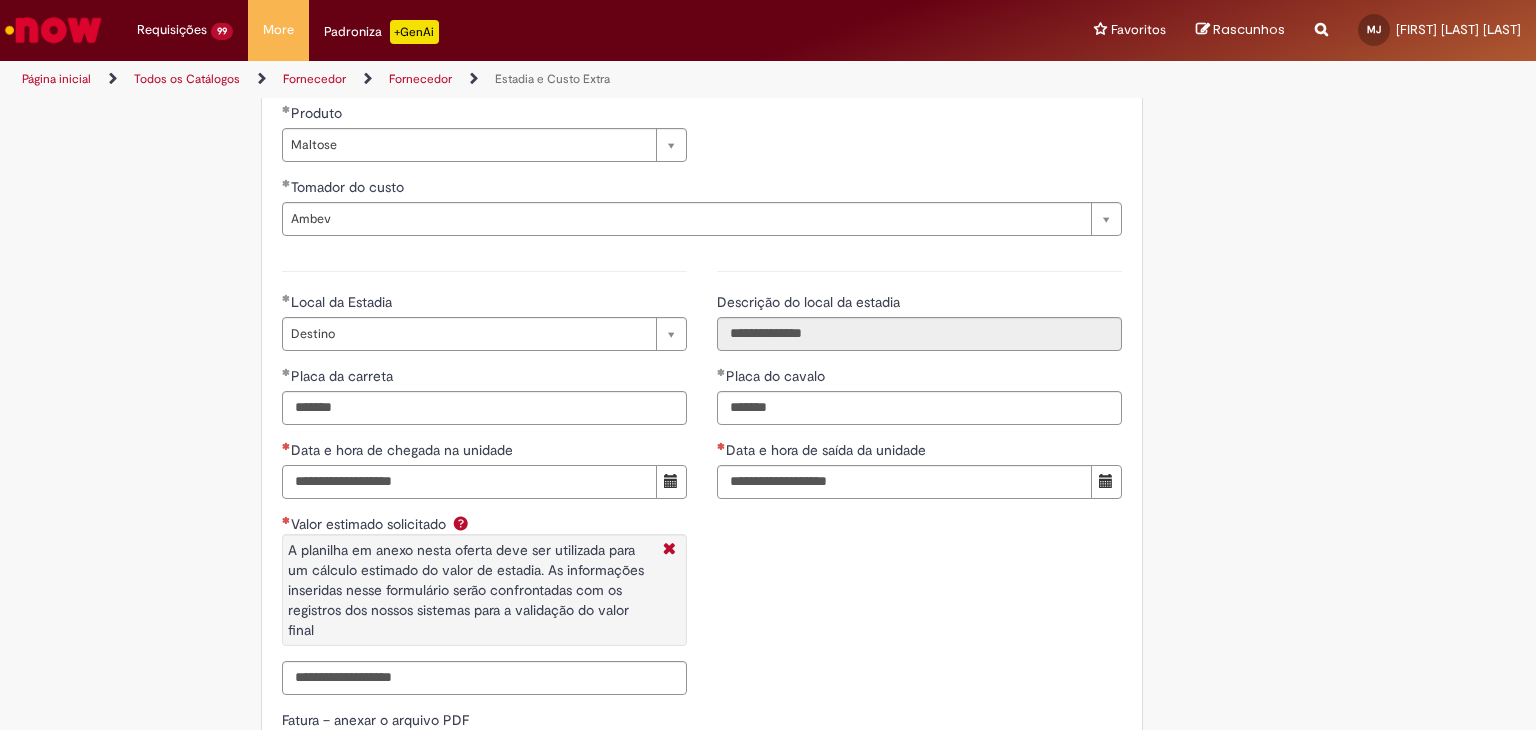 click on "Data e hora de chegada na unidade" at bounding box center (469, 482) 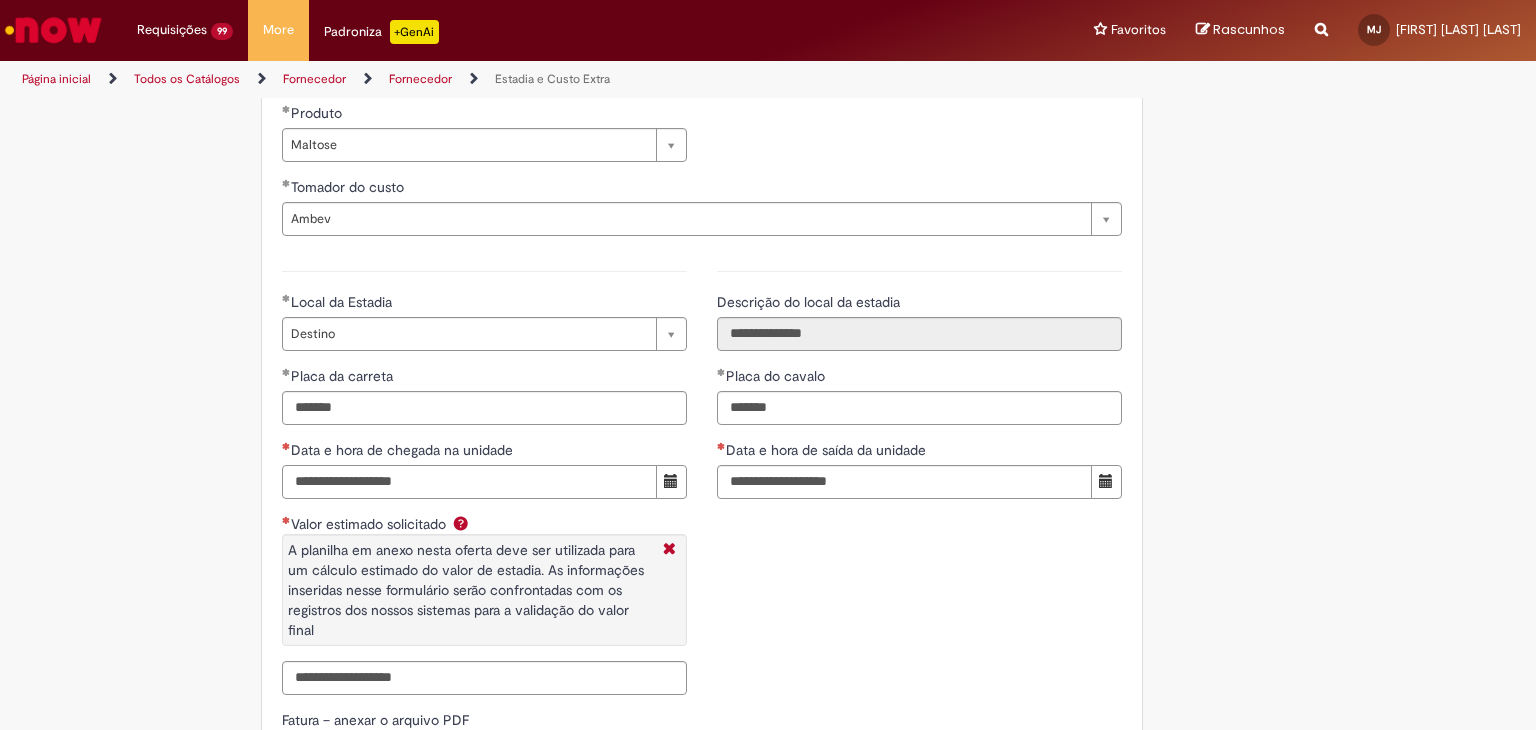 type on "**********" 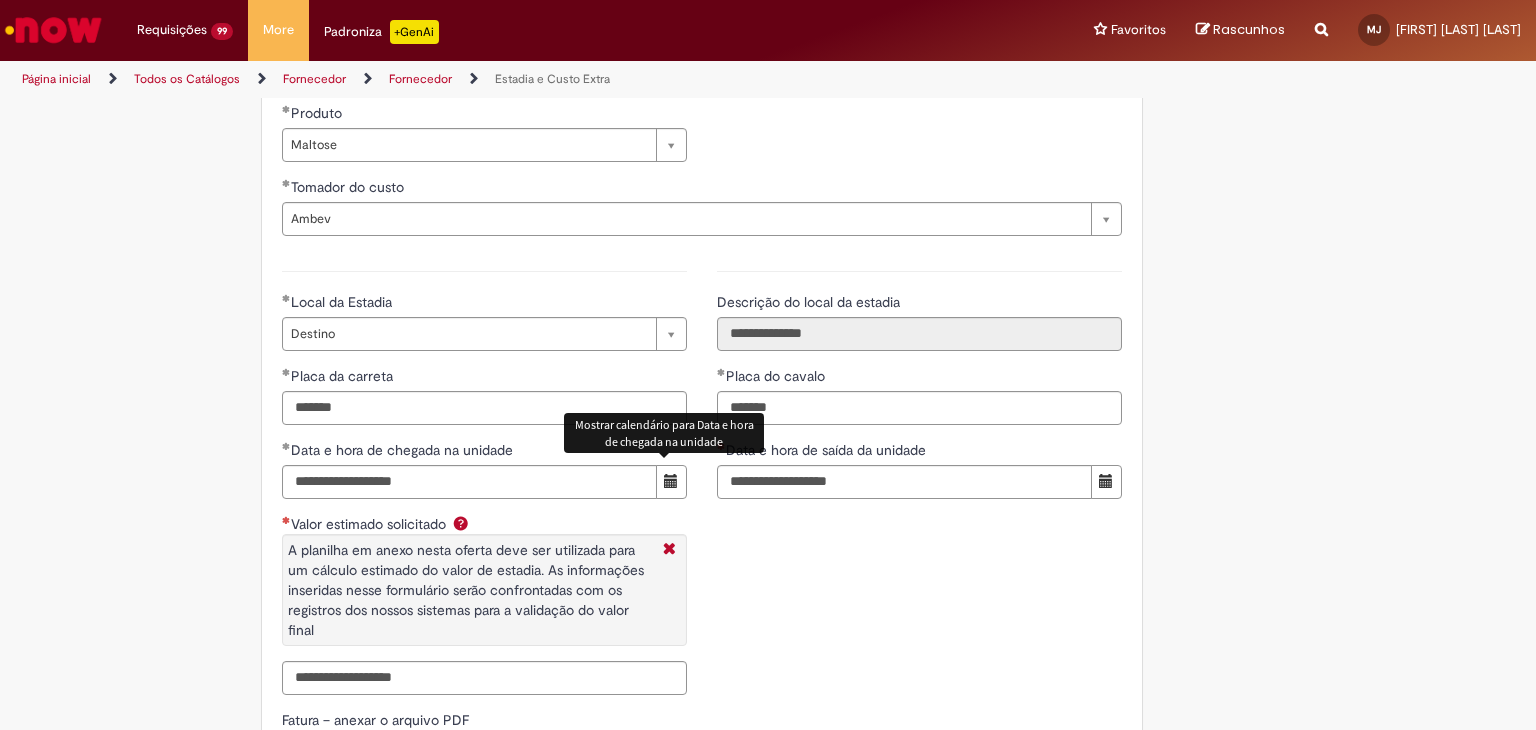 type 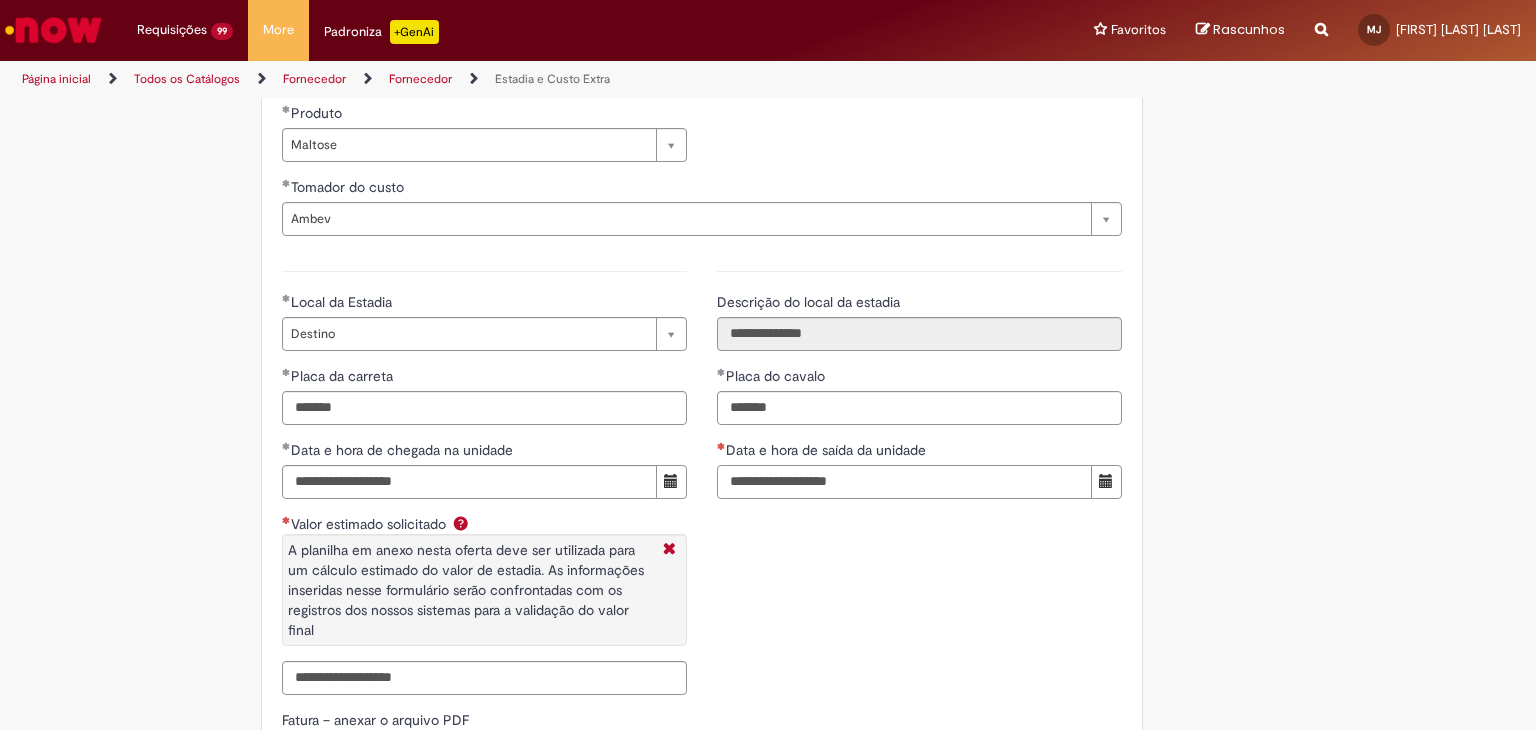click on "Data e hora de saída da unidade" at bounding box center [904, 482] 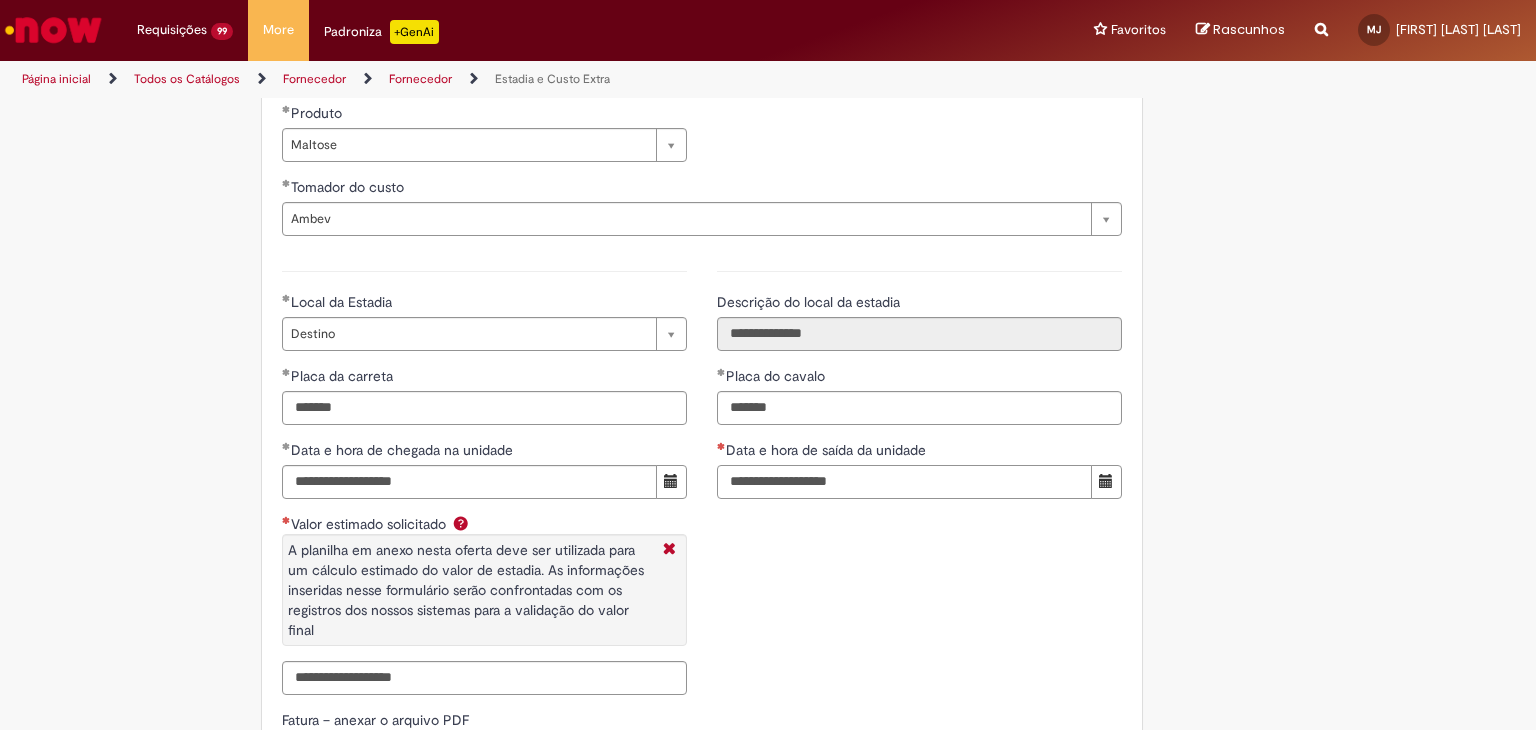 paste on "**********" 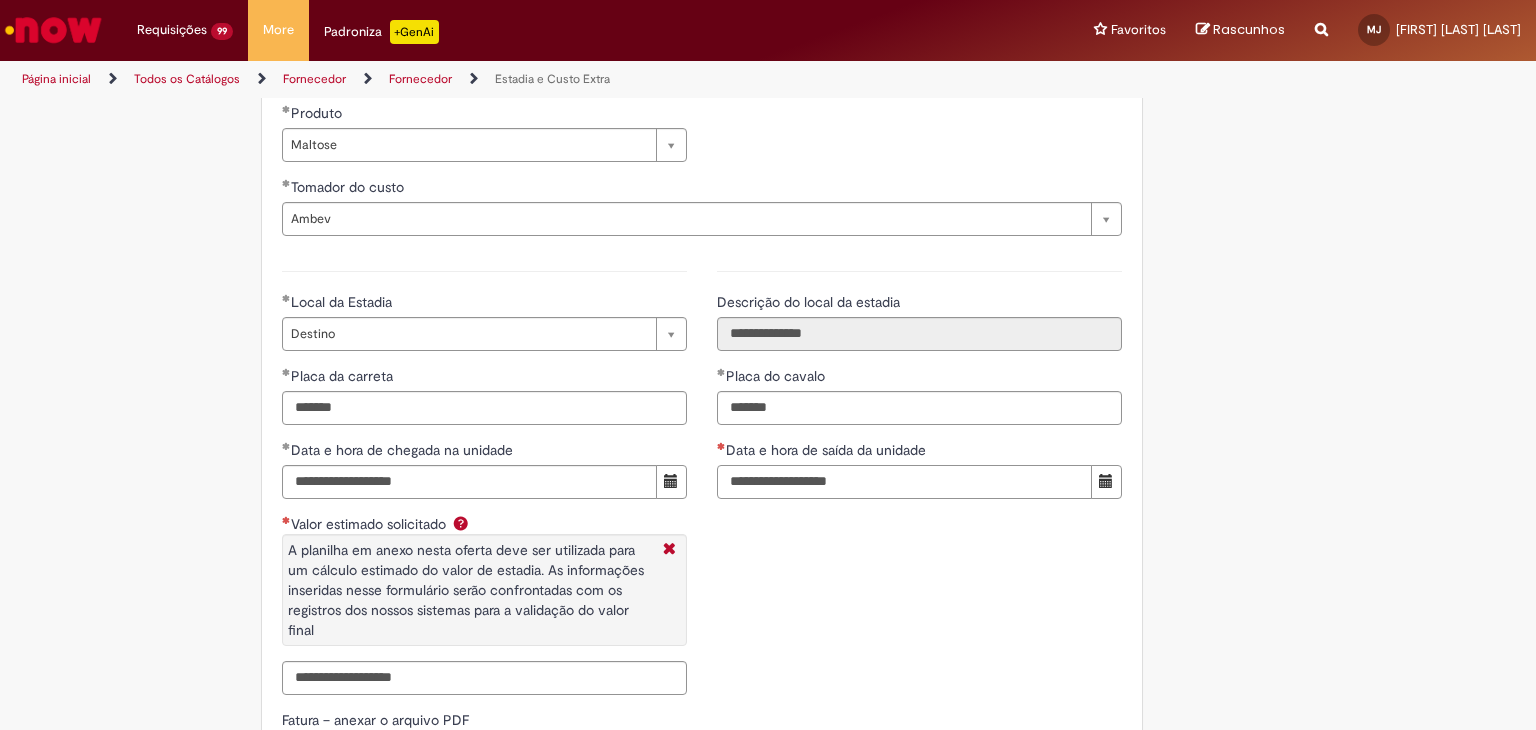 type on "**********" 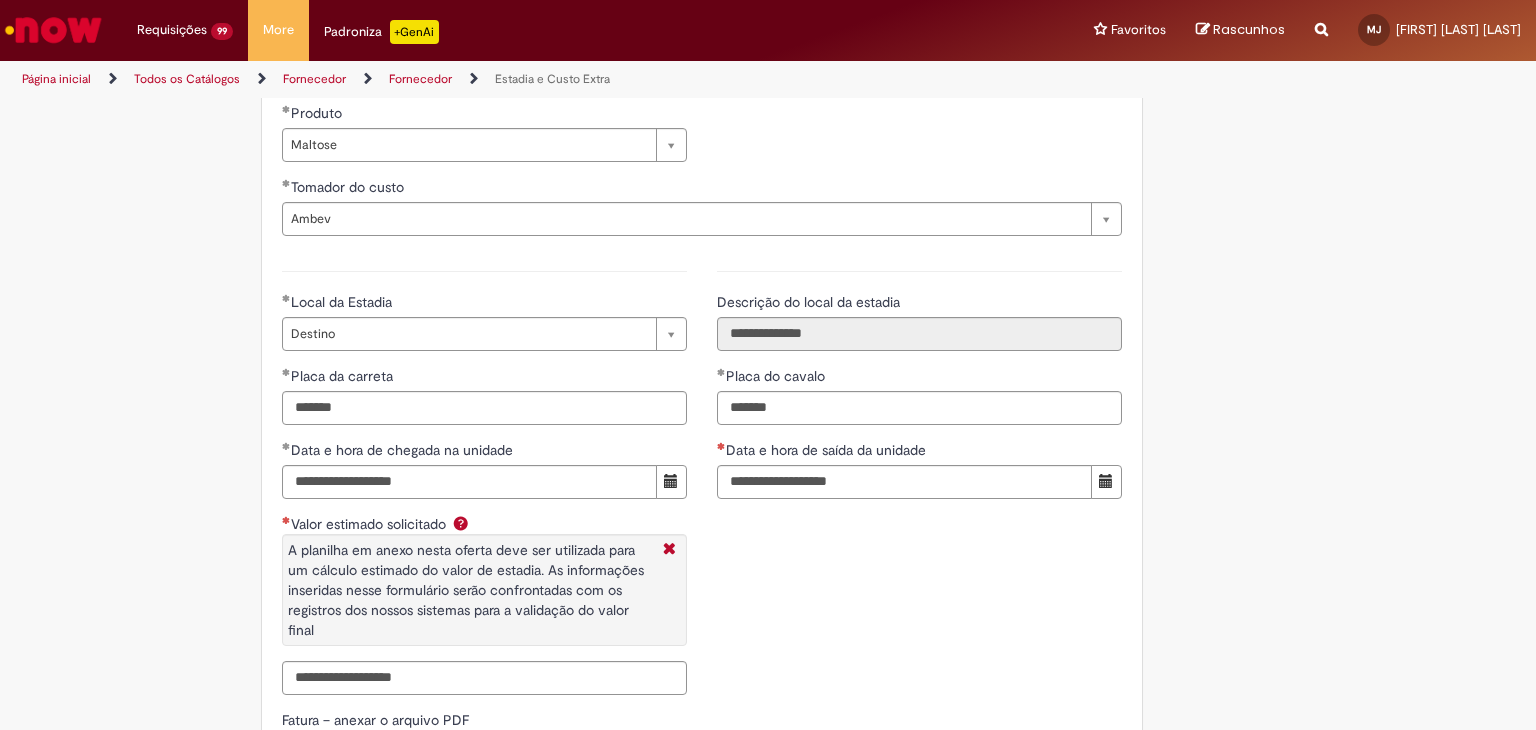 type 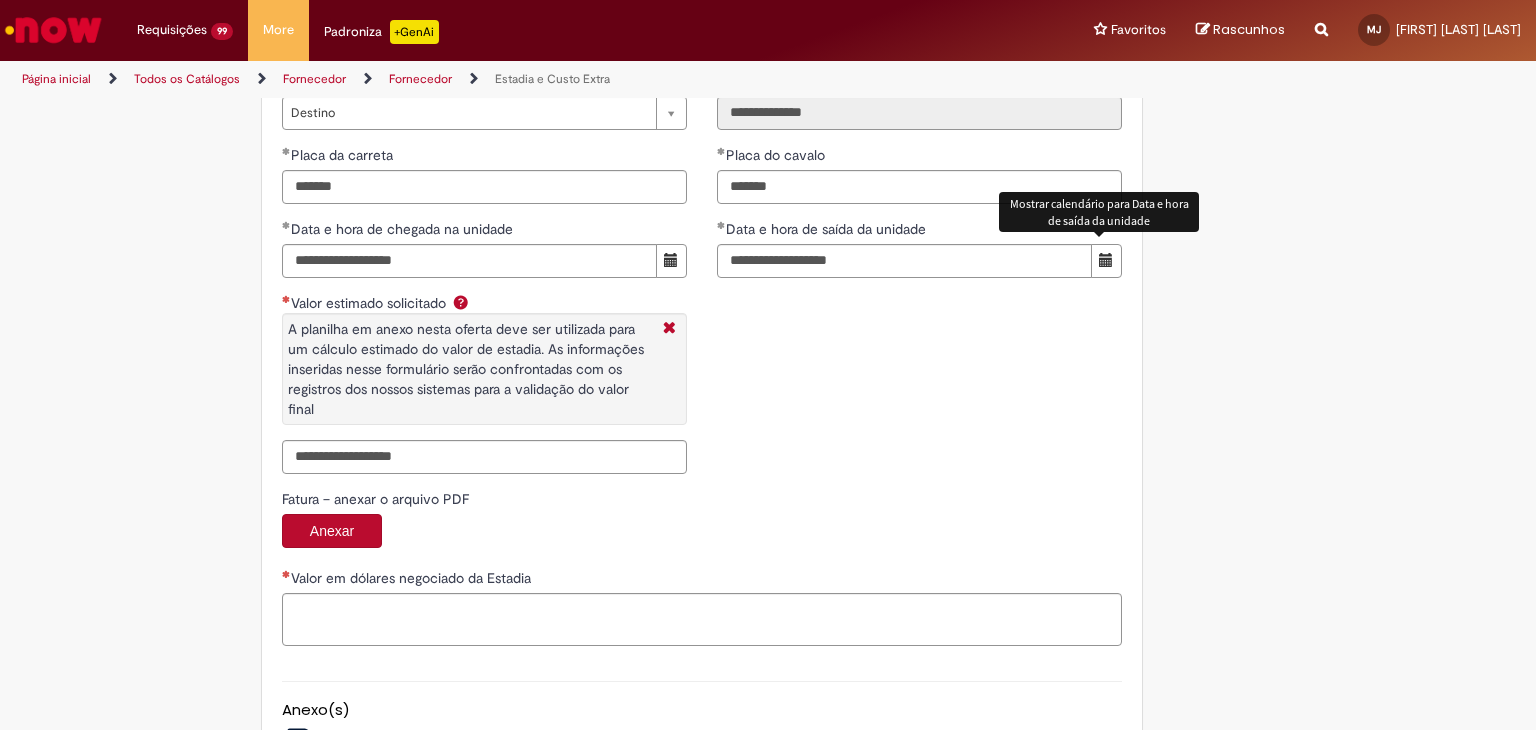 scroll, scrollTop: 3000, scrollLeft: 0, axis: vertical 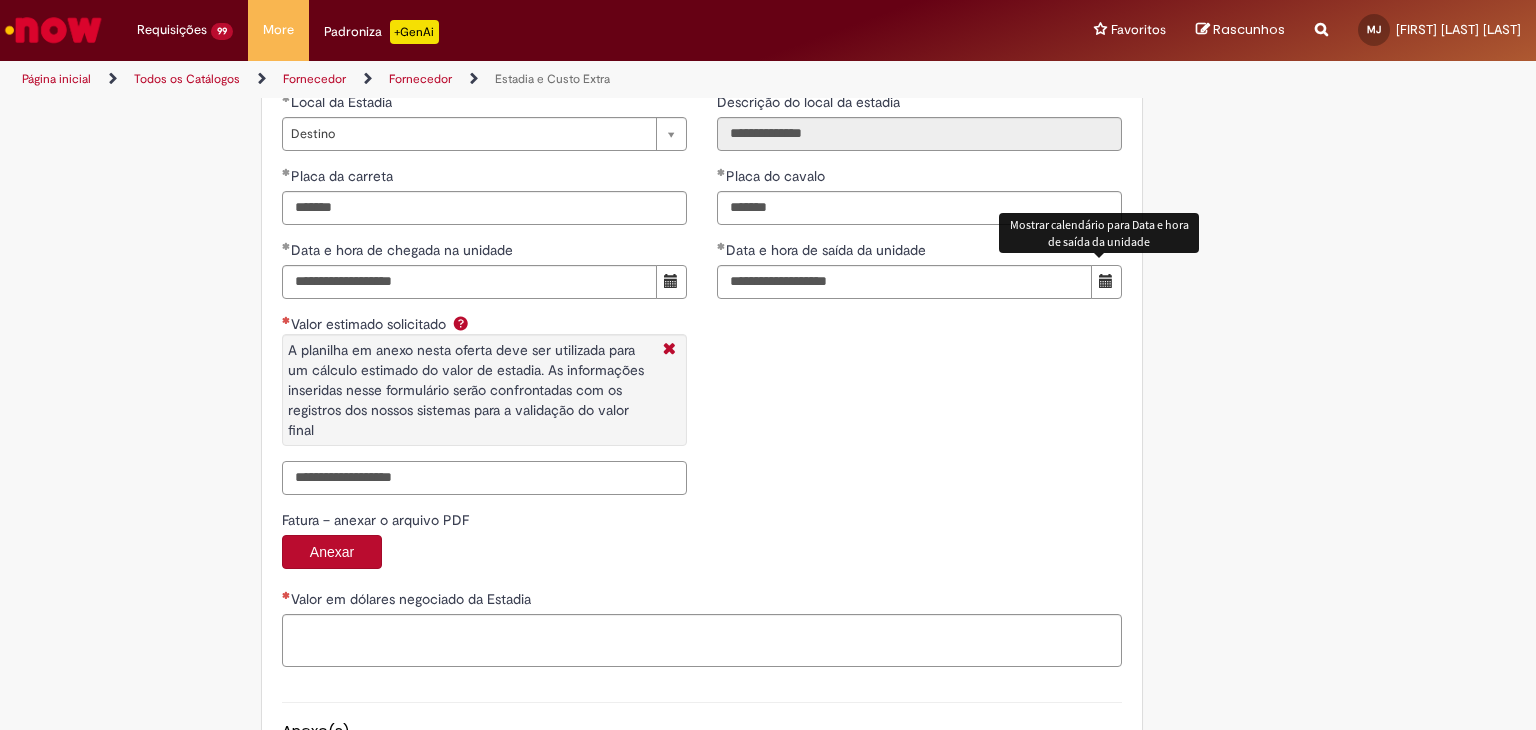 click on "Valor estimado solicitado A planilha em anexo nesta oferta deve ser utilizada para um cálculo estimado do valor de estadia. As informações inseridas nesse formulário serão confrontadas com os registros dos nossos sistemas para a validação do valor final" at bounding box center [484, 478] 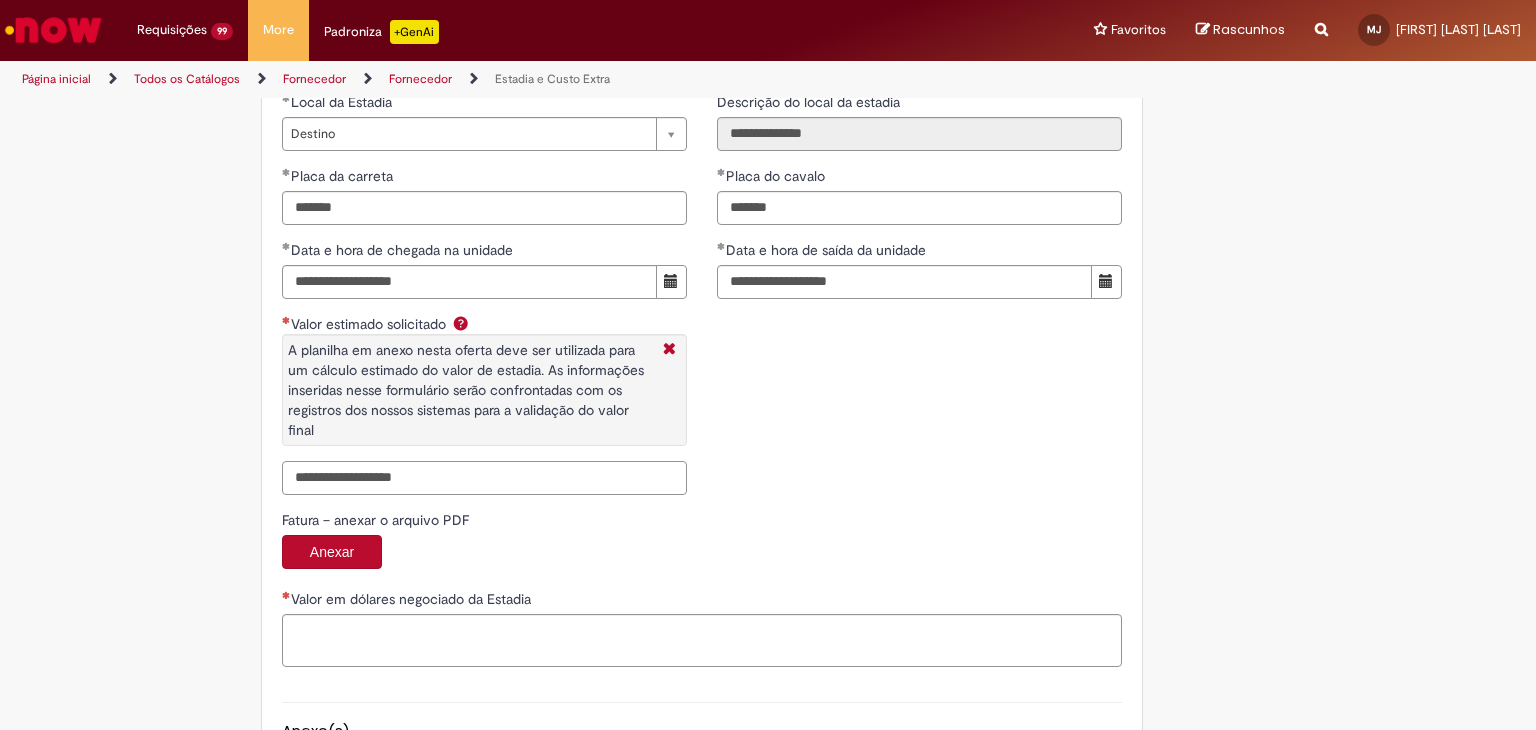 paste on "**********" 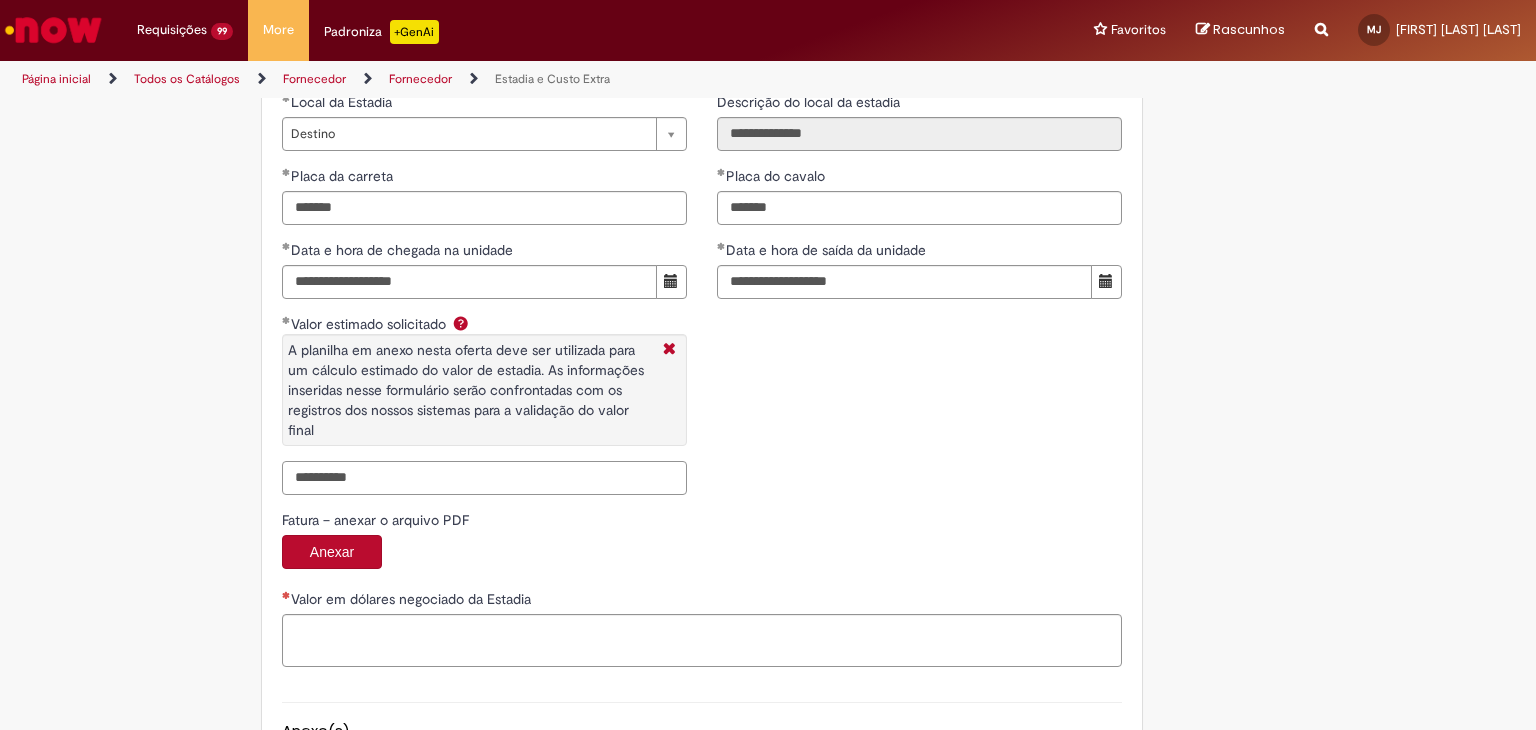 type on "**********" 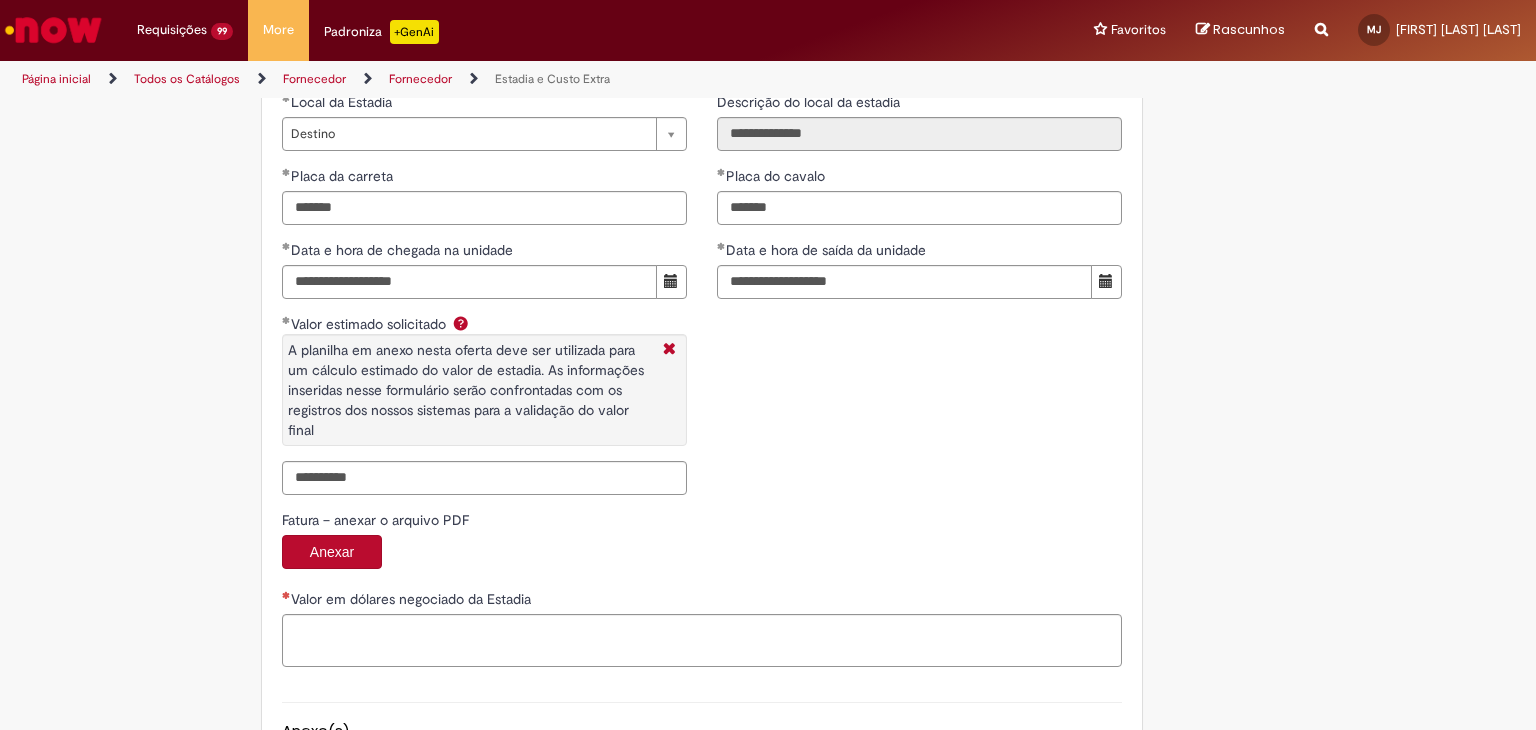 type 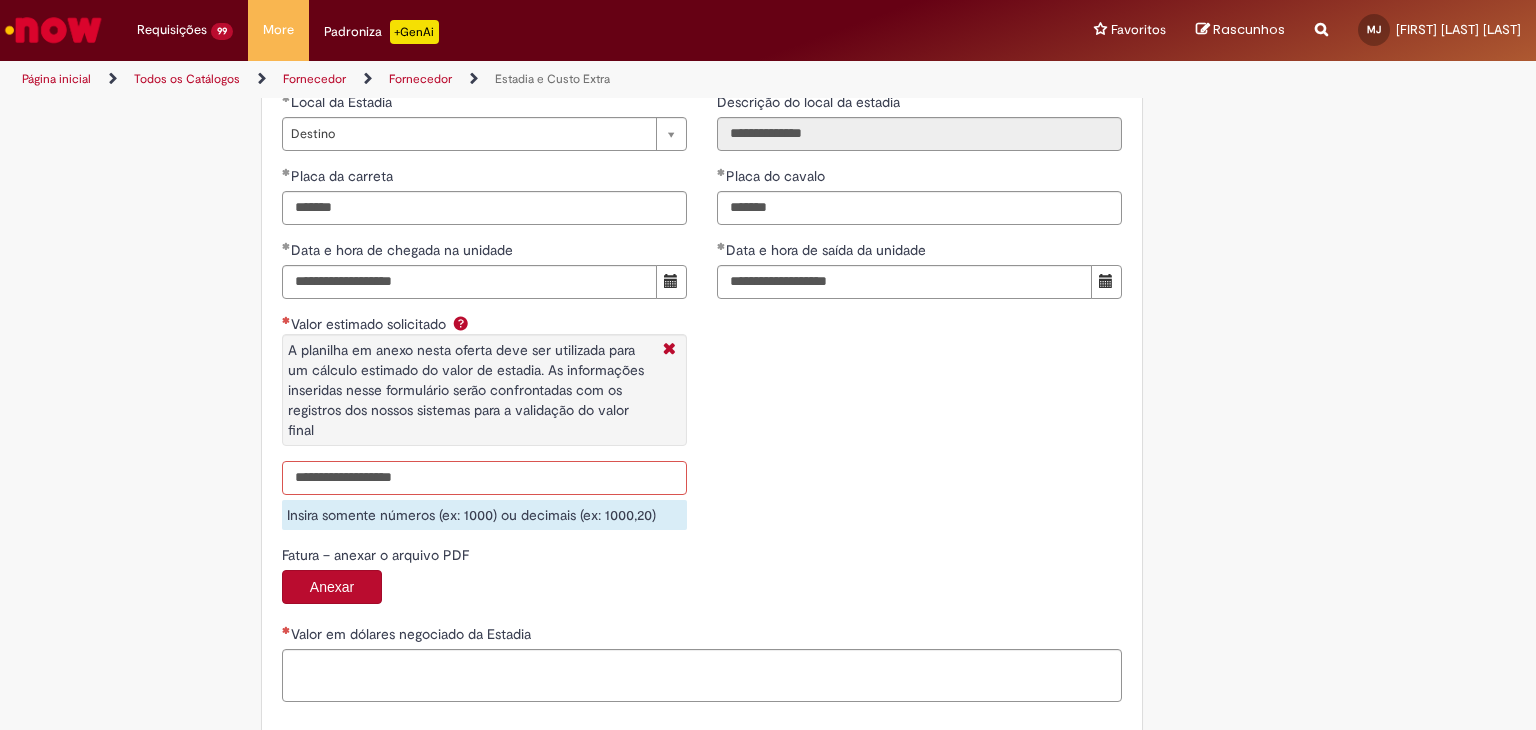 click on "Valor estimado solicitado A planilha em anexo nesta oferta deve ser utilizada para um cálculo estimado do valor de estadia. As informações inseridas nesse formulário serão confrontadas com os registros dos nossos sistemas para a validação do valor final" at bounding box center [484, 478] 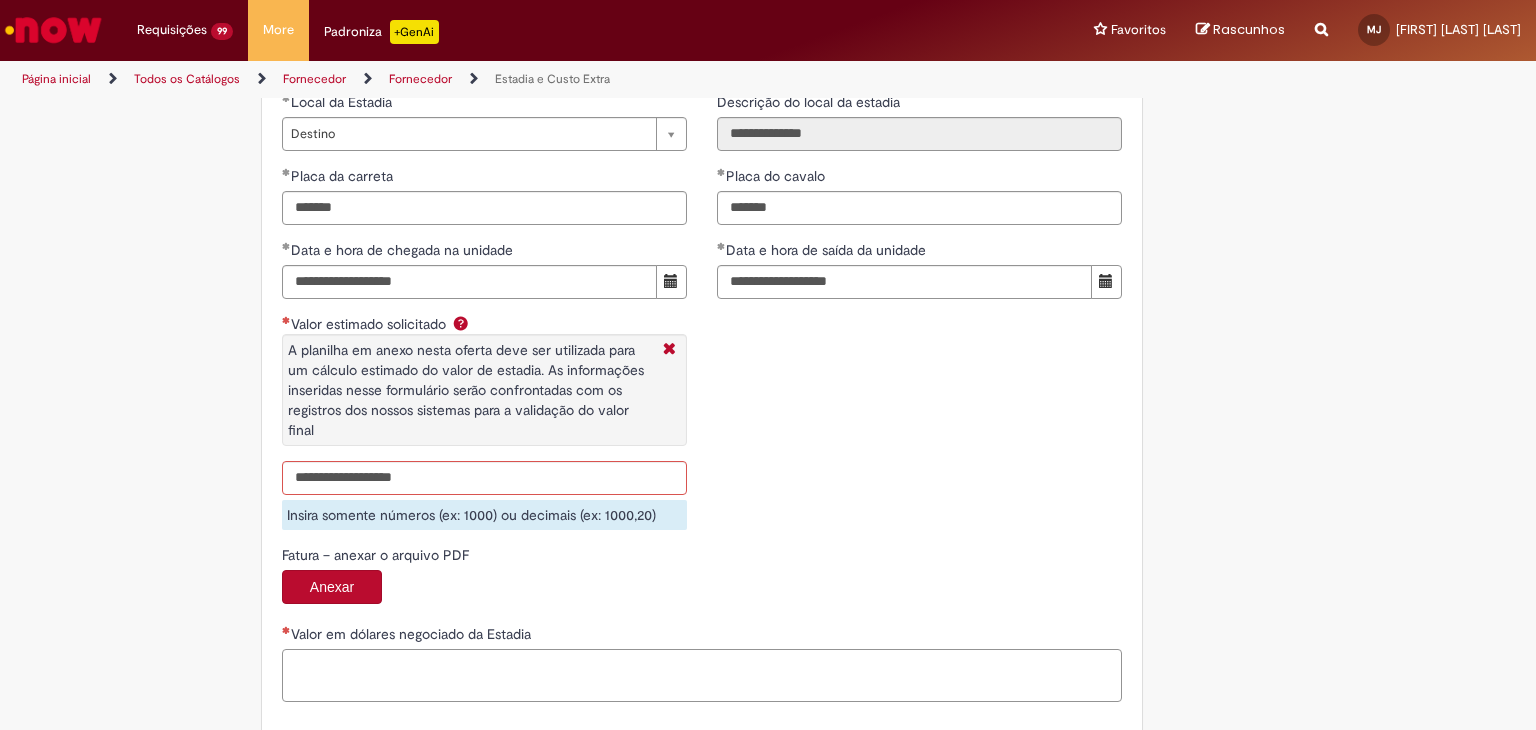click on "Valor em dólares negociado da Estadia" at bounding box center [702, 676] 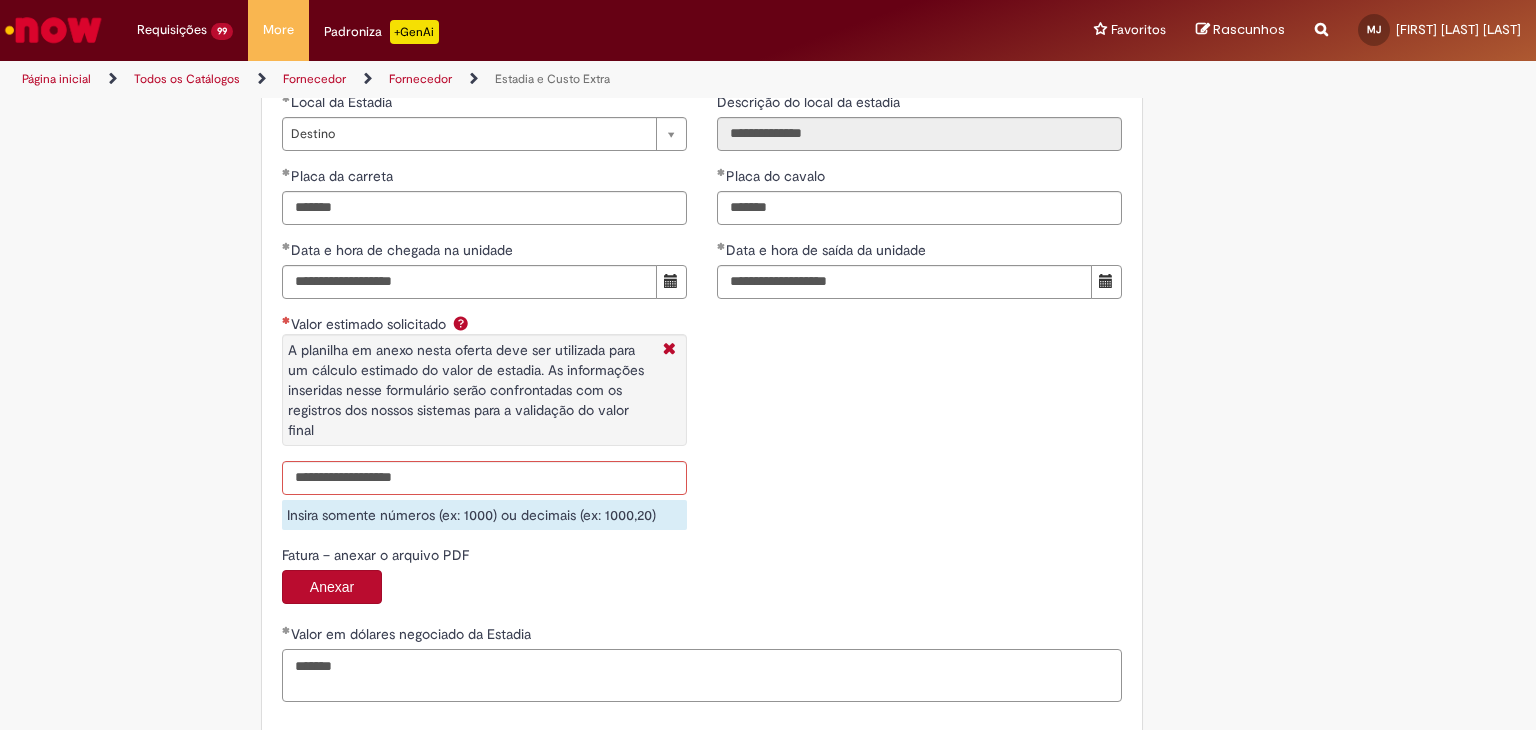 type on "*******" 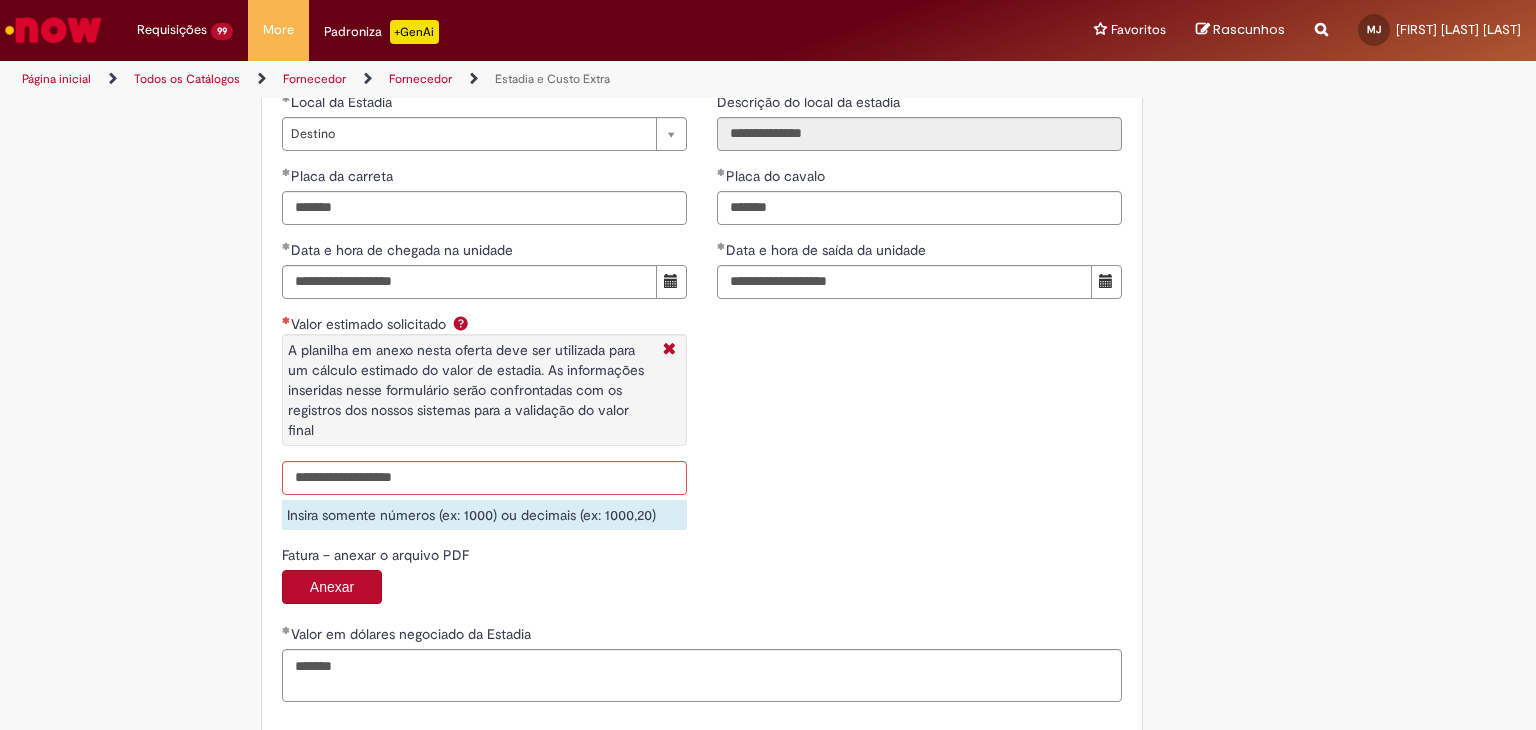 scroll, scrollTop: 3248, scrollLeft: 0, axis: vertical 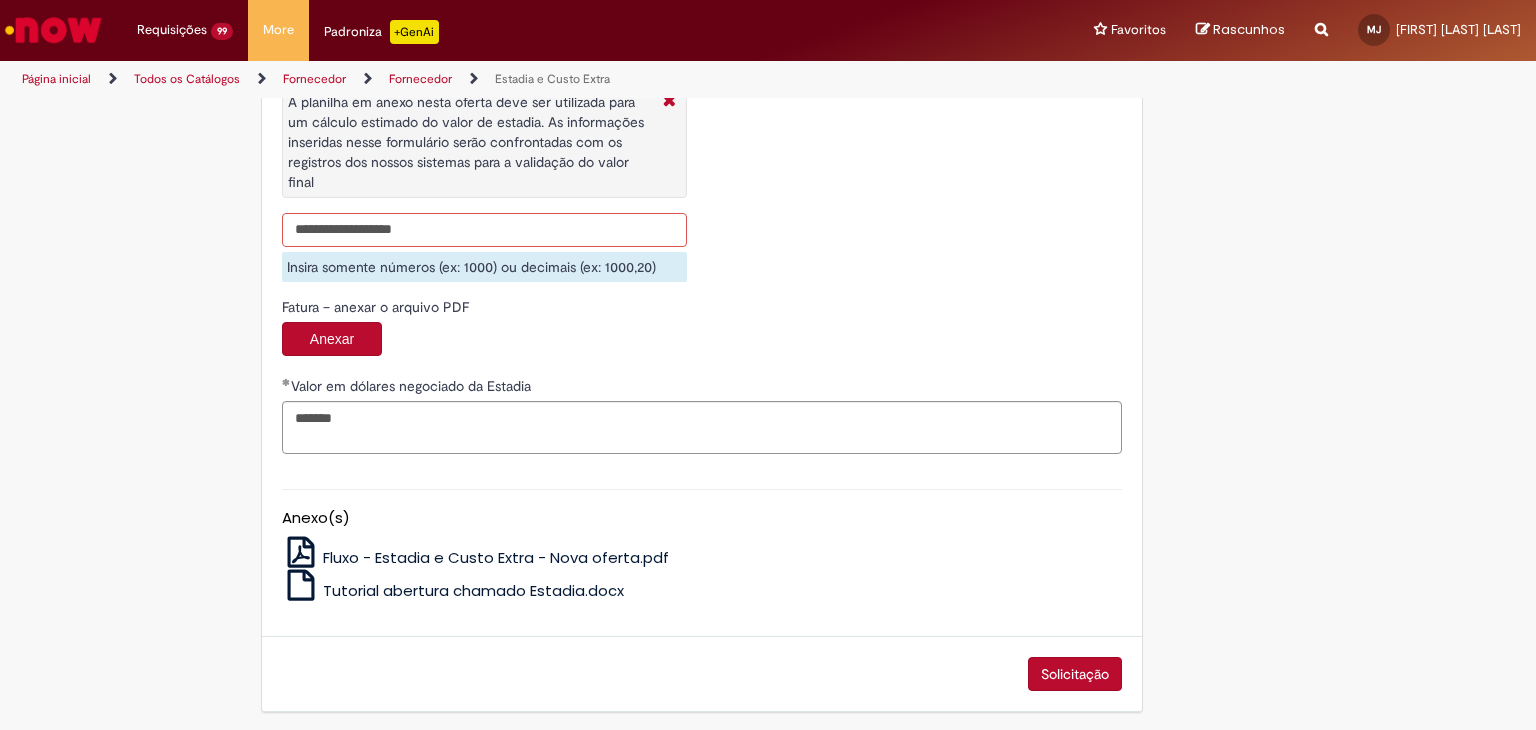 click on "Valor estimado solicitado A planilha em anexo nesta oferta deve ser utilizada para um cálculo estimado do valor de estadia. As informações inseridas nesse formulário serão confrontadas com os registros dos nossos sistemas para a validação do valor final" at bounding box center (484, 230) 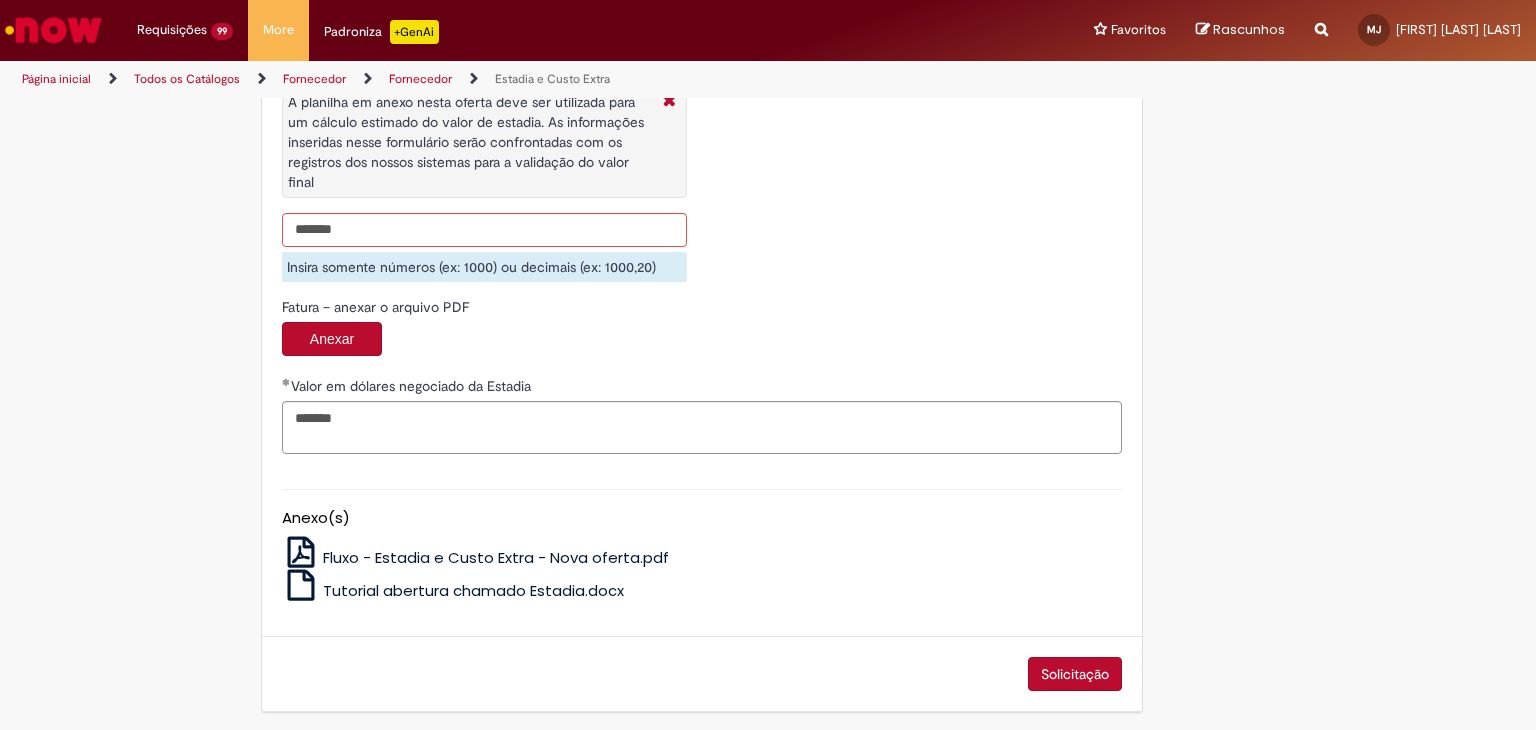 type on "**********" 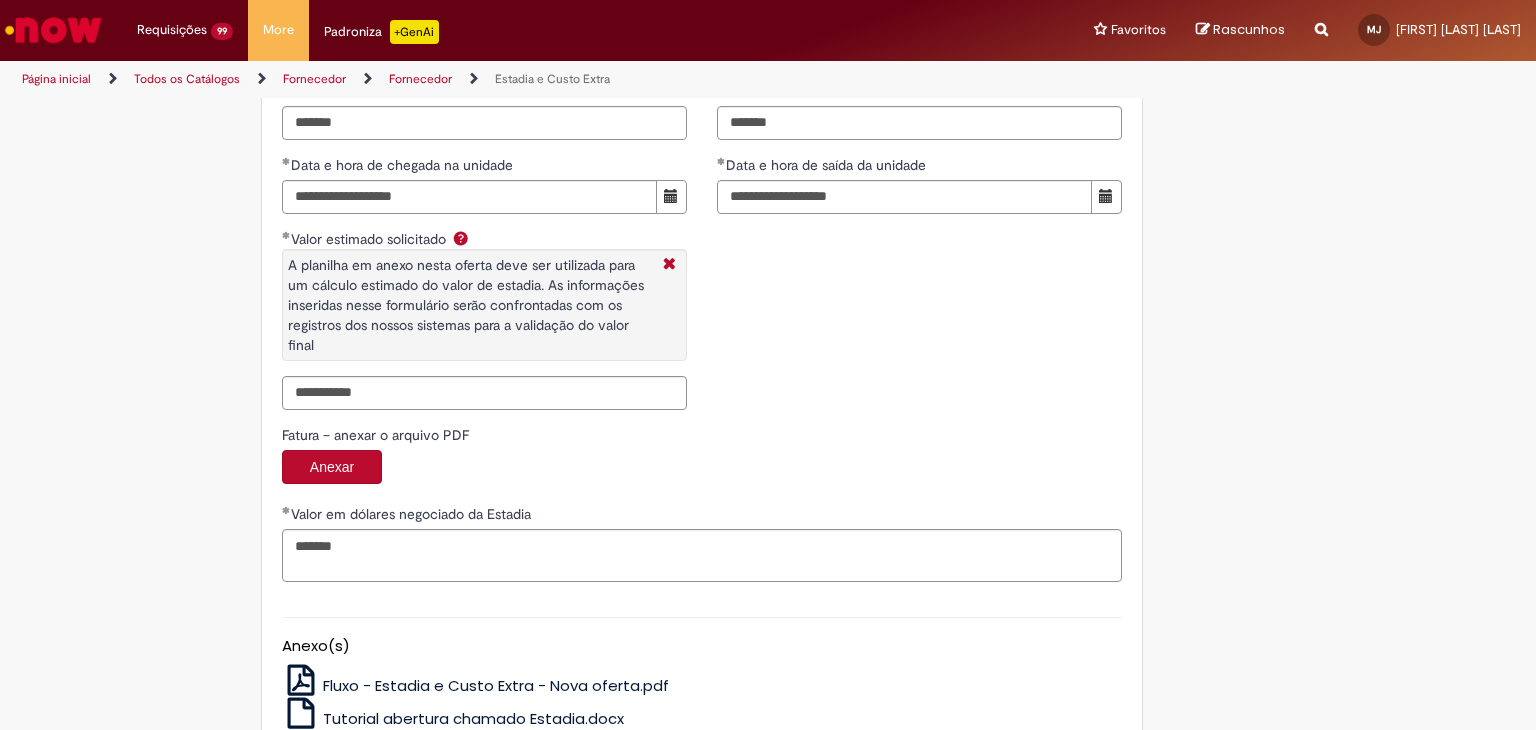 scroll, scrollTop: 3116, scrollLeft: 0, axis: vertical 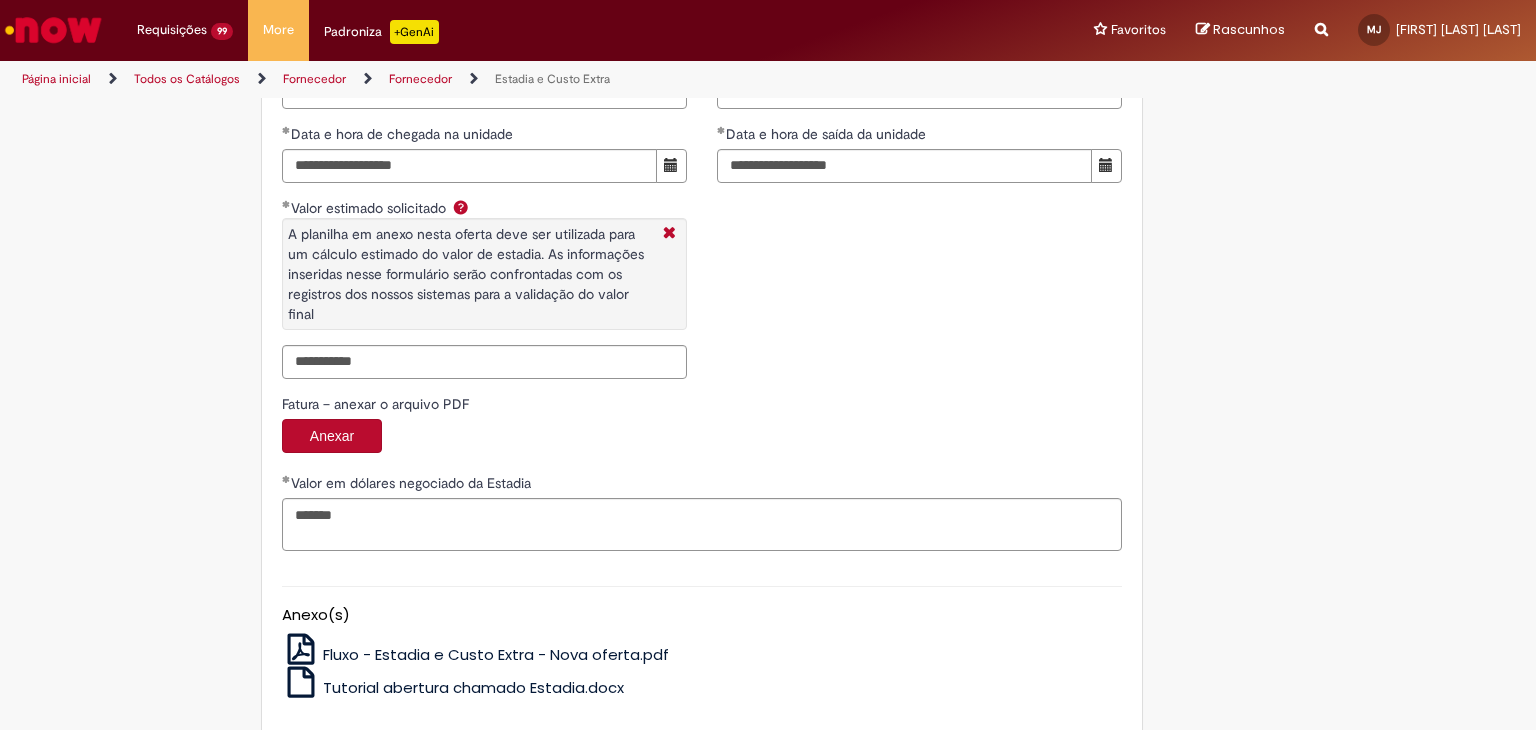 click on "**********" at bounding box center [702, 480] 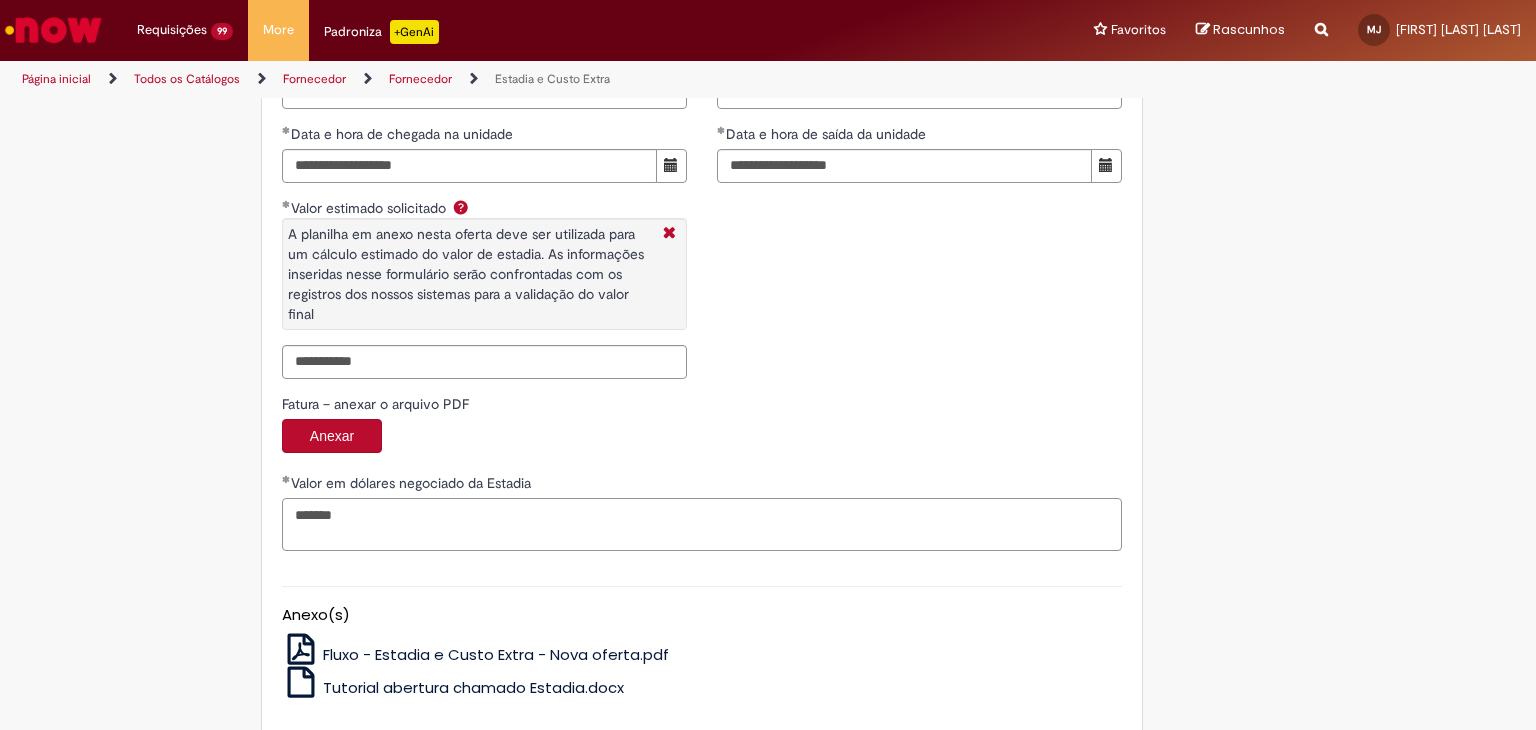 click on "*******" at bounding box center [702, 525] 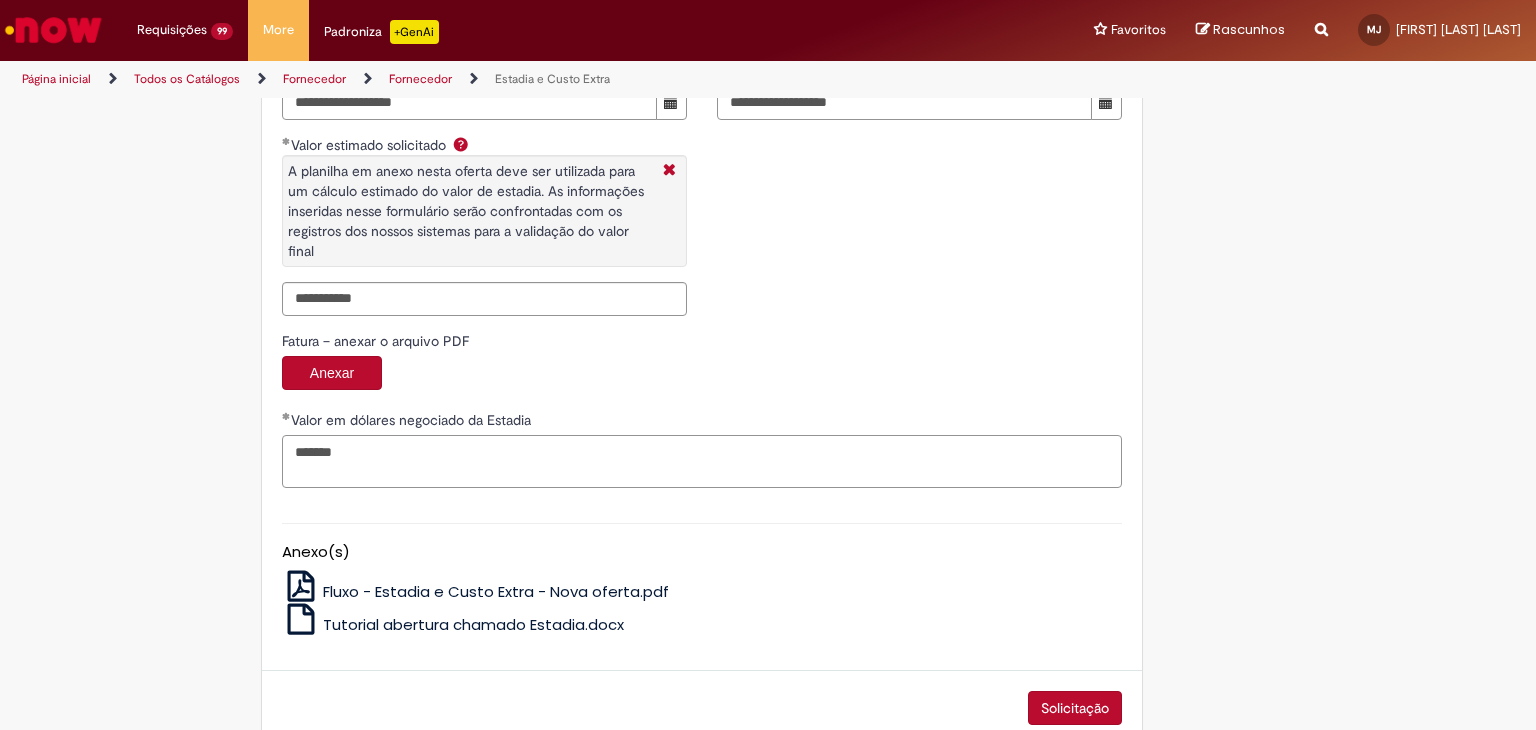 scroll, scrollTop: 3212, scrollLeft: 0, axis: vertical 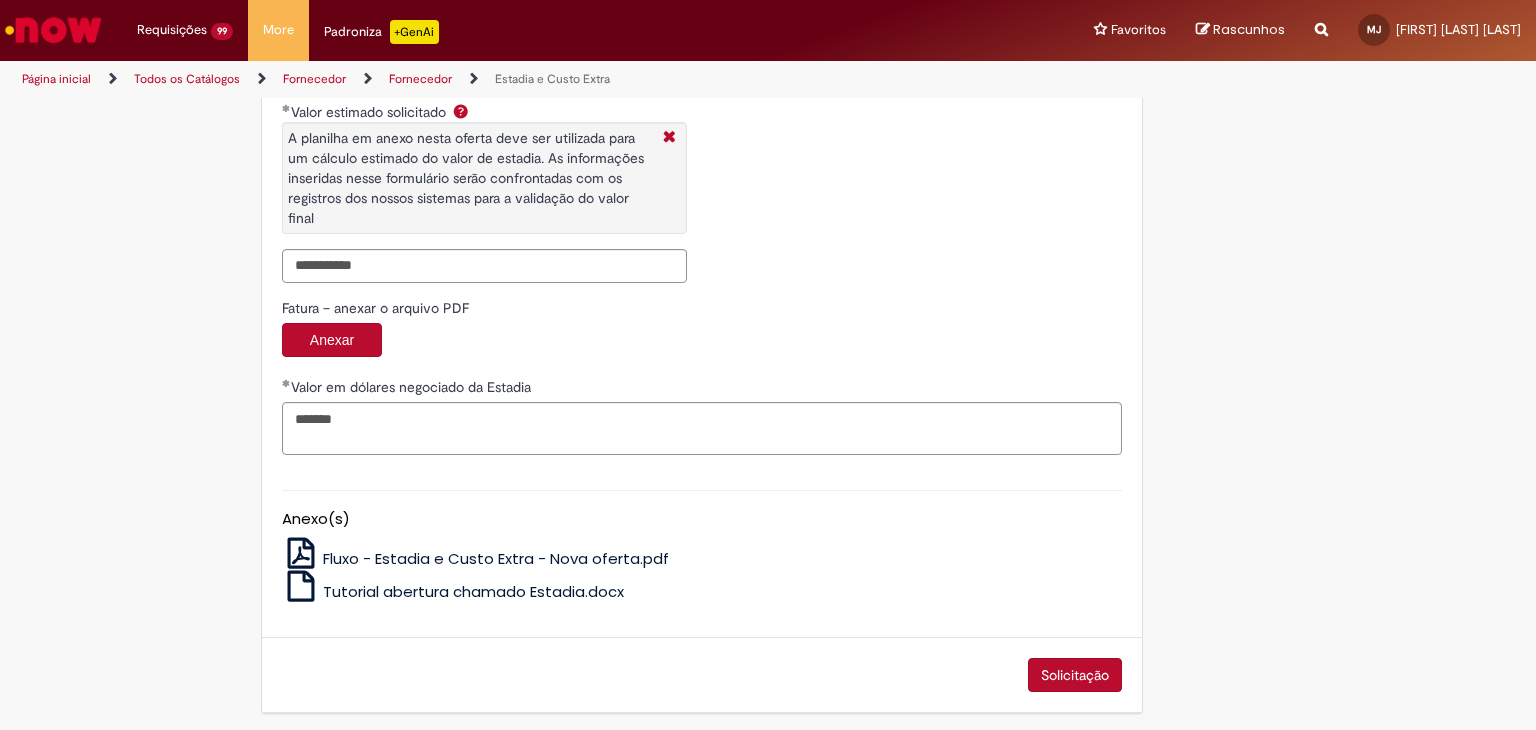 click on "Solicitação" at bounding box center [1075, 675] 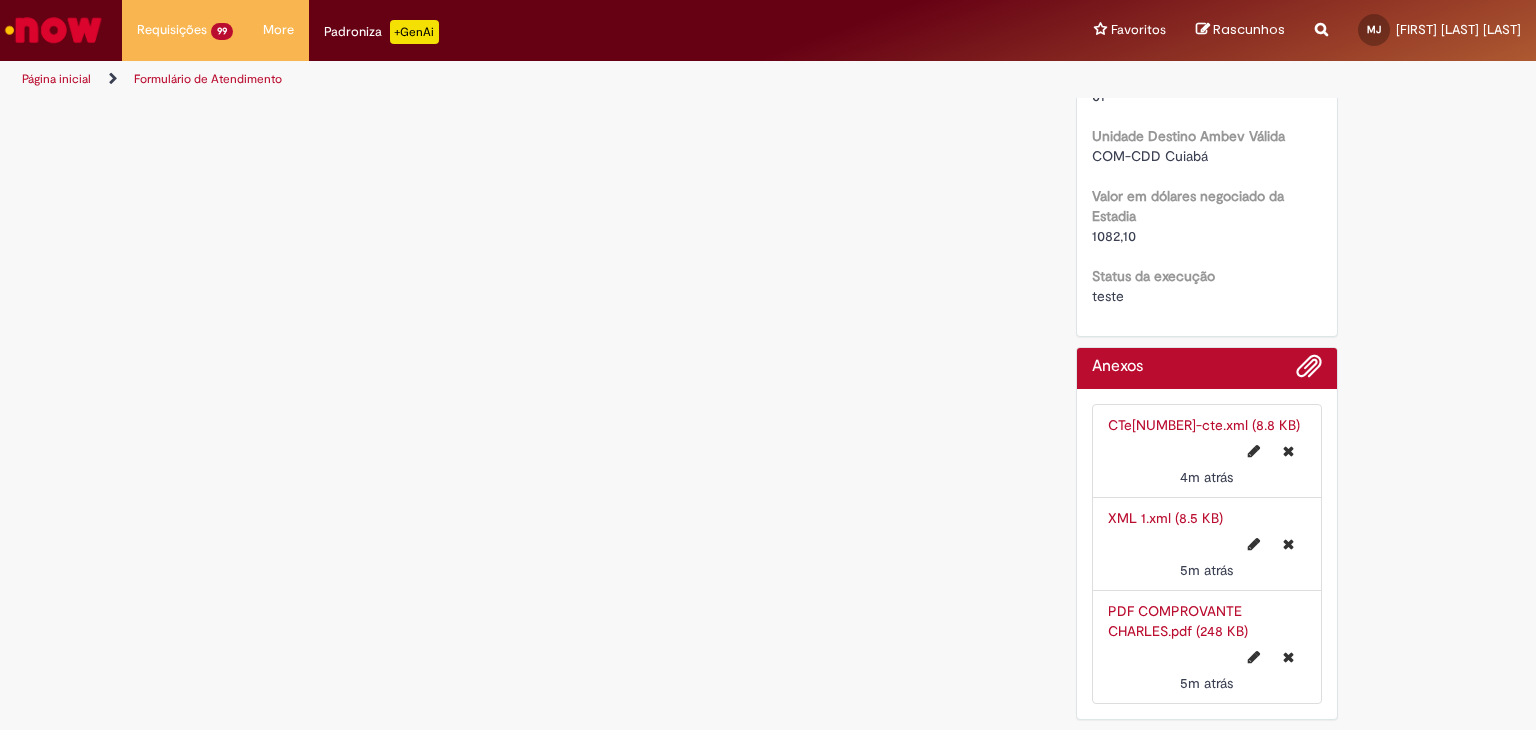scroll, scrollTop: 0, scrollLeft: 0, axis: both 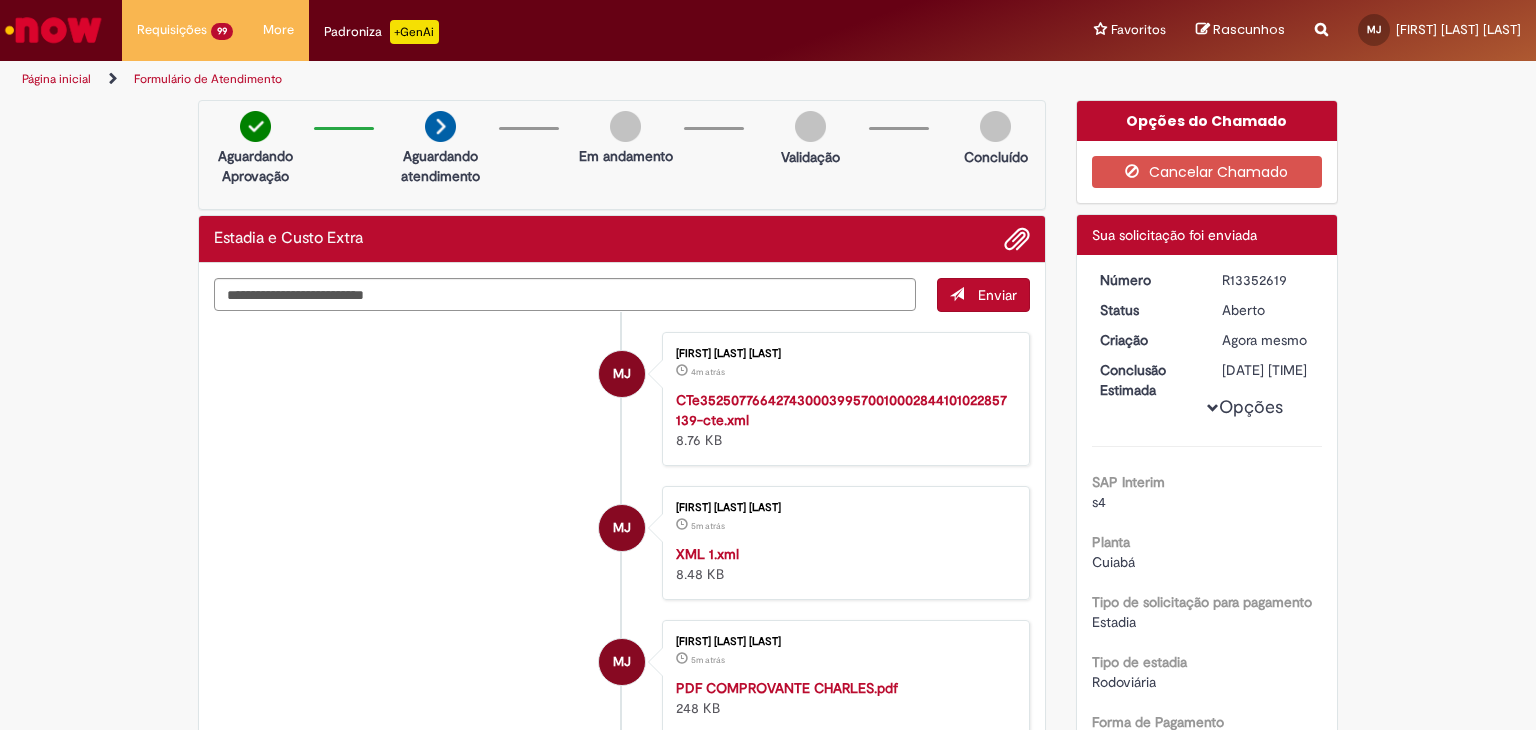 drag, startPoint x: 1278, startPoint y: 278, endPoint x: 1213, endPoint y: 269, distance: 65.62012 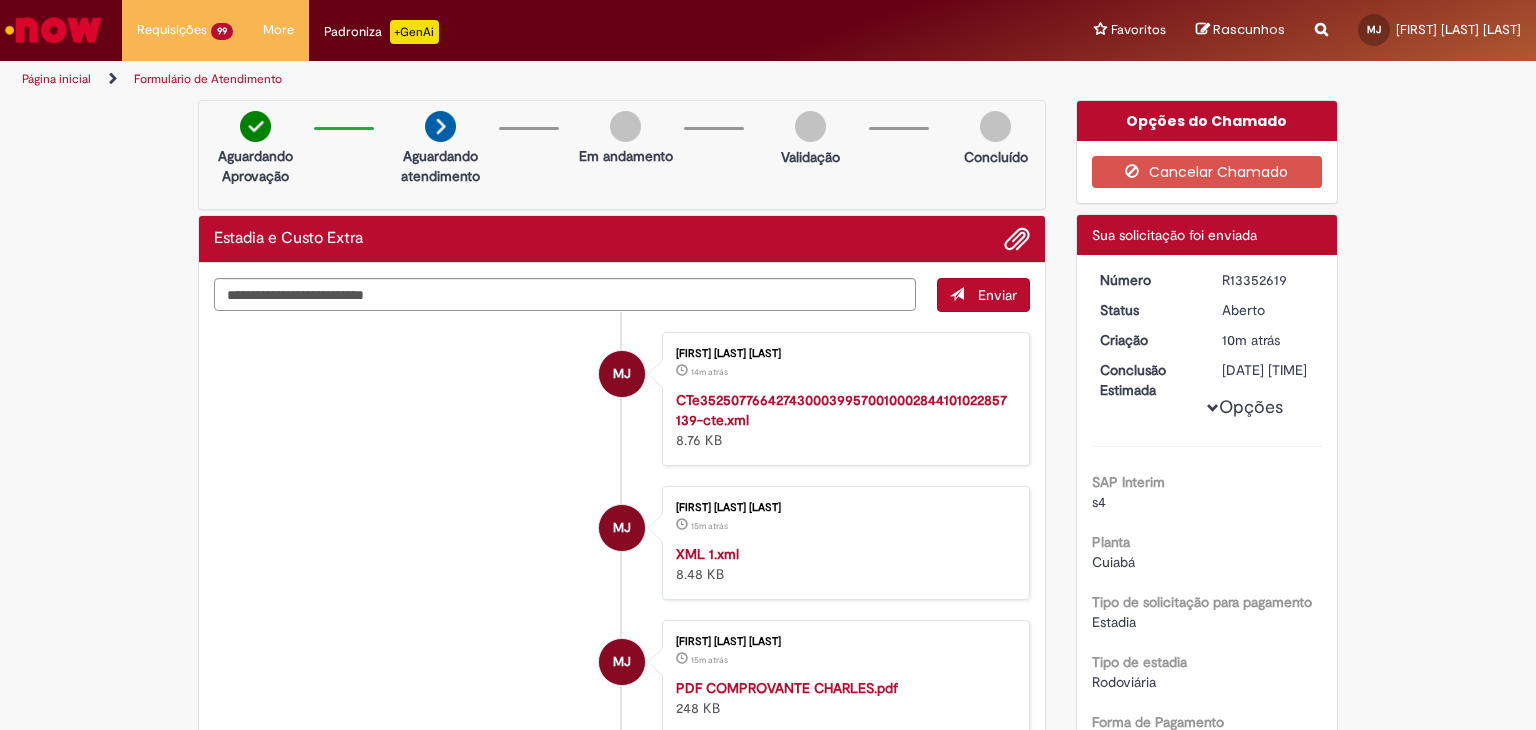 click on "Página inicial" at bounding box center [56, 79] 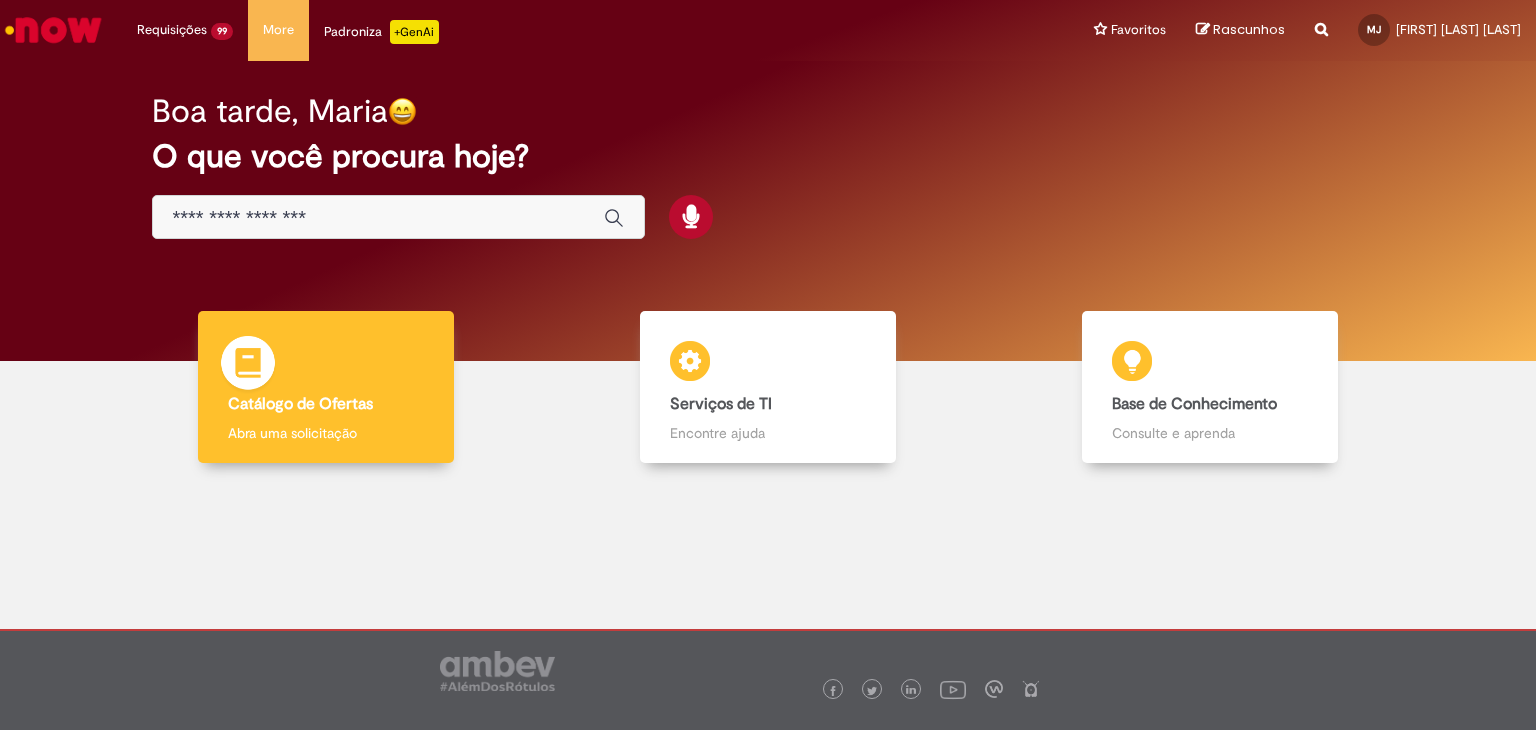 click on "Catálogo de Ofertas" at bounding box center (326, 405) 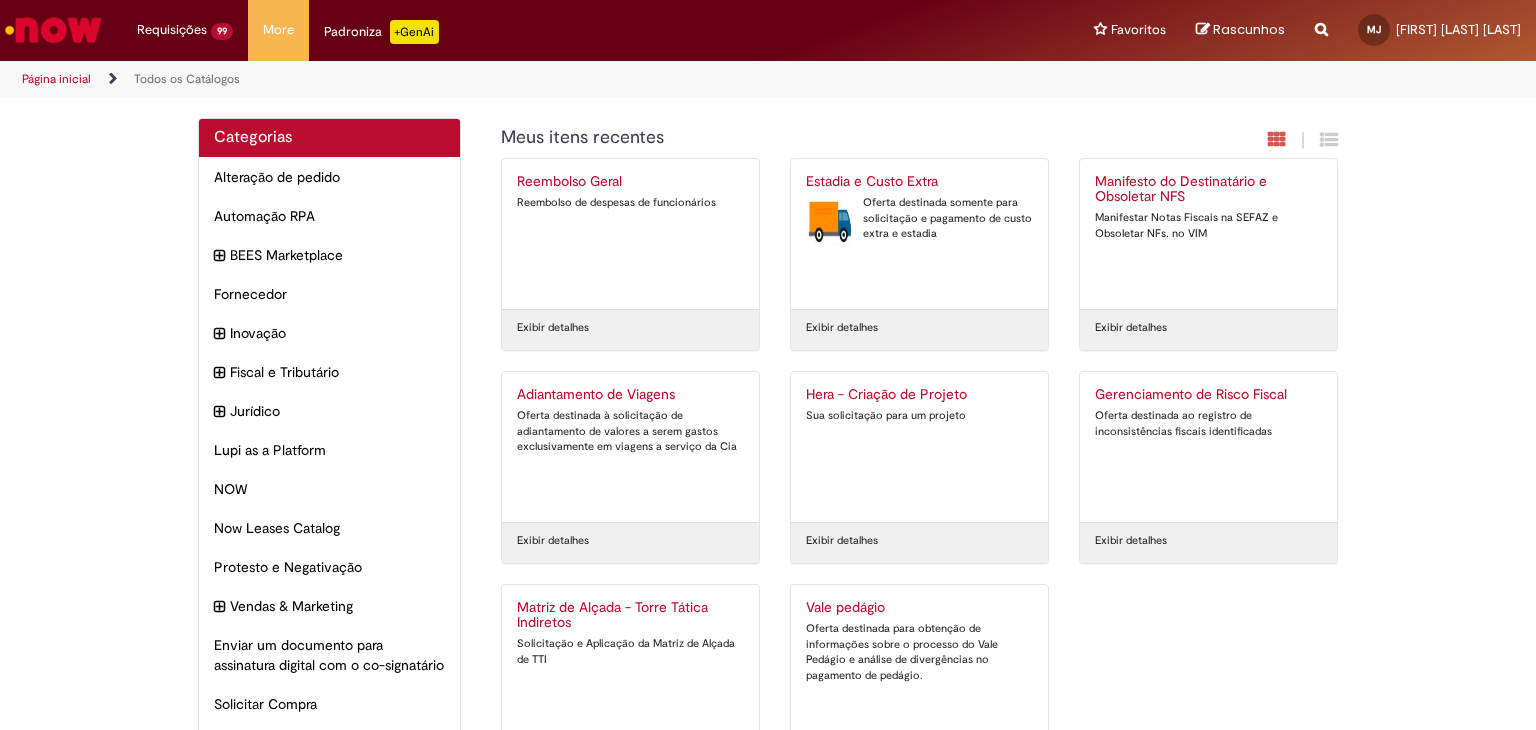 click on "Exibir detalhes" at bounding box center (842, 328) 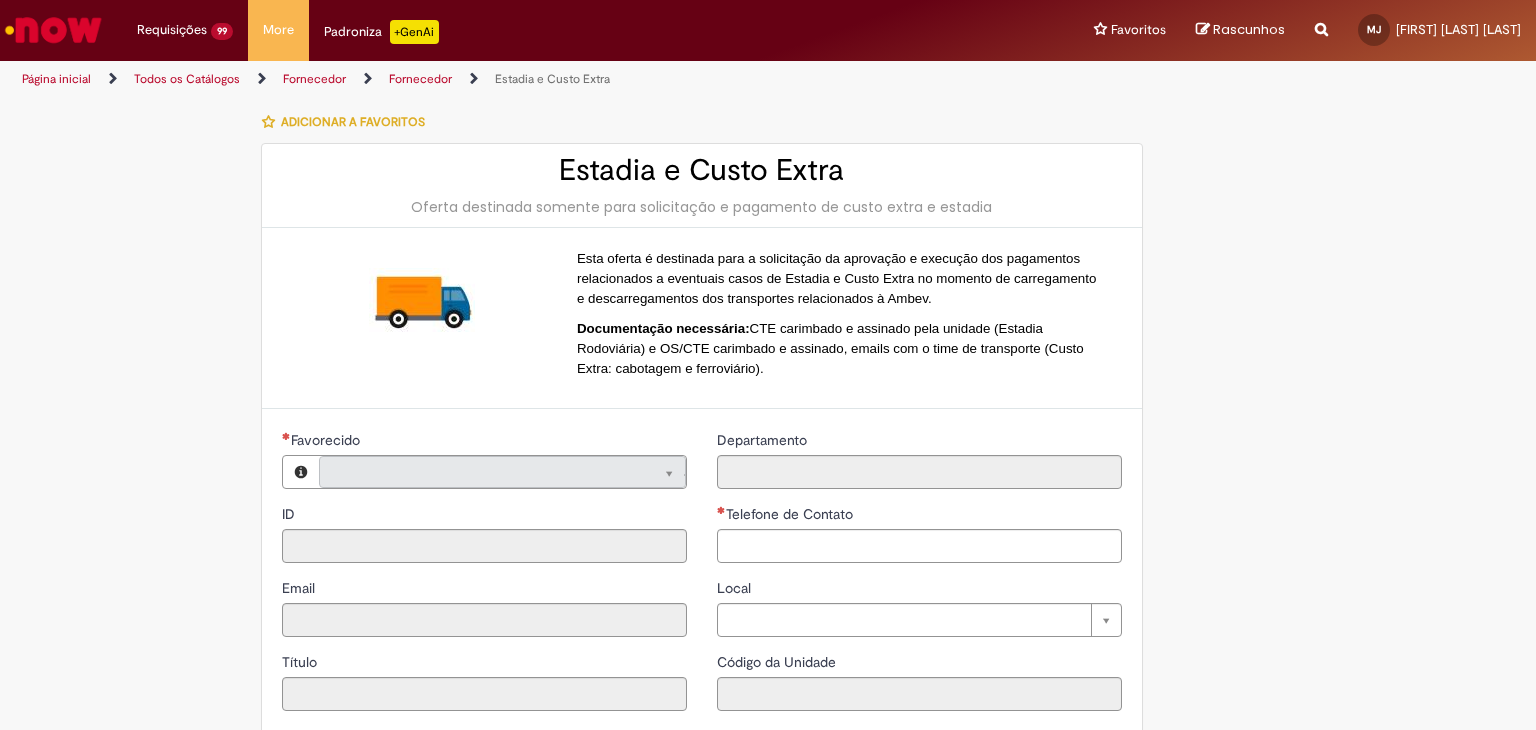 type on "**********" 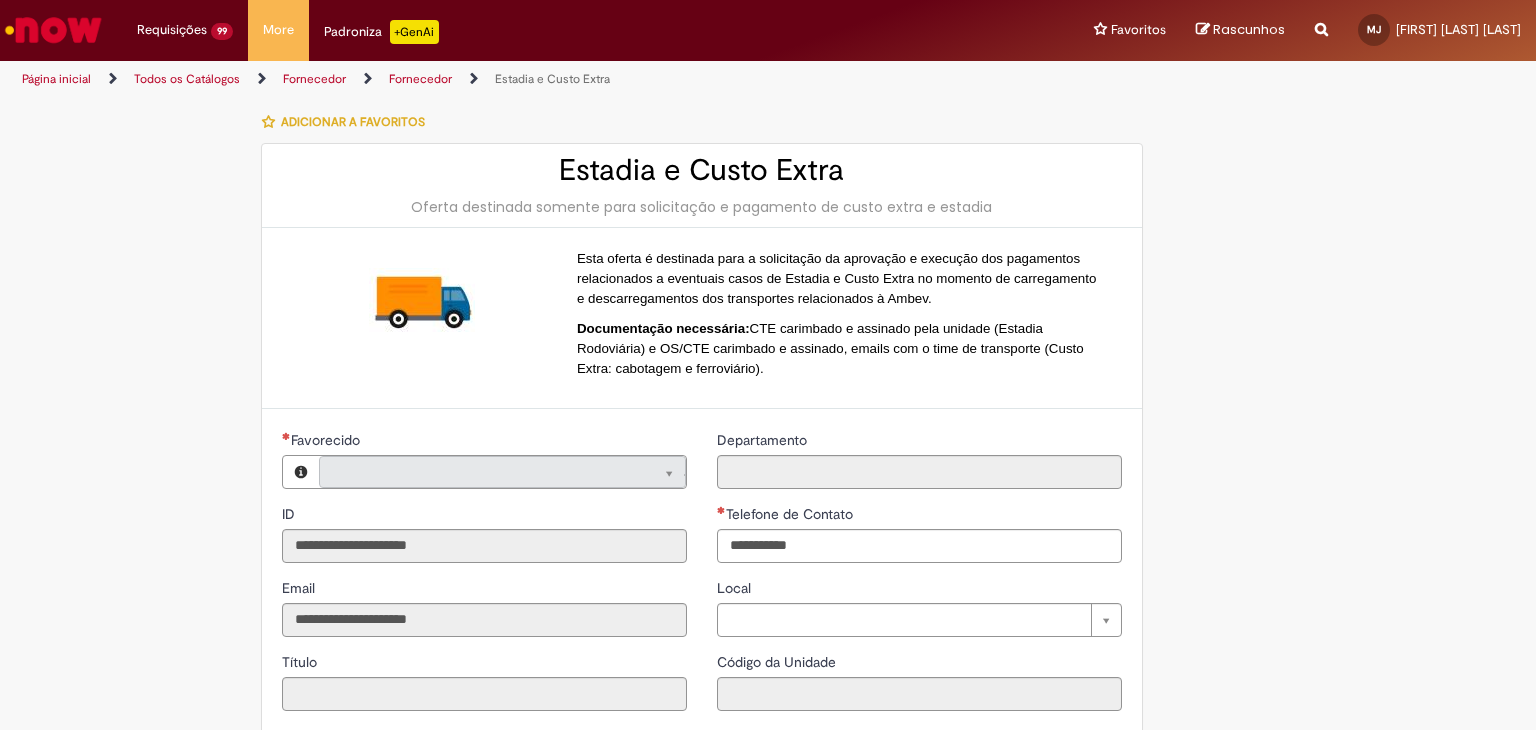 type on "**********" 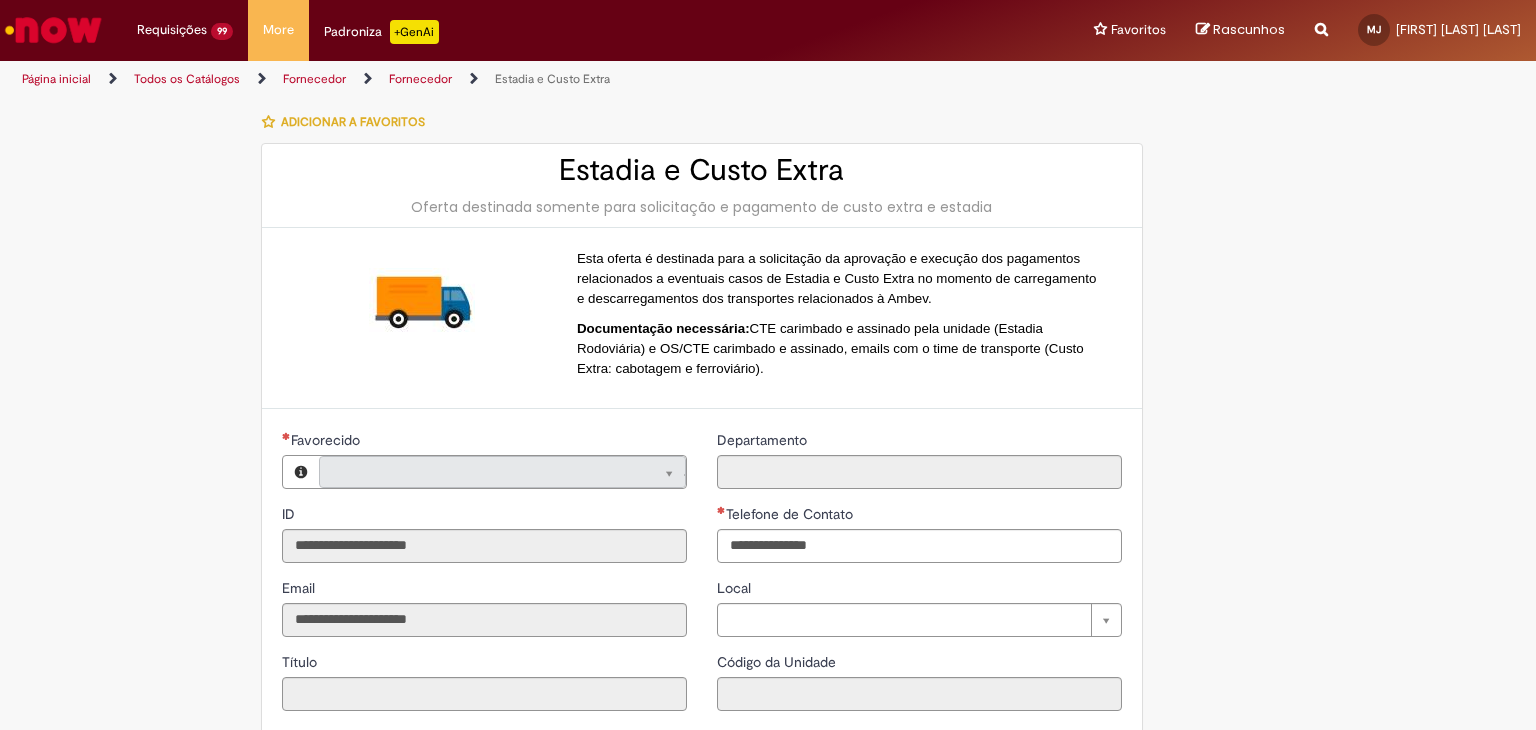 type on "**********" 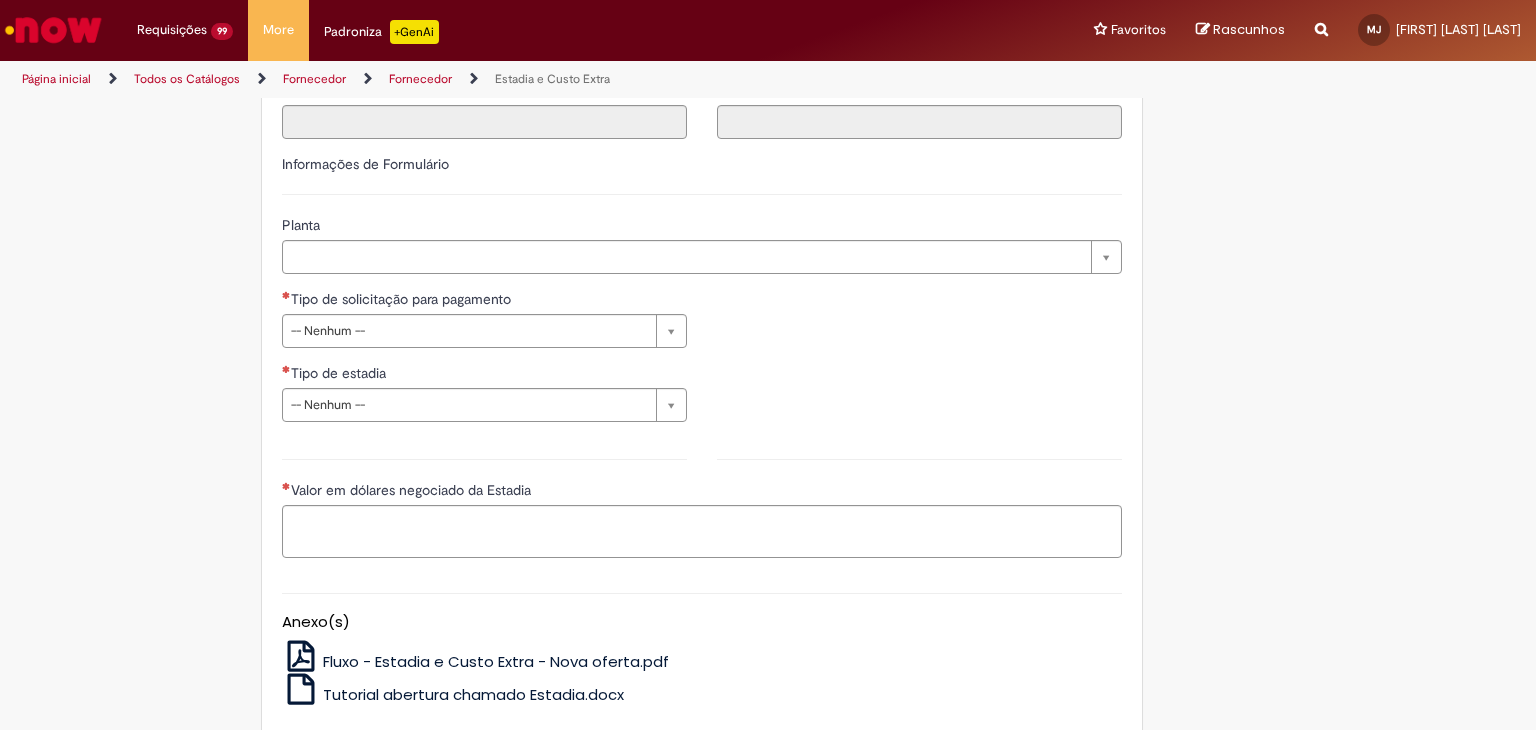 scroll, scrollTop: 600, scrollLeft: 0, axis: vertical 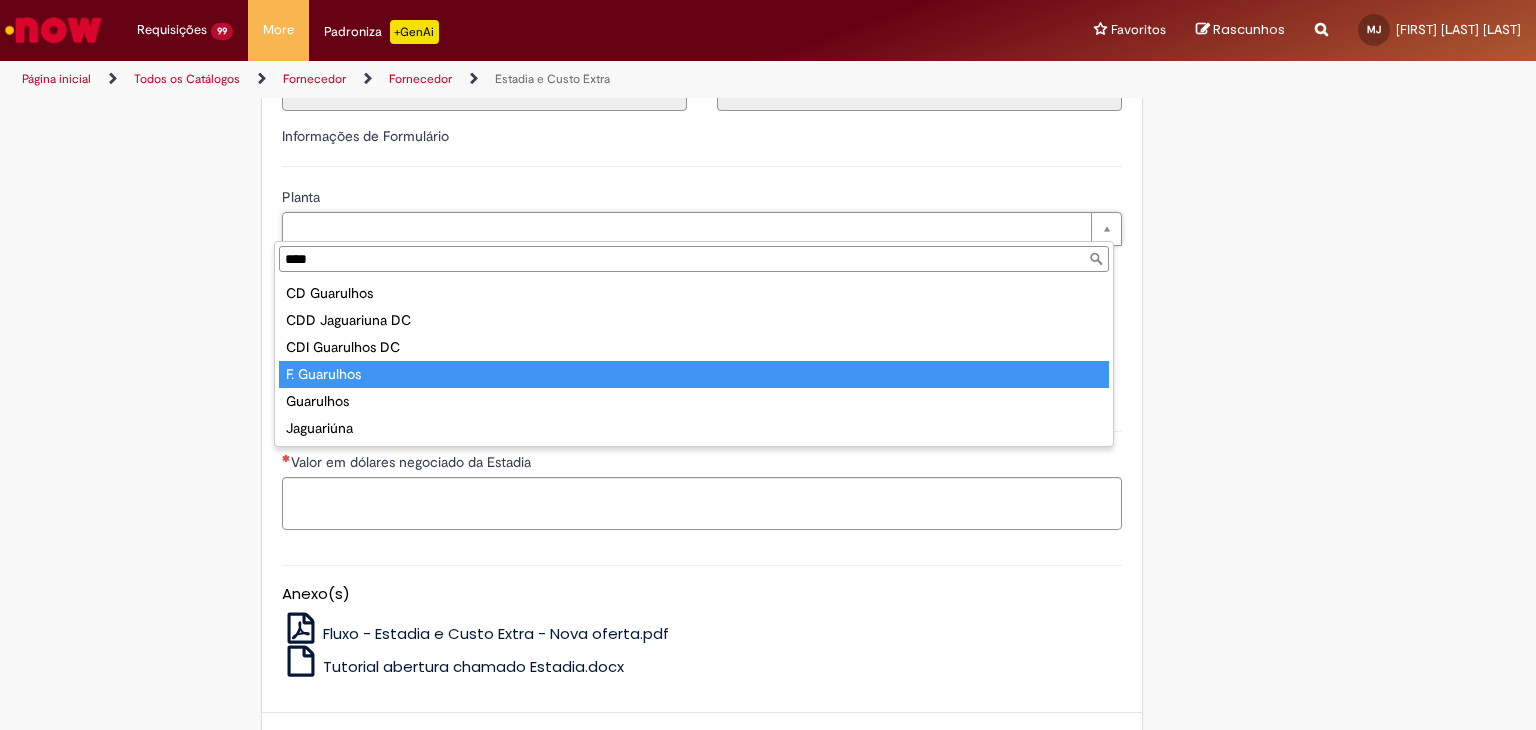 type on "****" 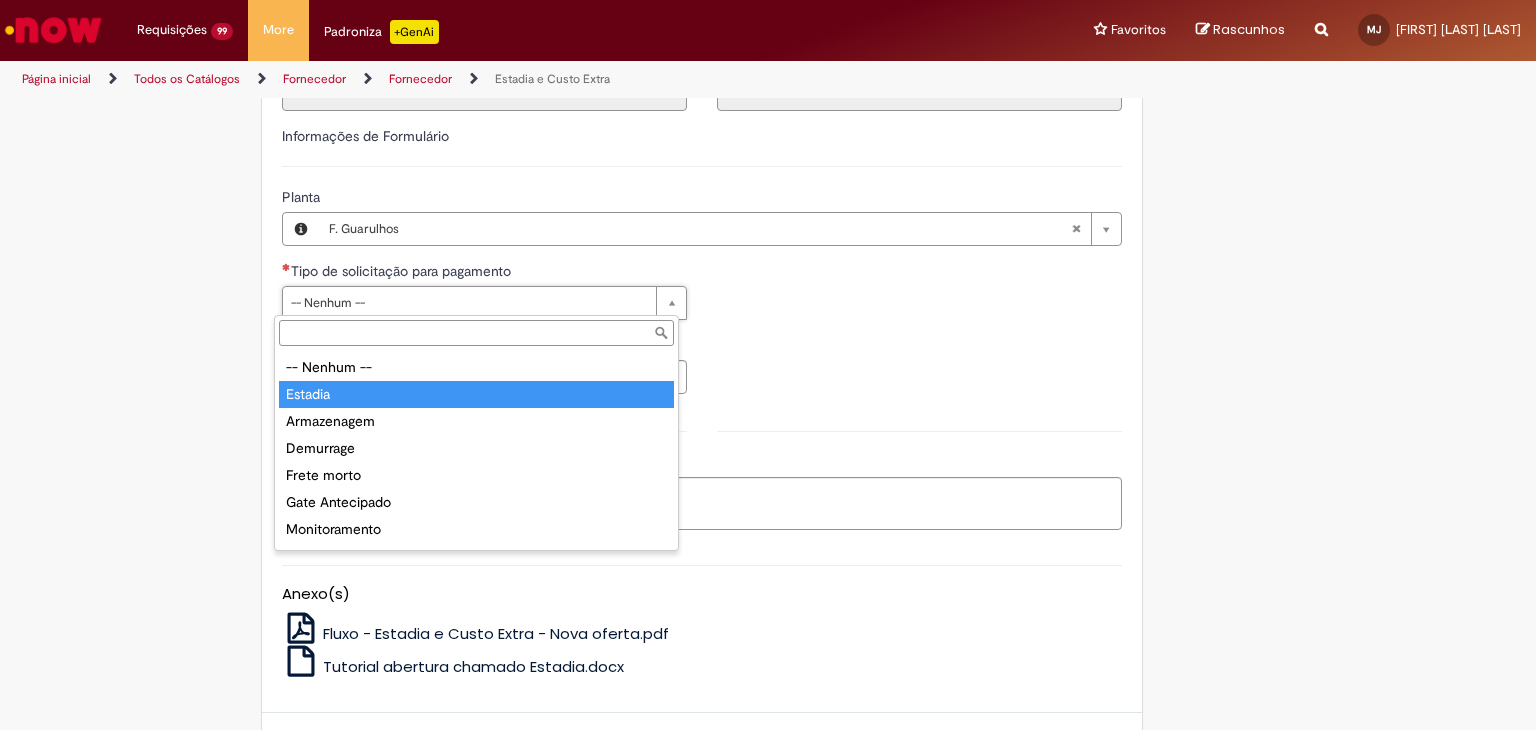 type on "*******" 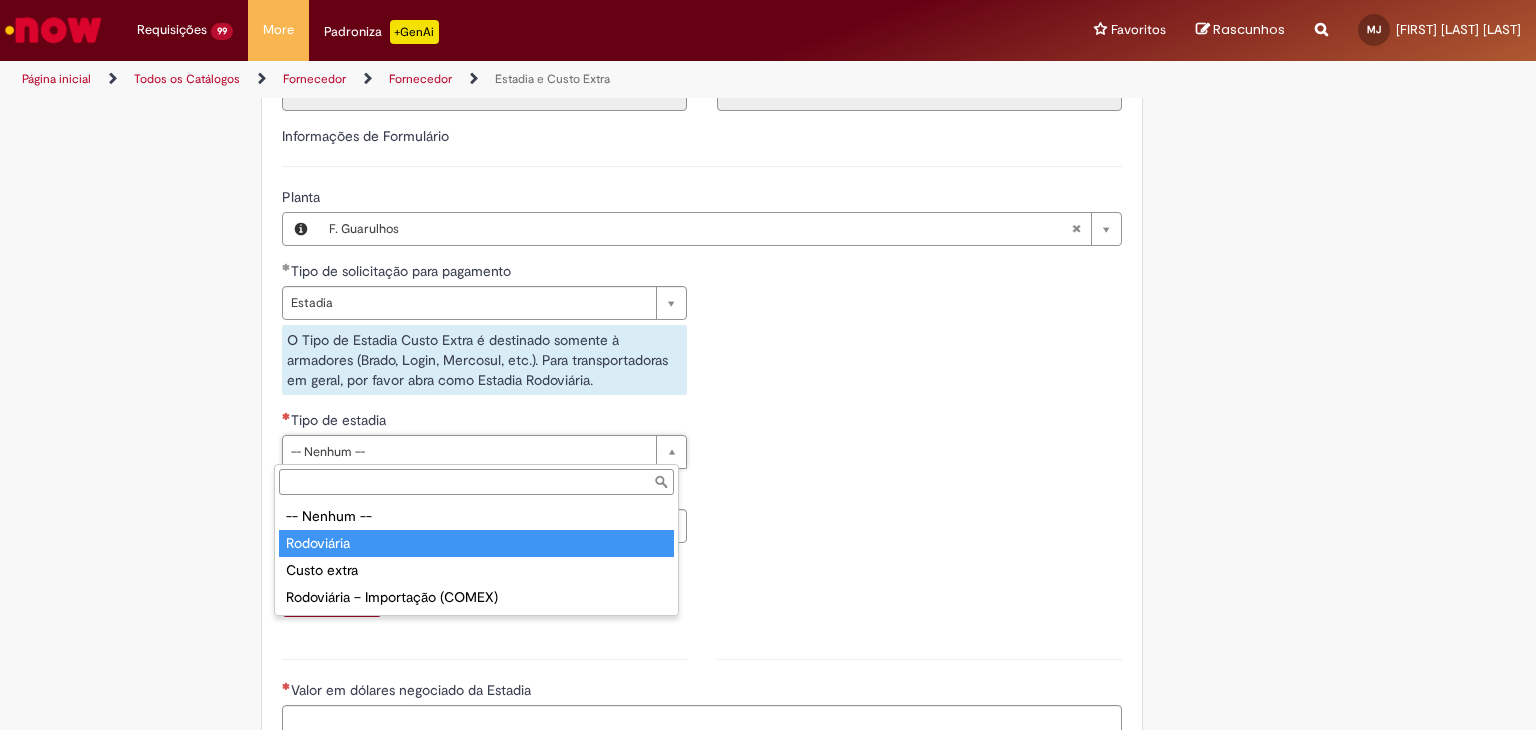 drag, startPoint x: 385, startPoint y: 546, endPoint x: 396, endPoint y: 544, distance: 11.18034 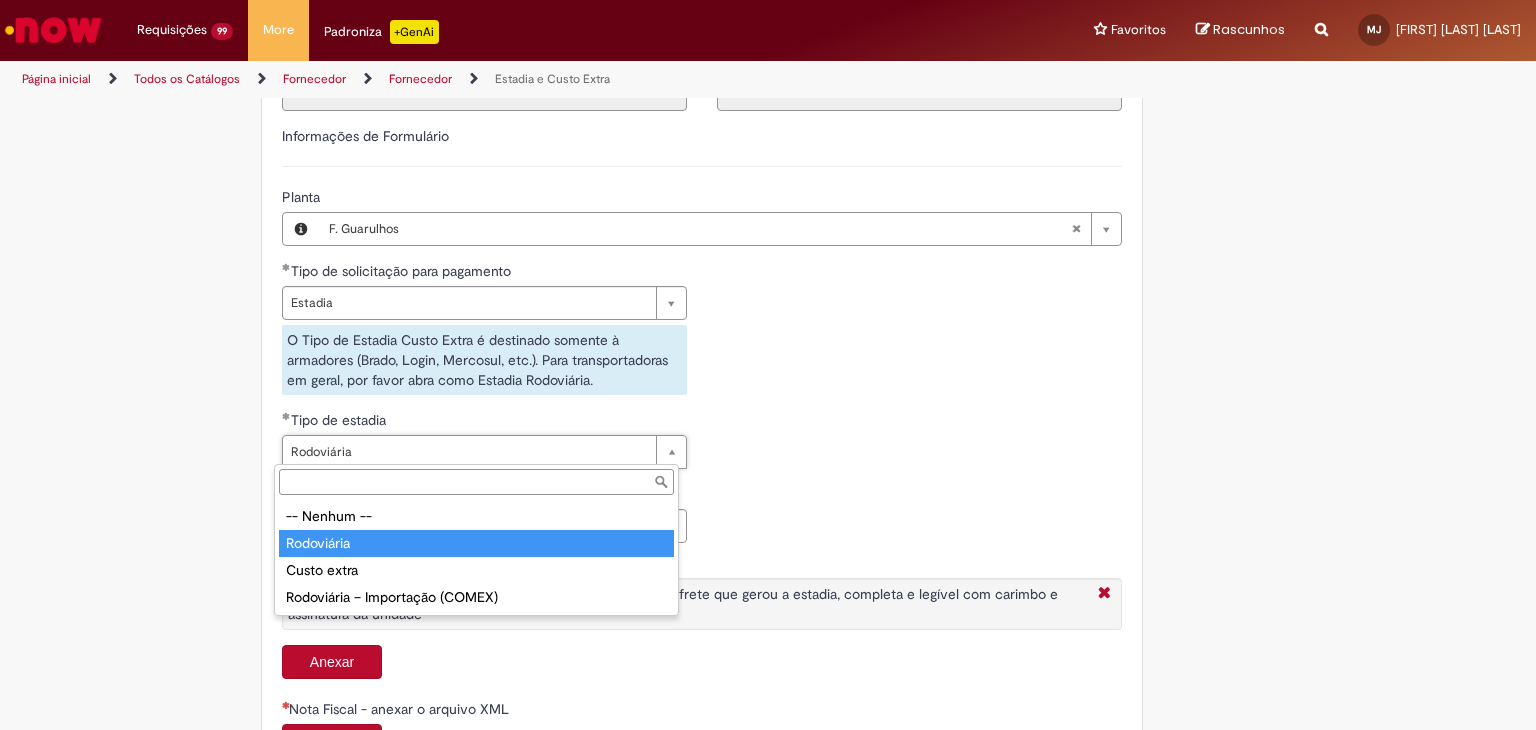 type on "**********" 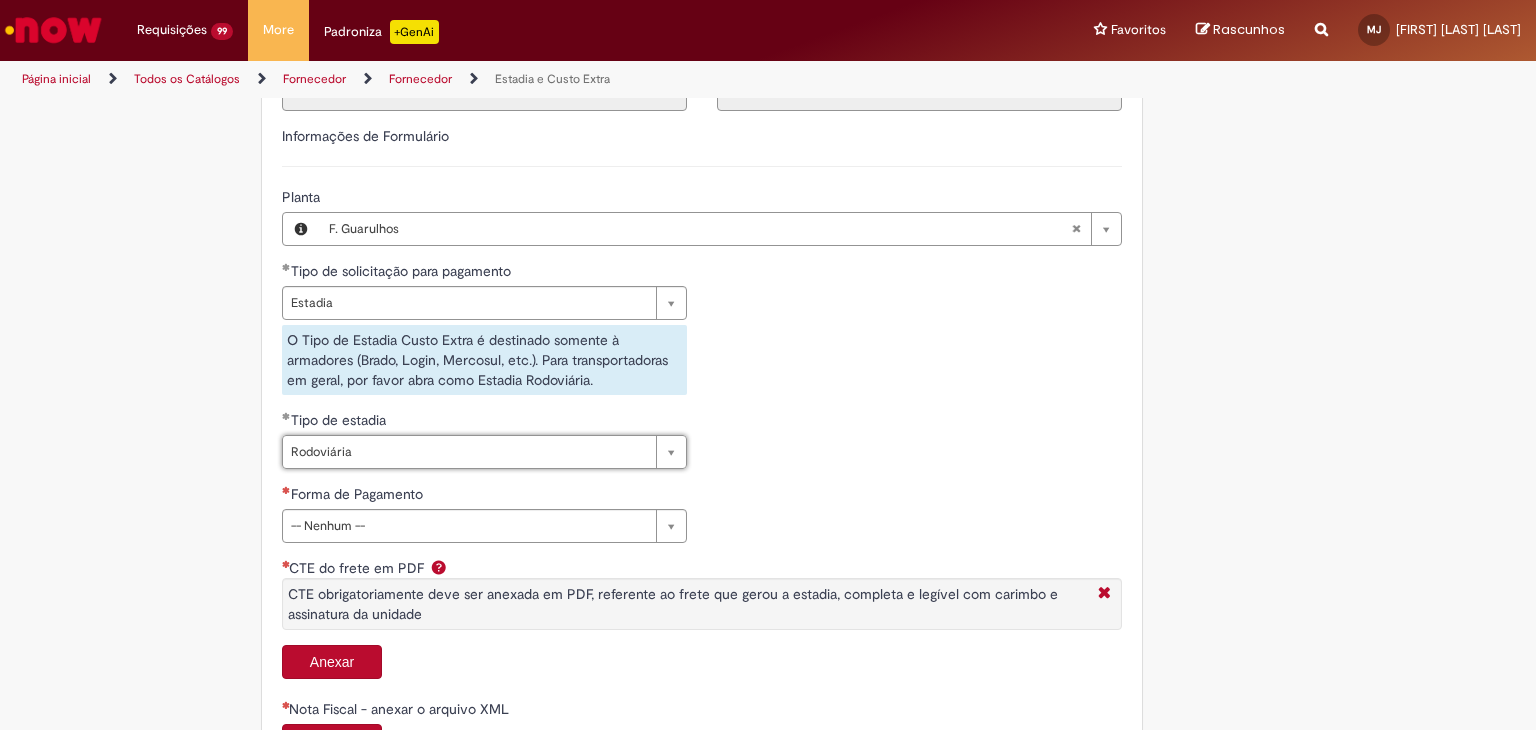scroll, scrollTop: 0, scrollLeft: 64, axis: horizontal 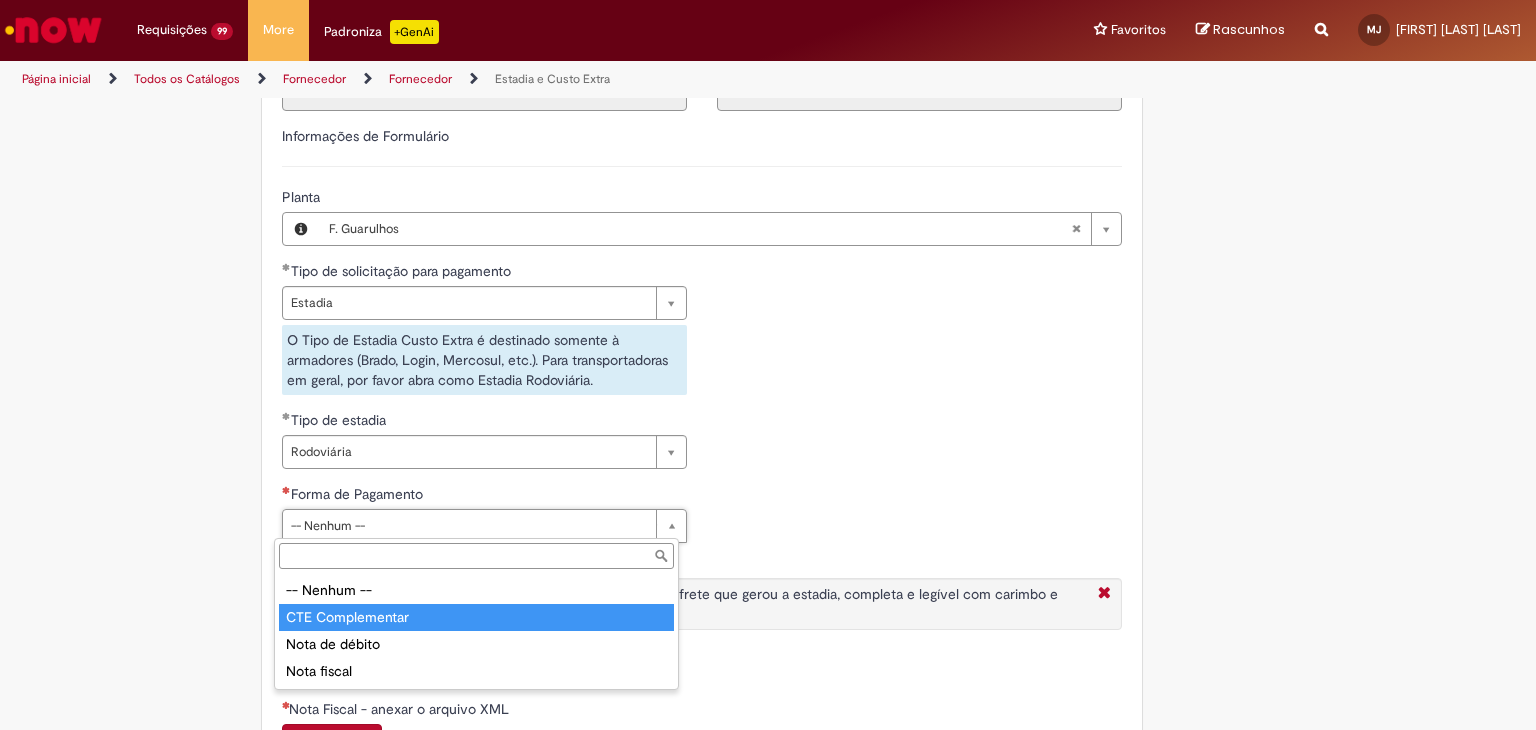 type on "**********" 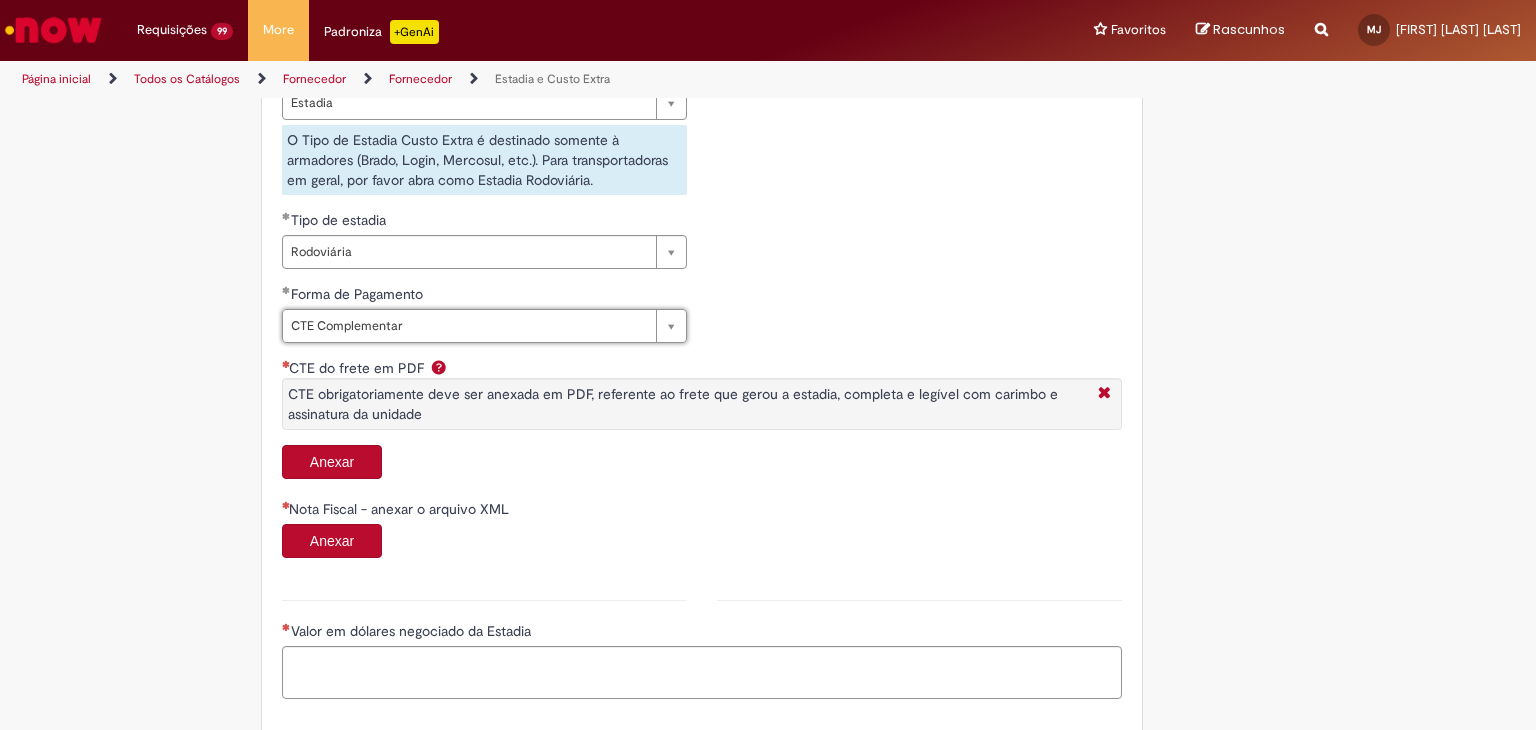 scroll, scrollTop: 800, scrollLeft: 0, axis: vertical 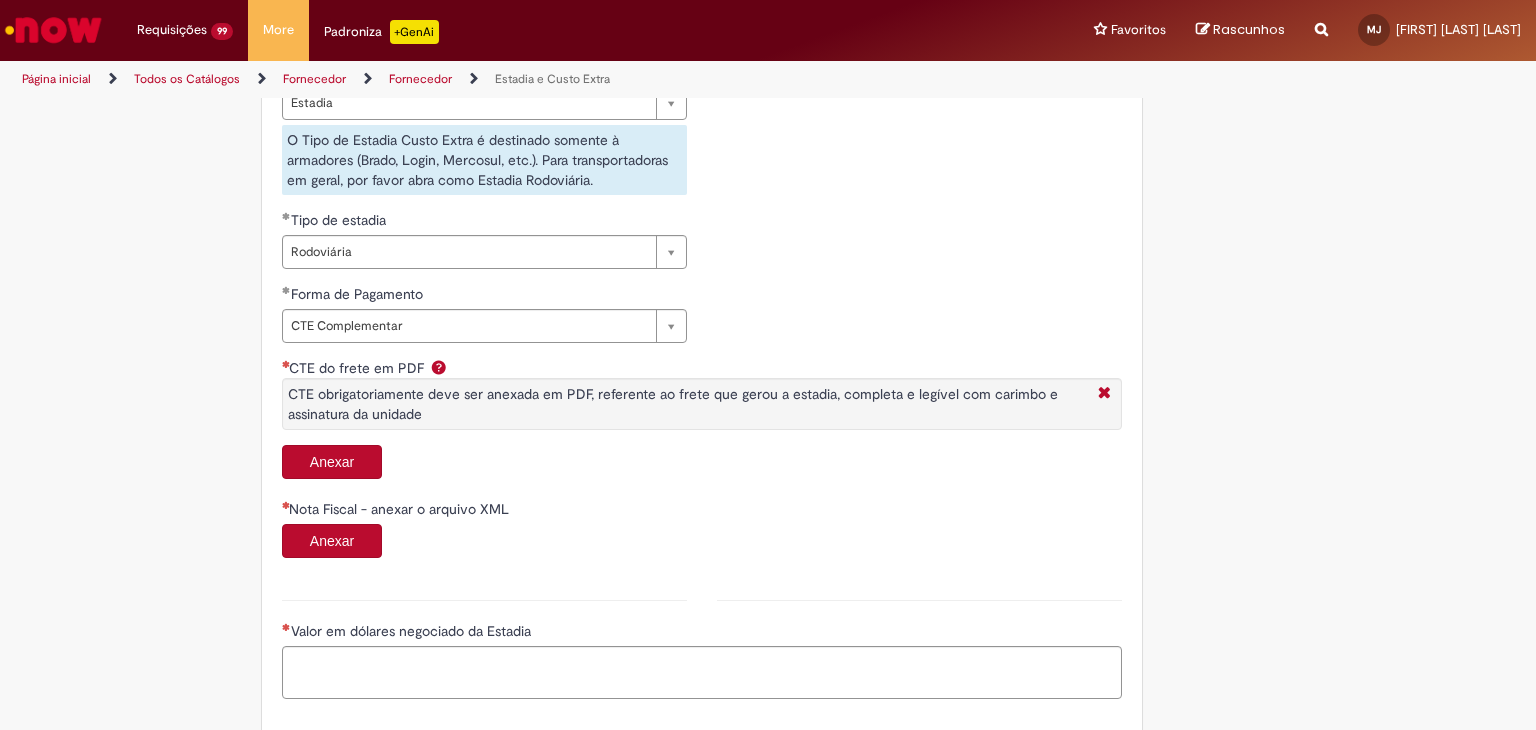 click on "Anexar" at bounding box center (332, 462) 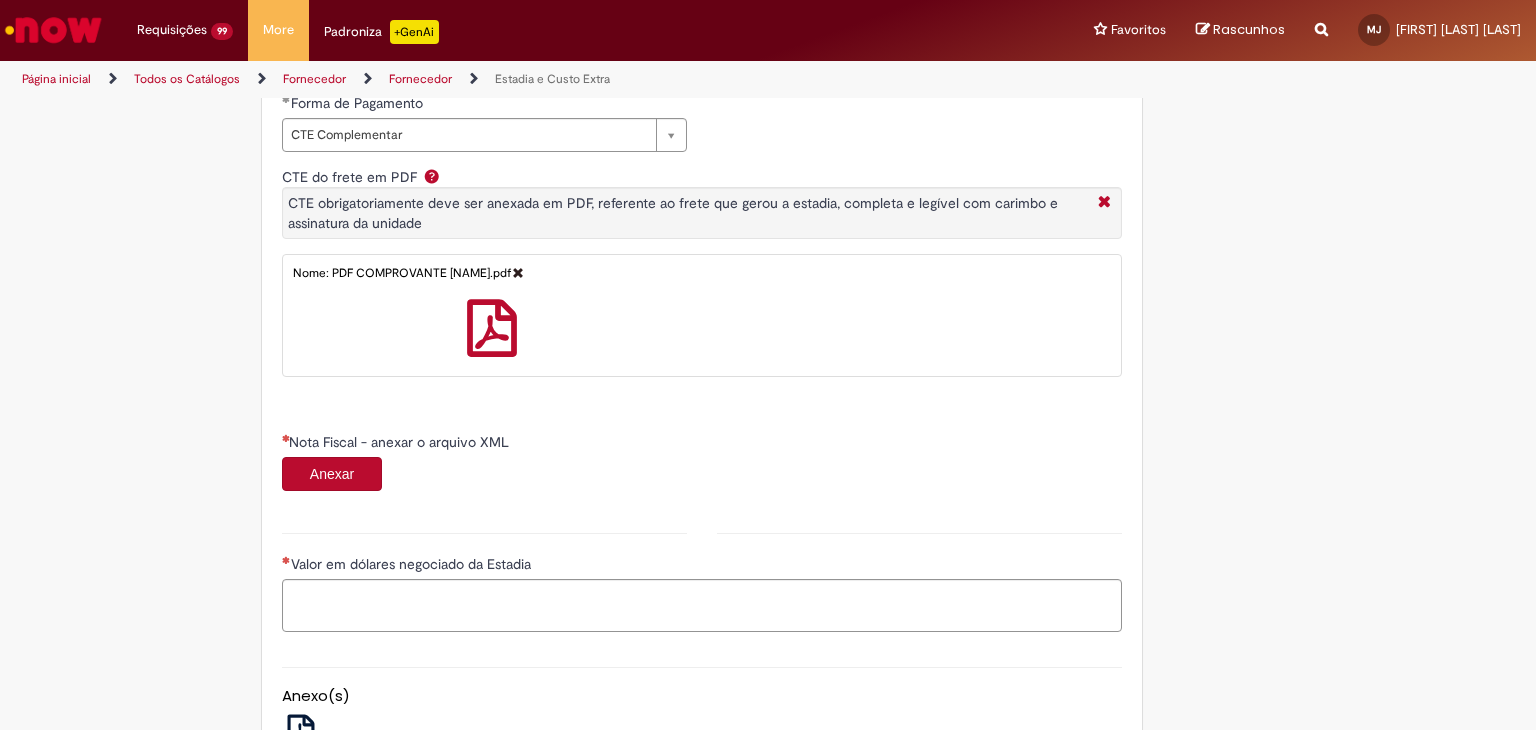 scroll, scrollTop: 1000, scrollLeft: 0, axis: vertical 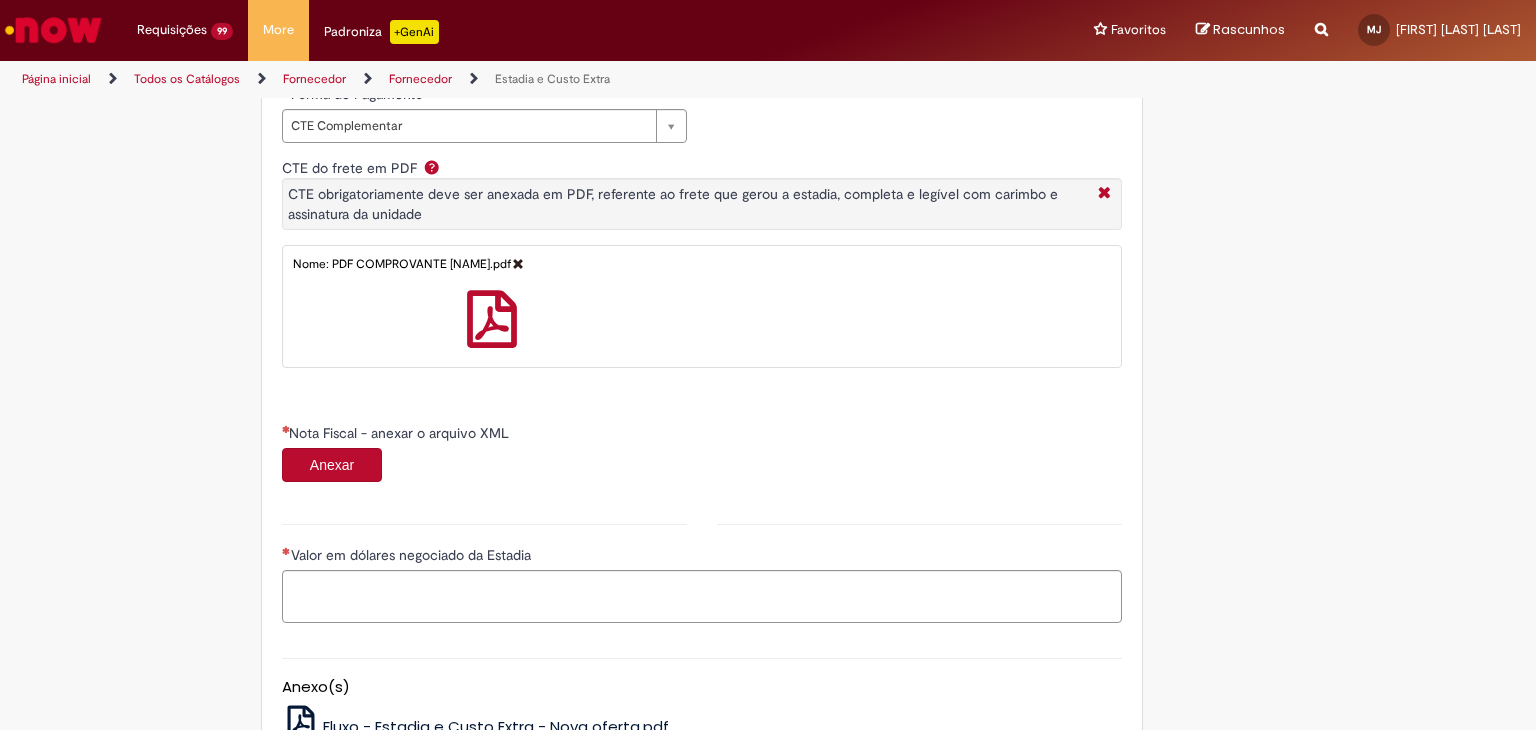 click on "Anexar" at bounding box center [332, 465] 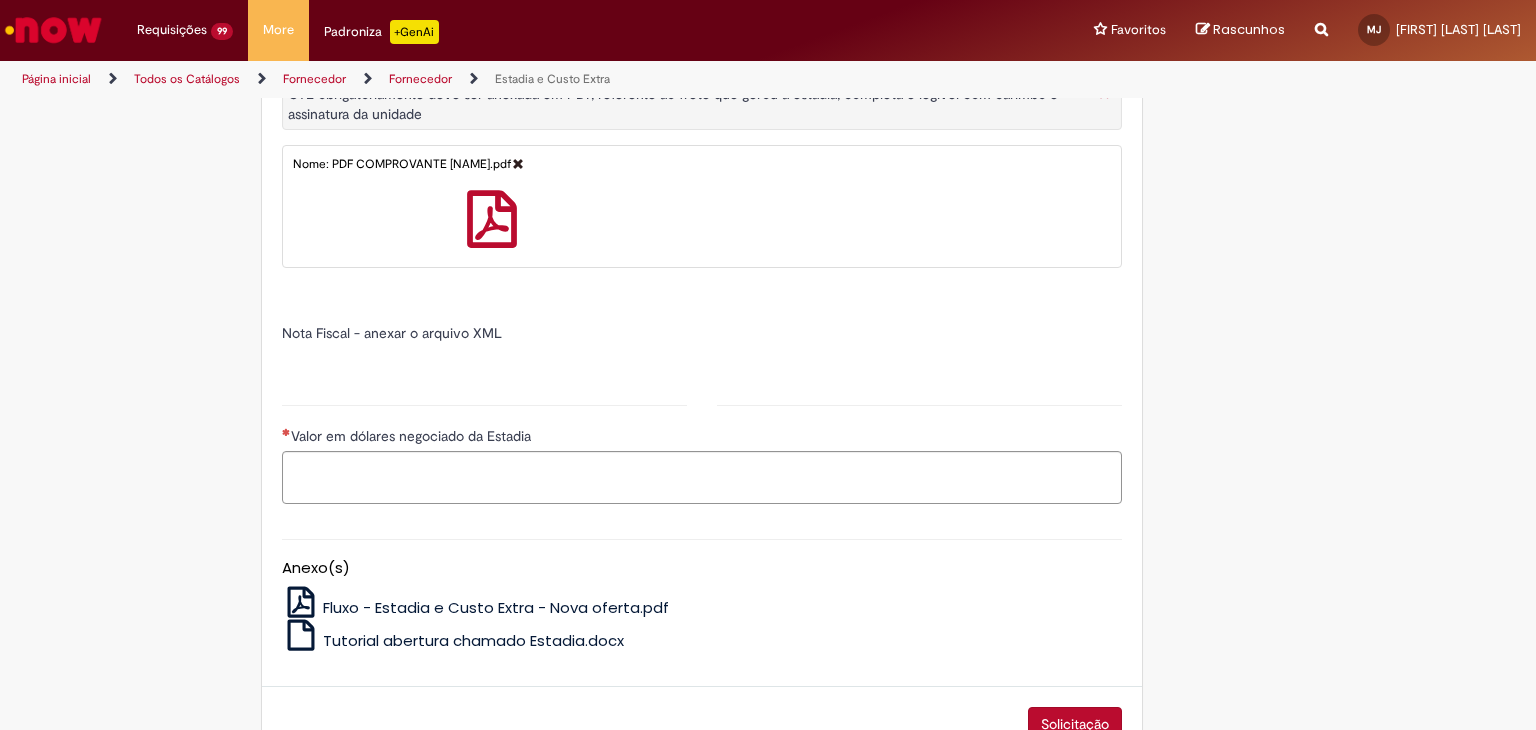 type on "******" 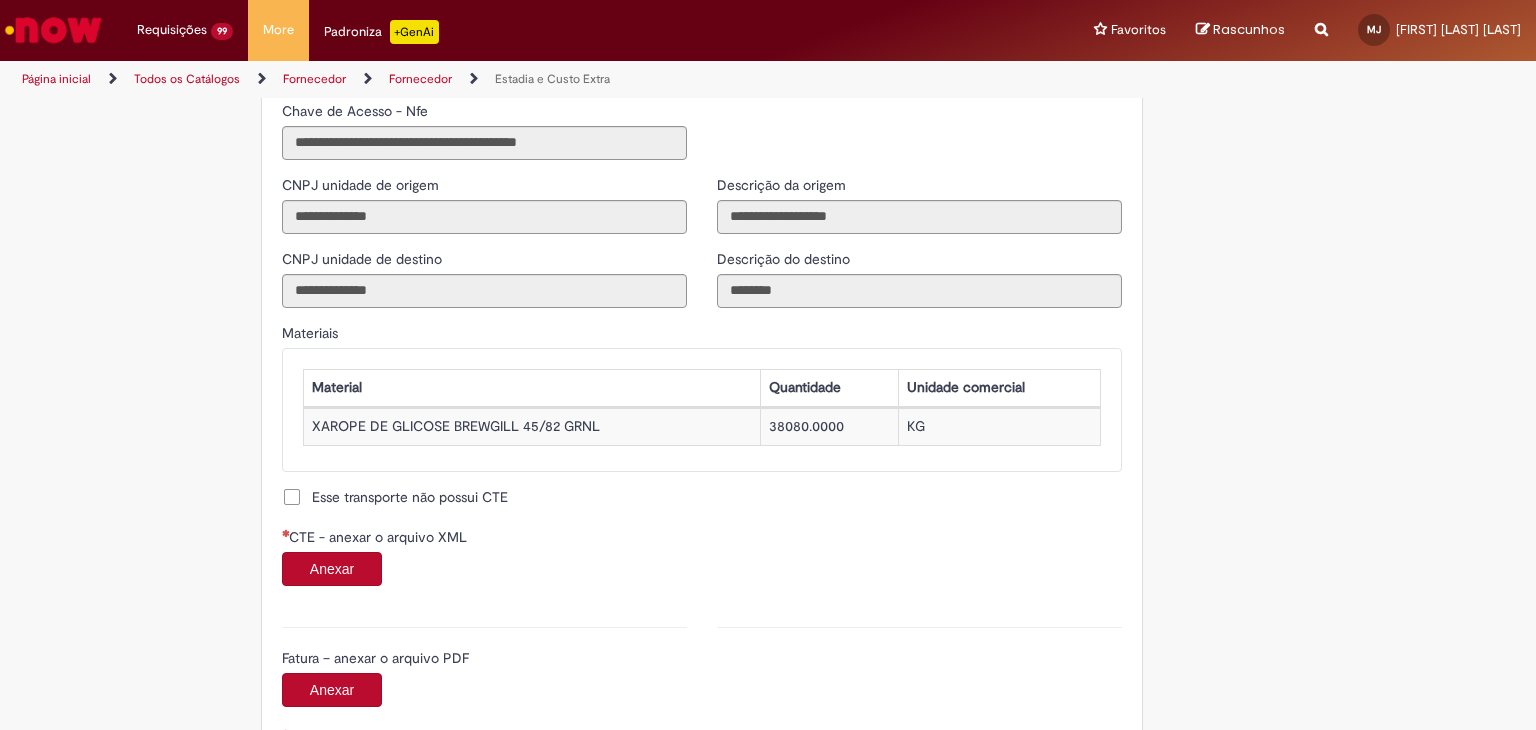 scroll, scrollTop: 1700, scrollLeft: 0, axis: vertical 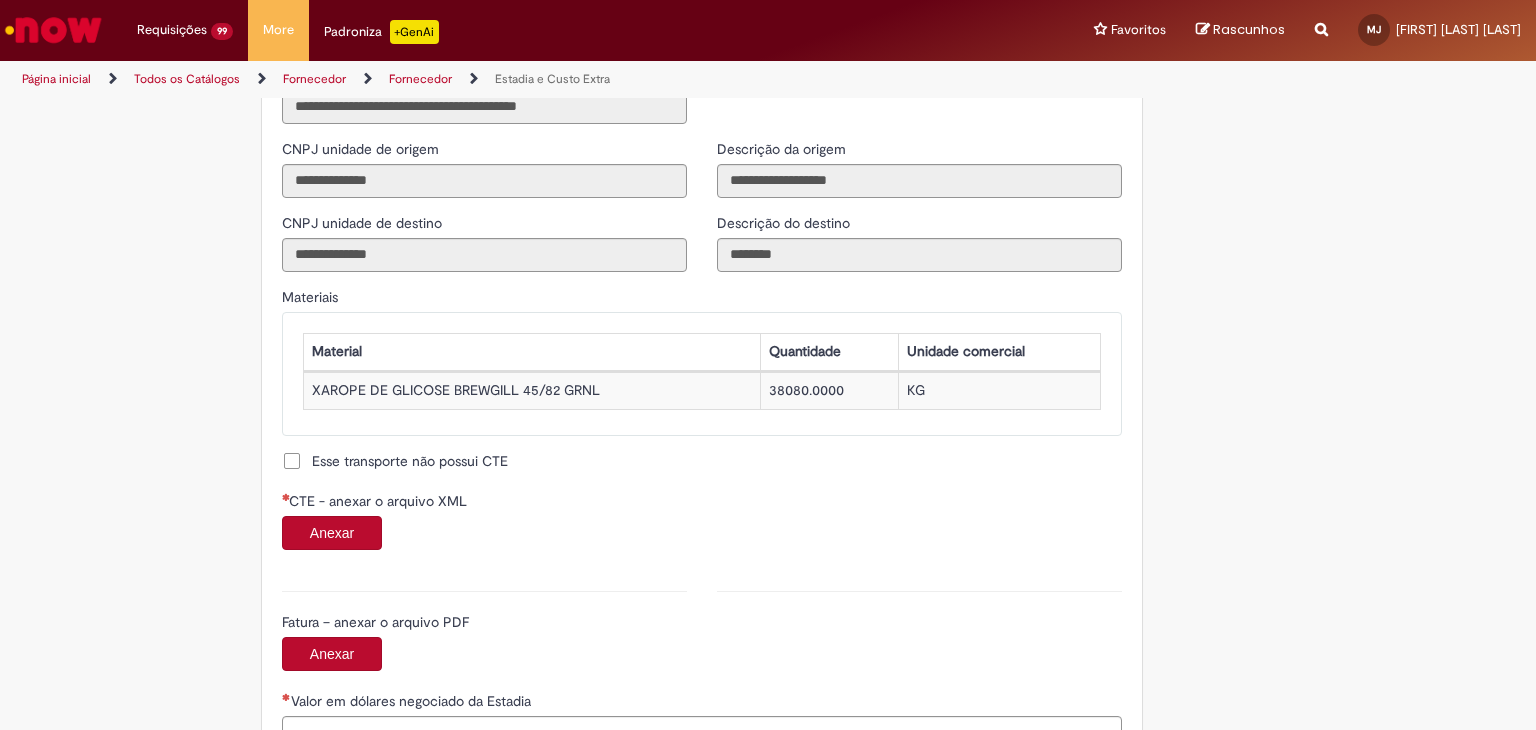 click on "**********" at bounding box center (768, -275) 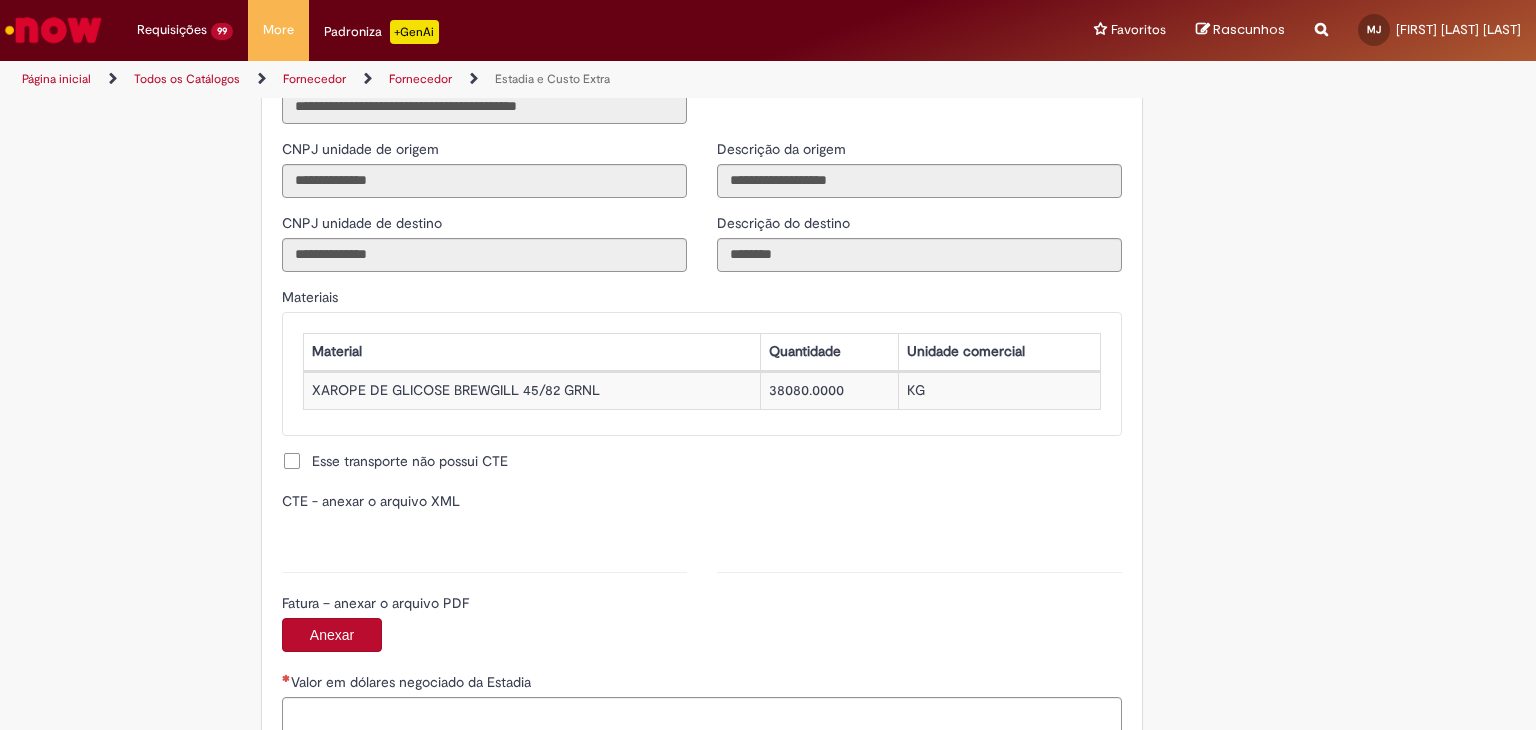type on "**********" 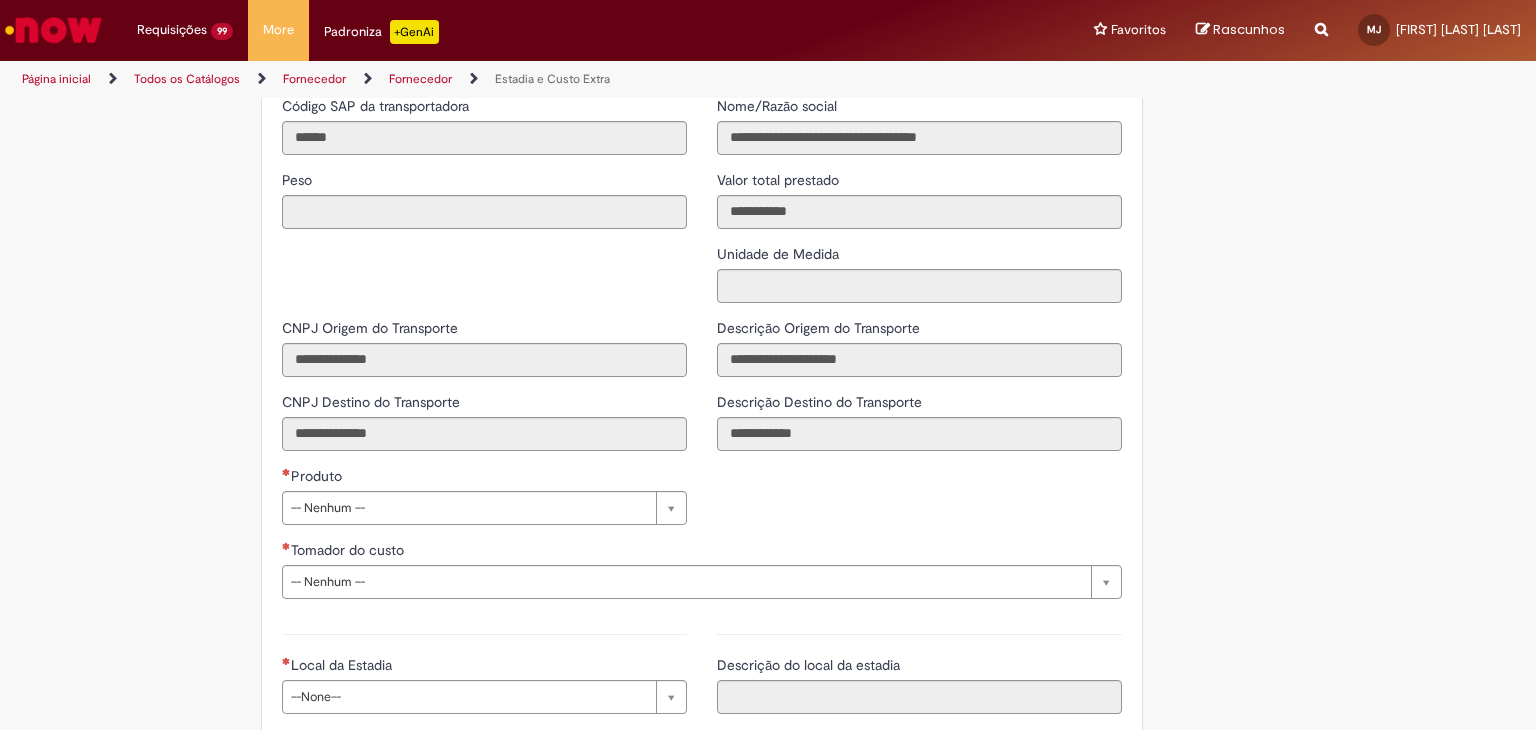 scroll, scrollTop: 2596, scrollLeft: 0, axis: vertical 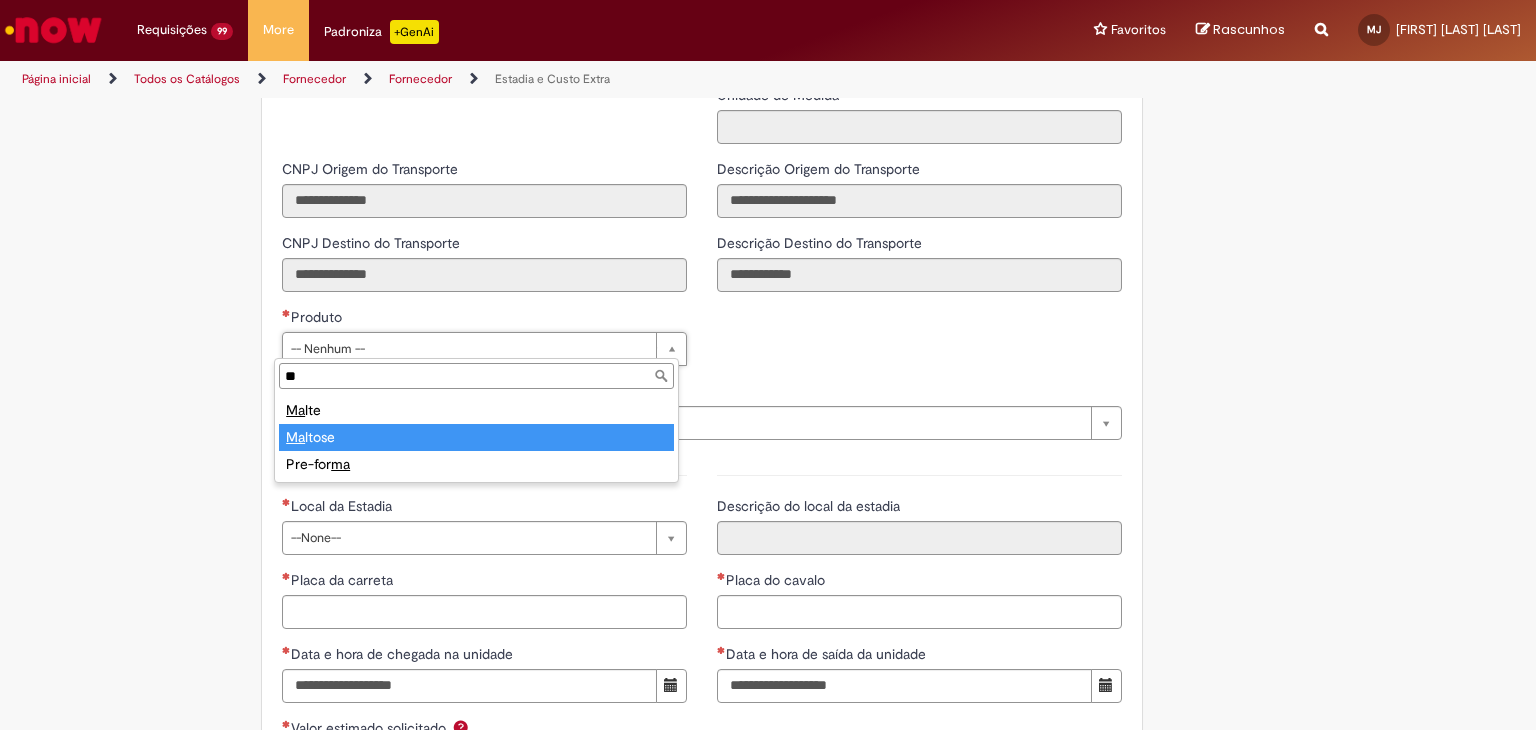 type on "**" 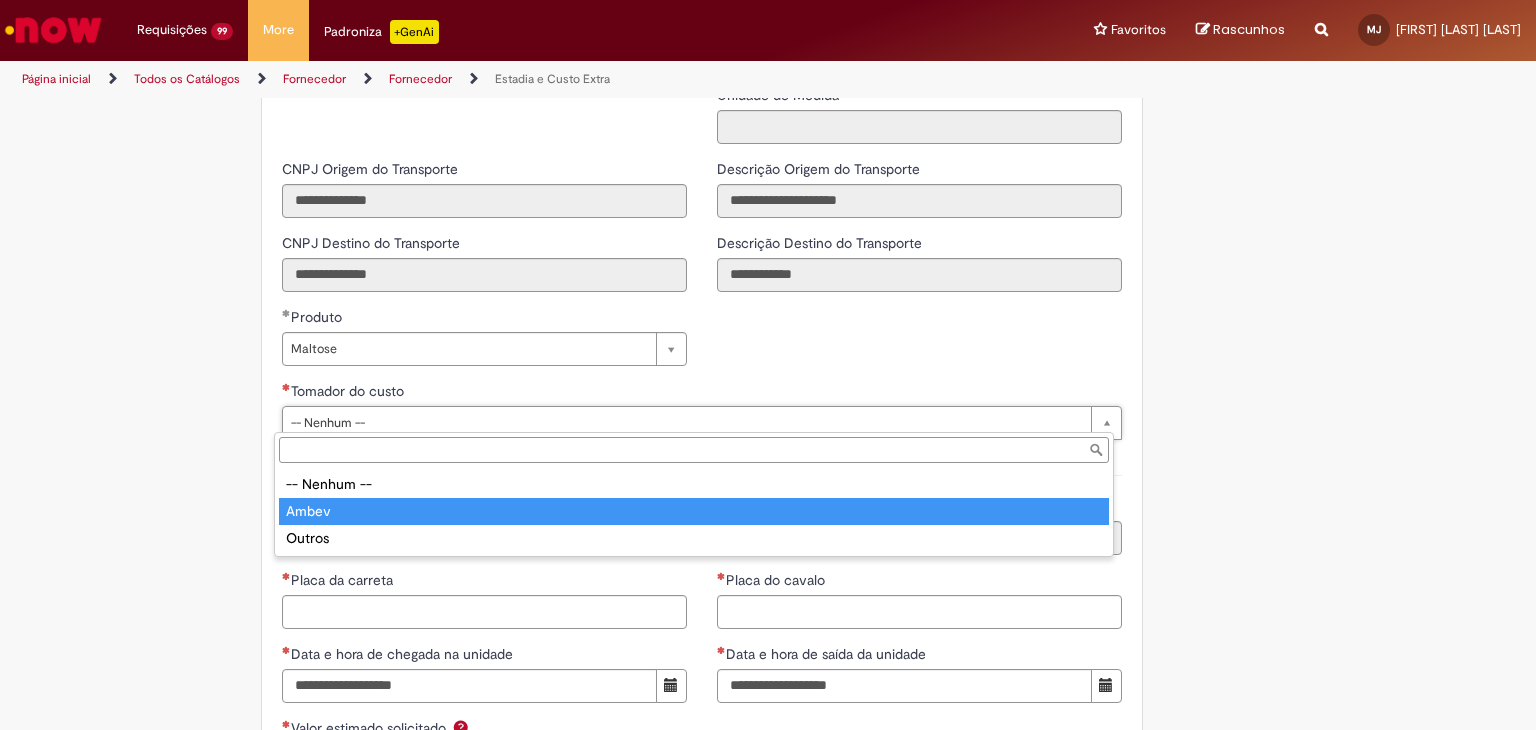 type on "*****" 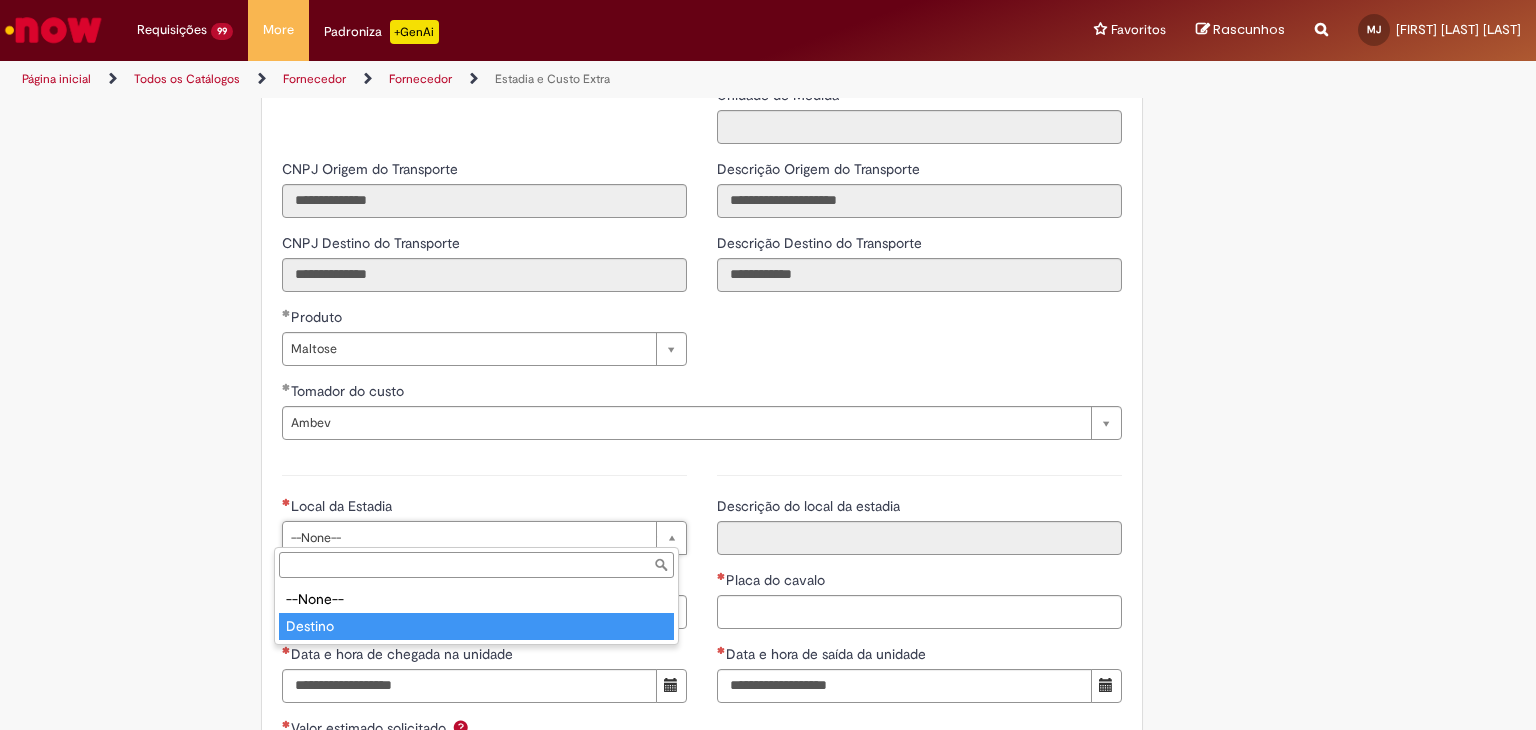 type on "*******" 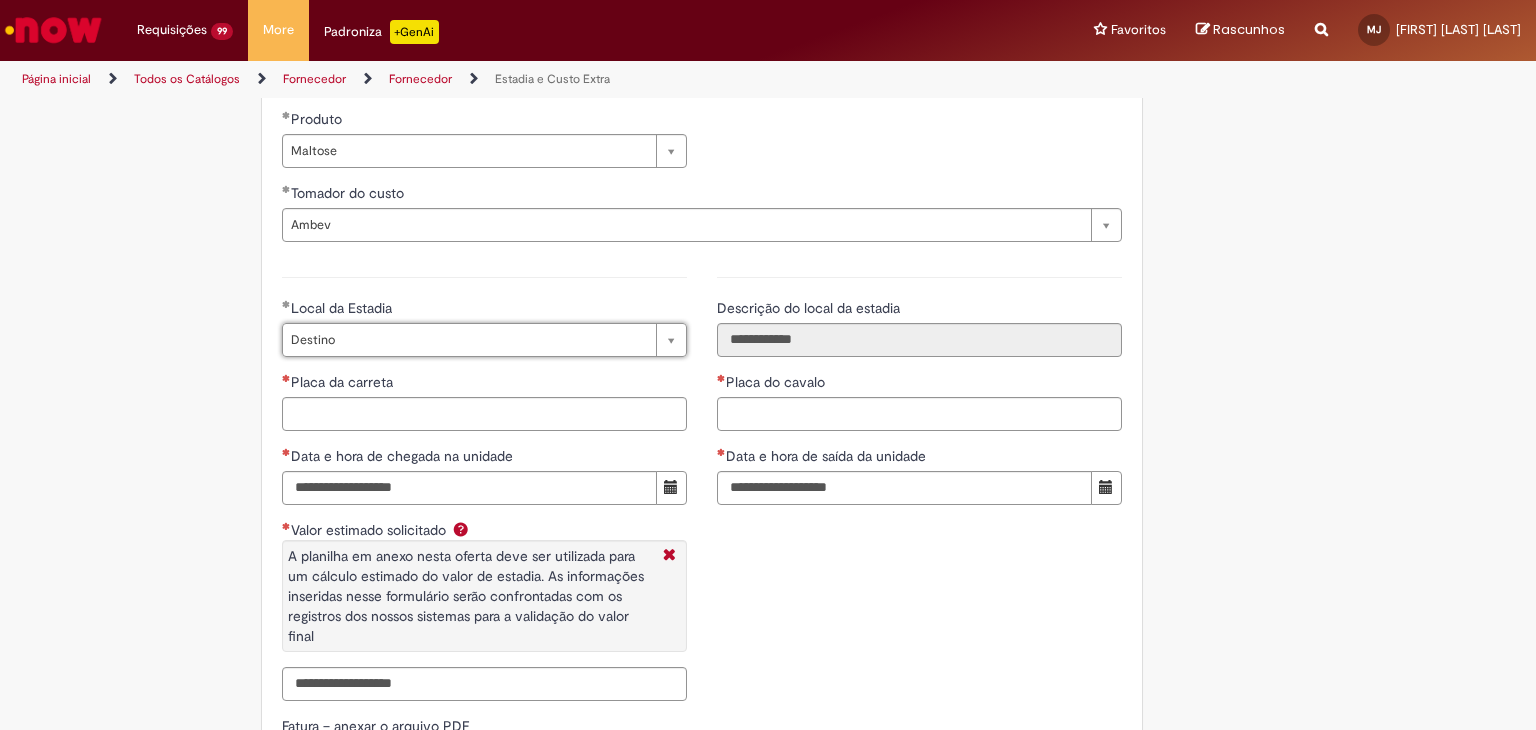 scroll, scrollTop: 2796, scrollLeft: 0, axis: vertical 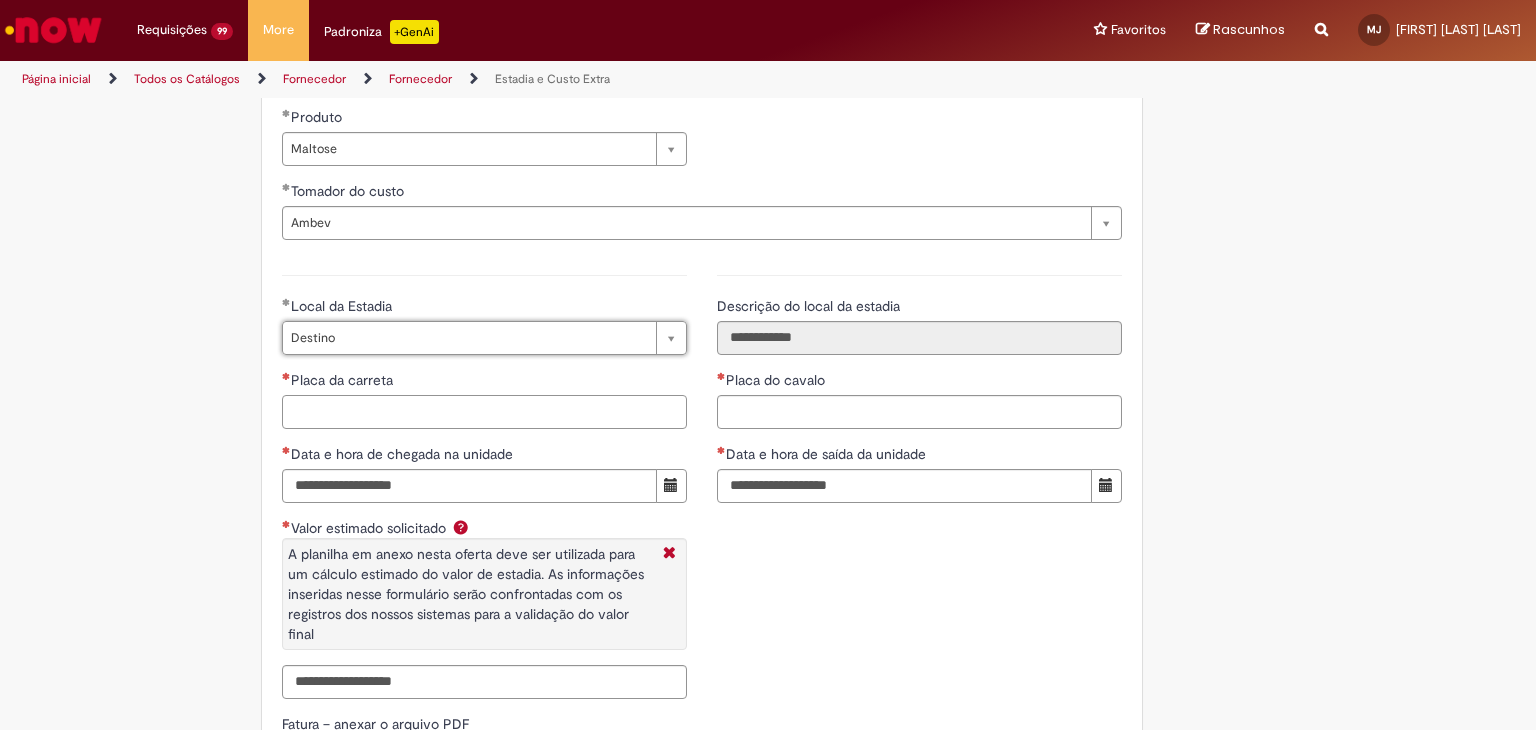 click on "Placa da carreta" at bounding box center (484, 412) 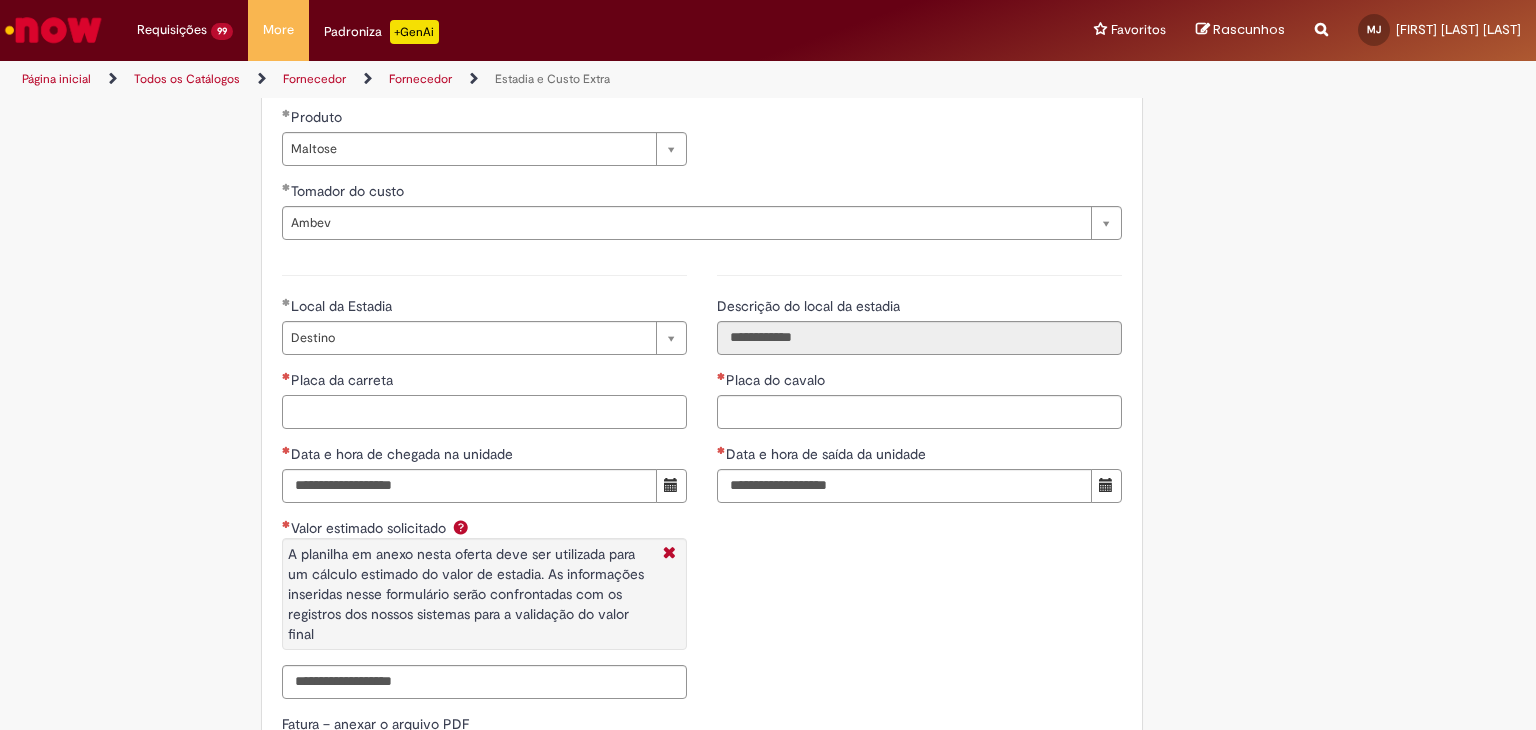 click on "Placa da carreta" at bounding box center [484, 412] 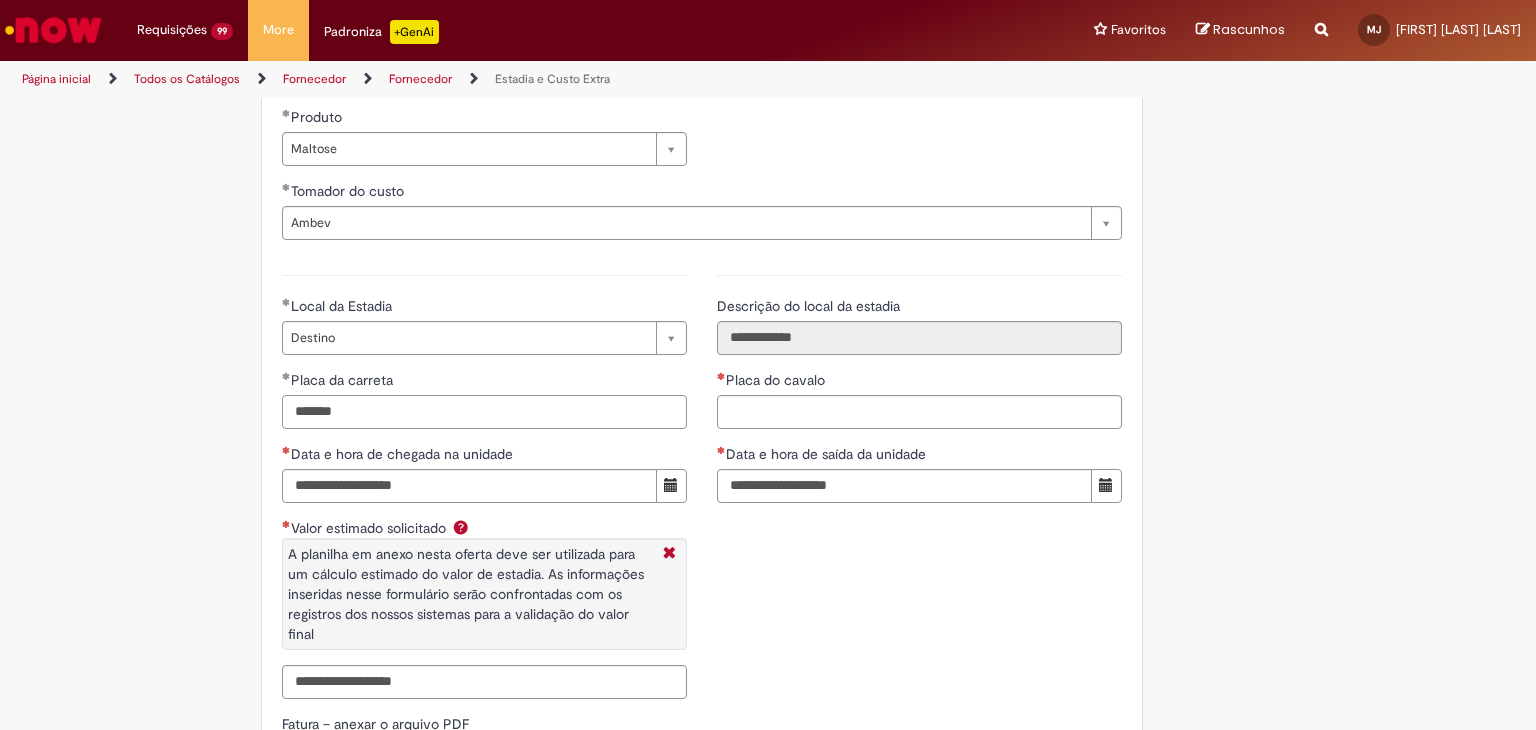 type on "*******" 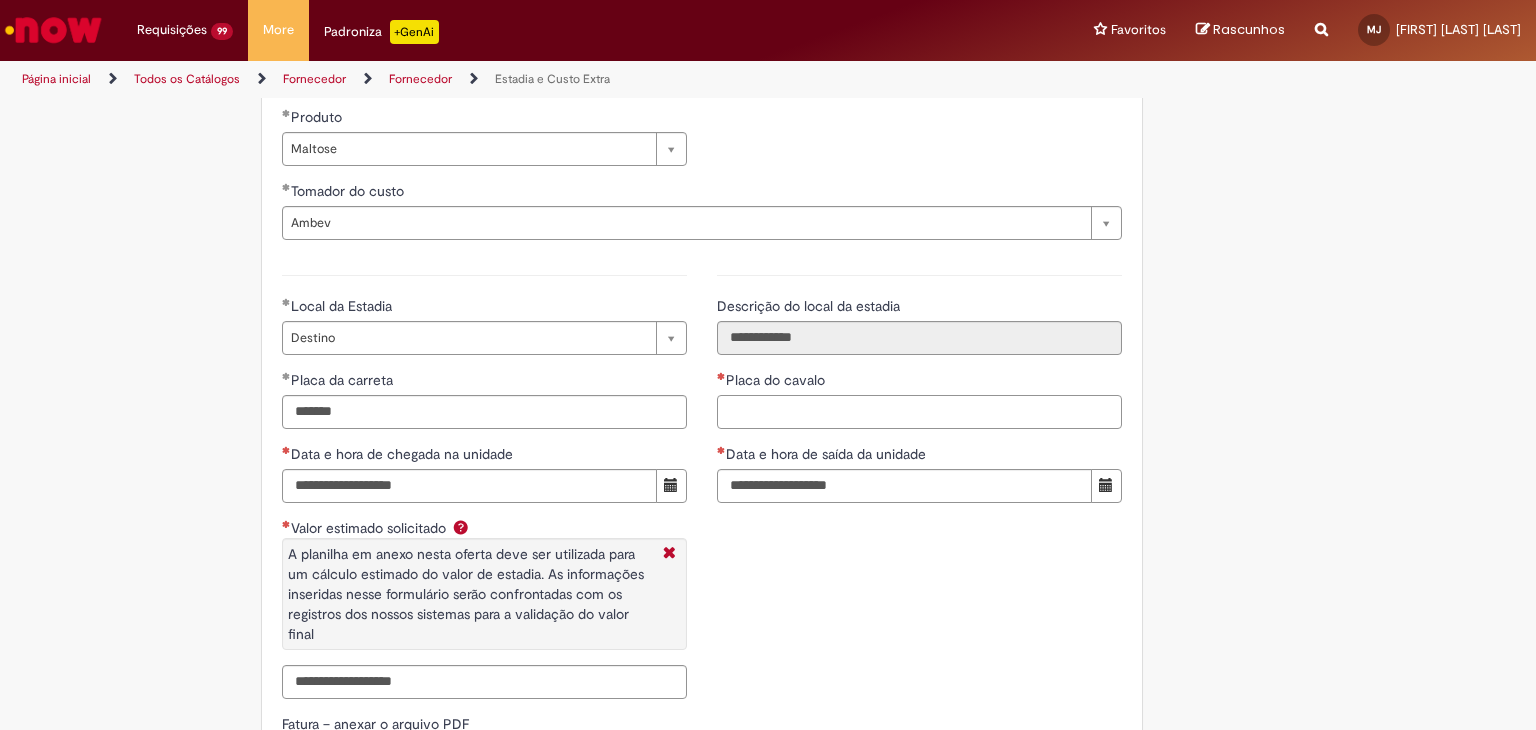 click on "Placa do cavalo" at bounding box center (919, 412) 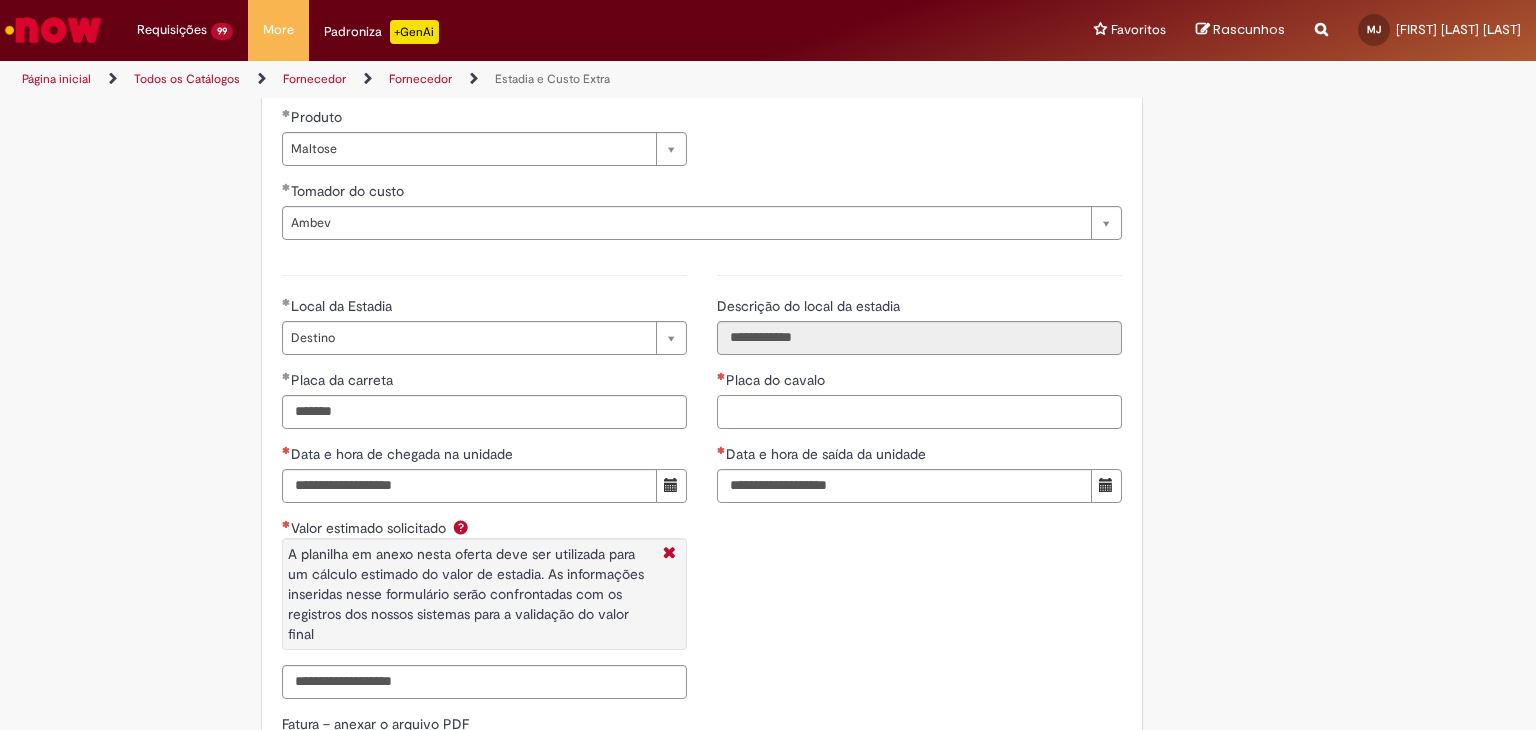paste on "*******" 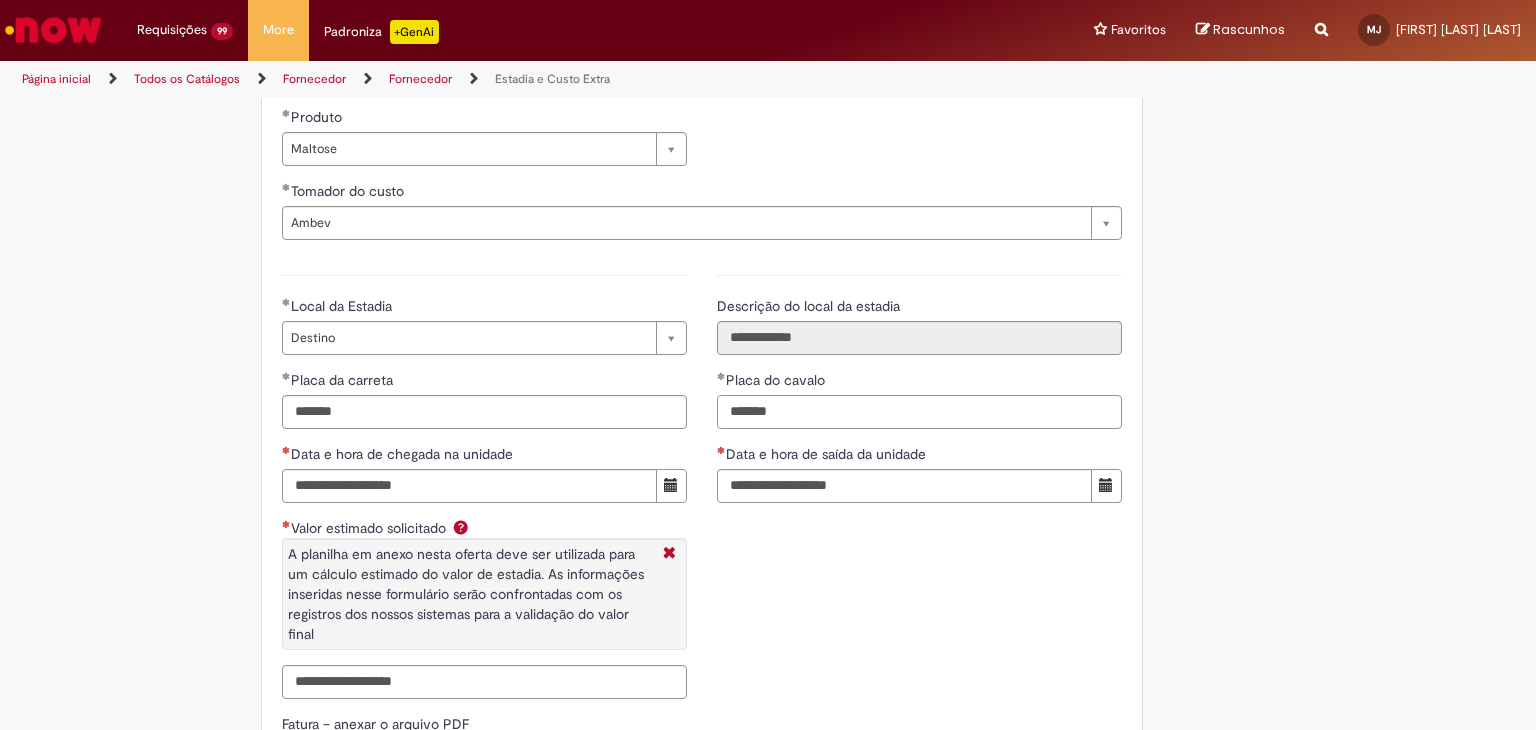 type on "*******" 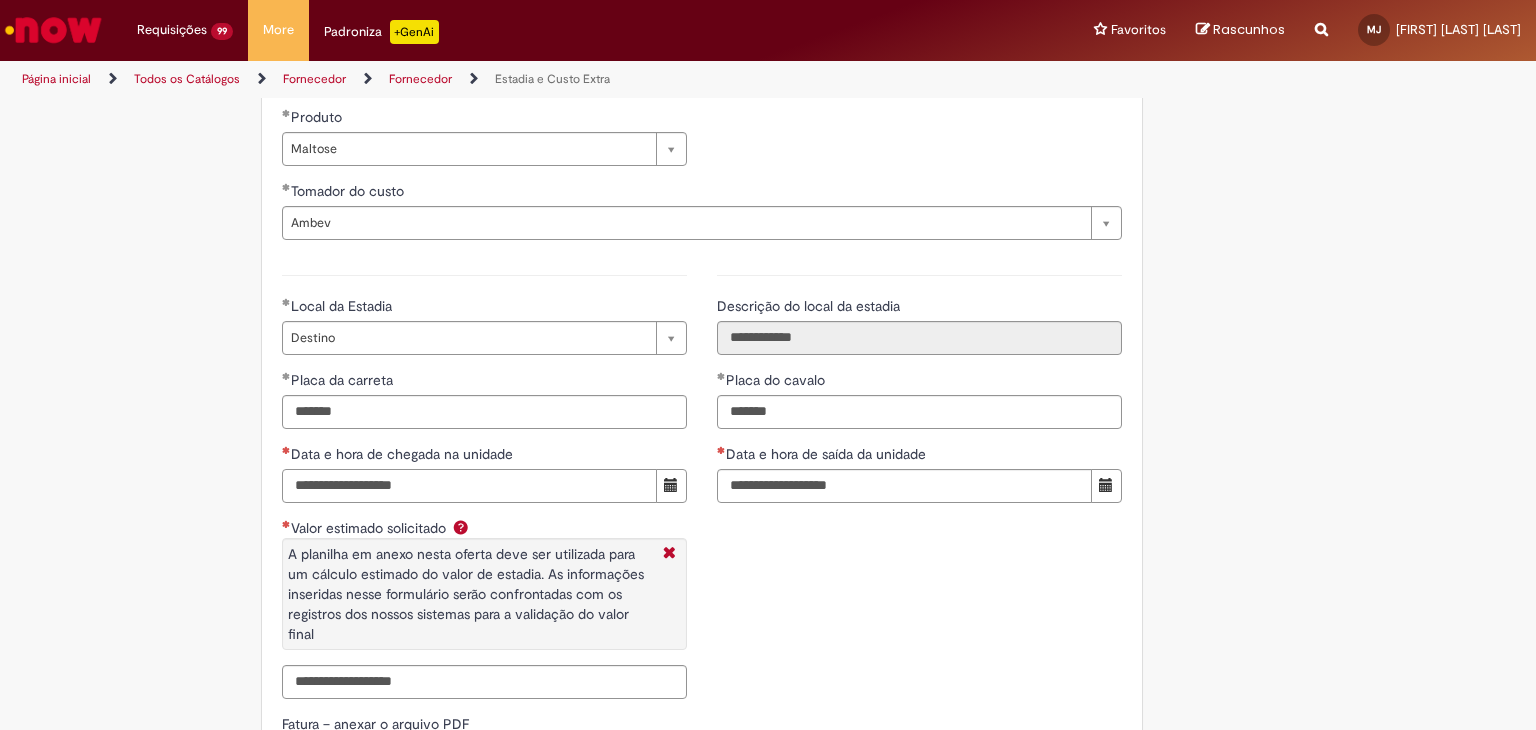 click on "Data e hora de chegada na unidade" at bounding box center (469, 486) 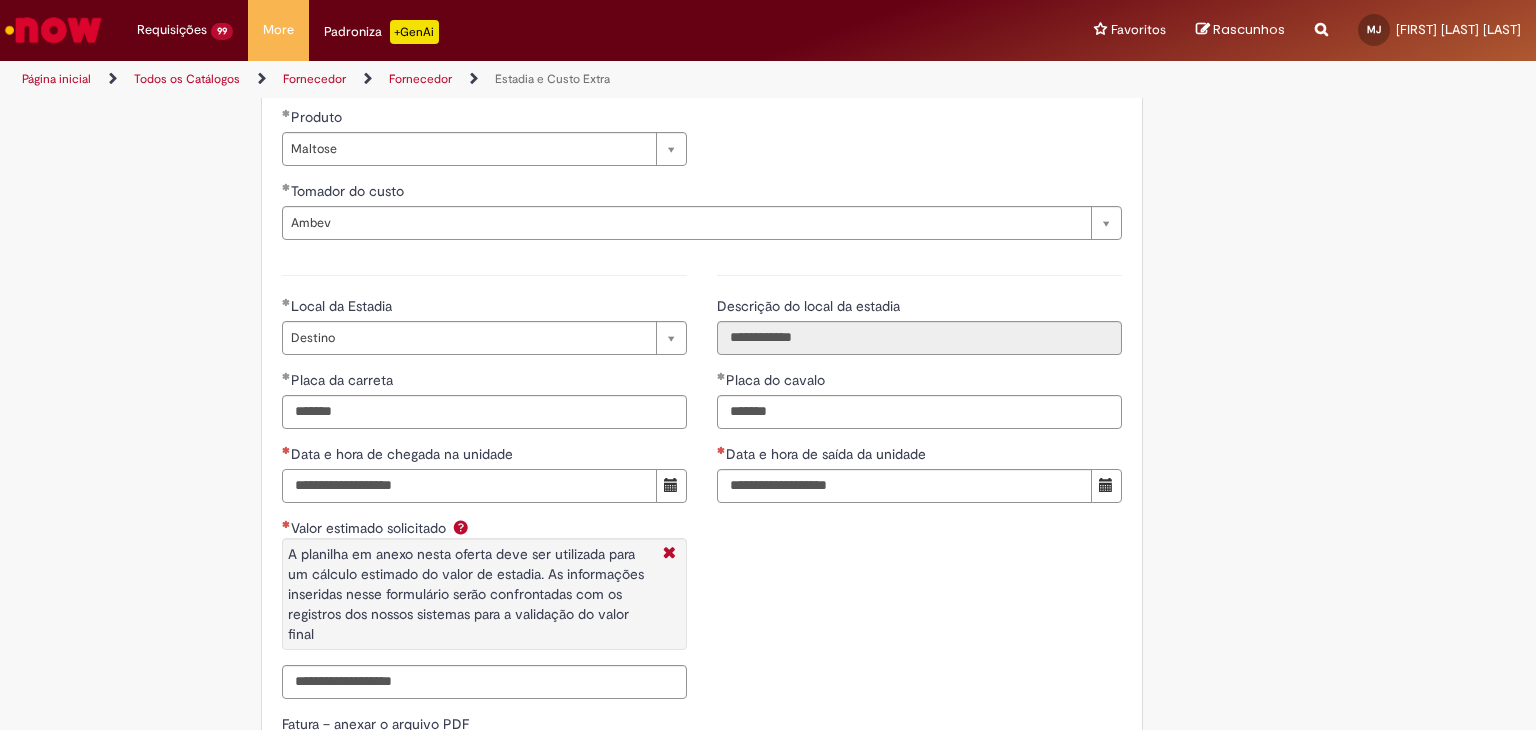 paste on "**********" 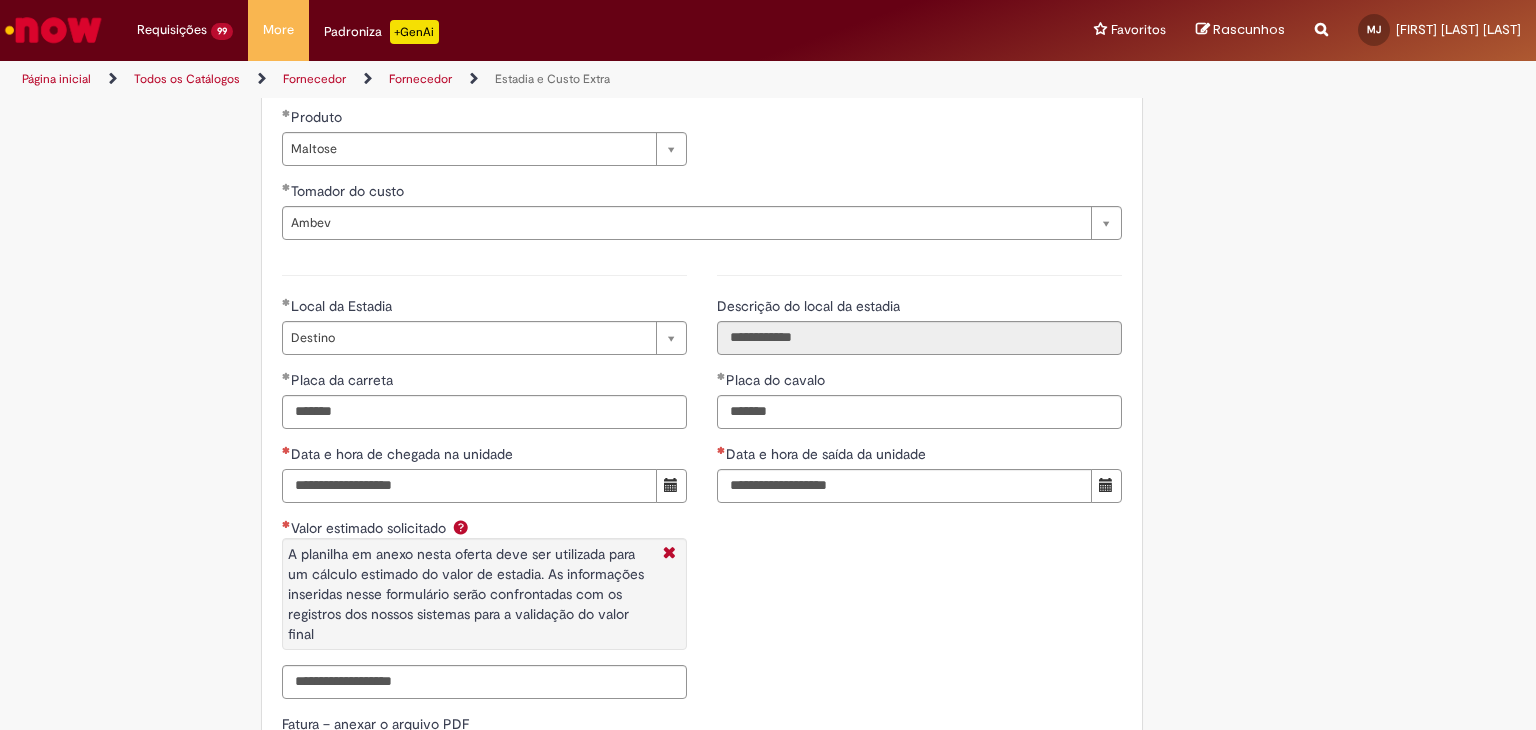 type on "**********" 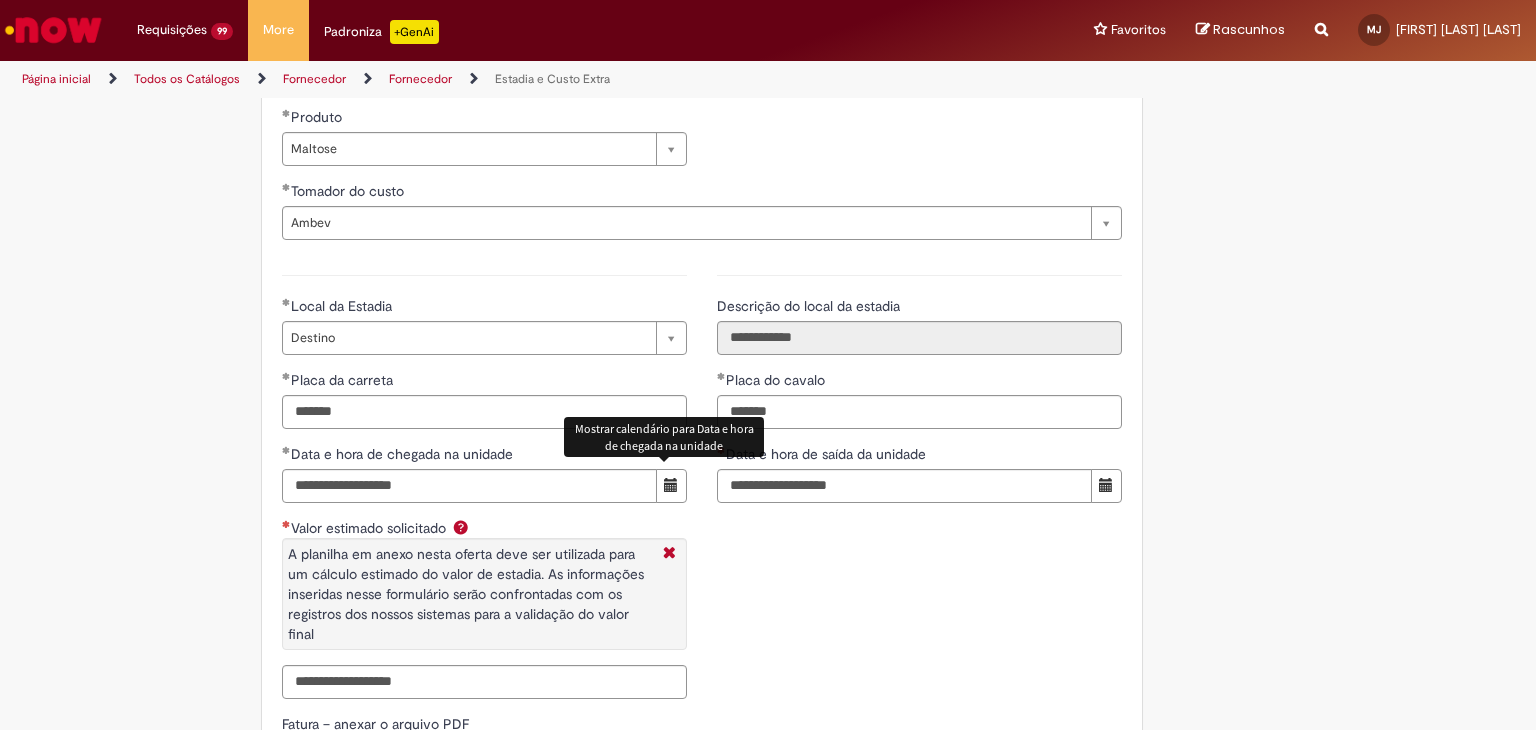 type 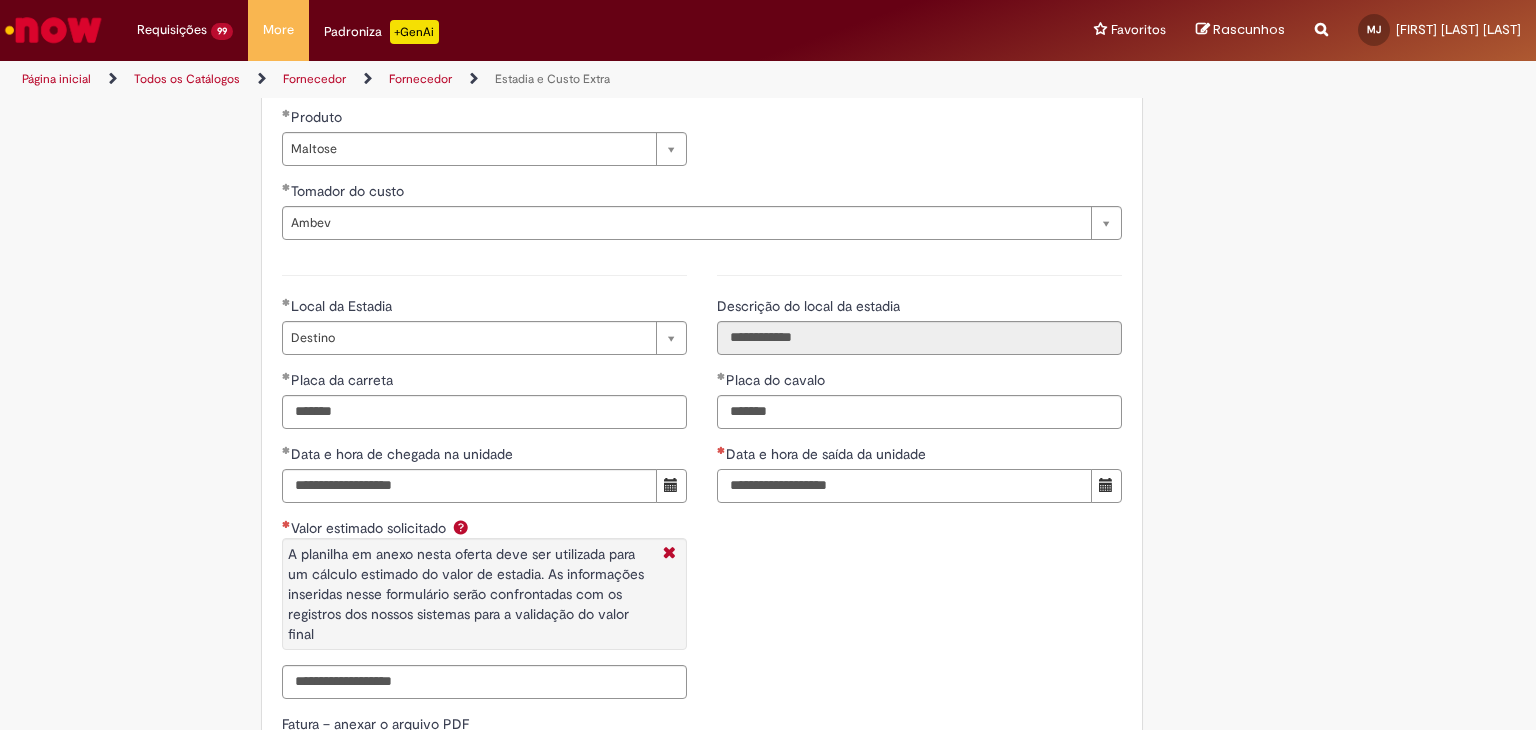 click on "Data e hora de saída da unidade" at bounding box center (904, 486) 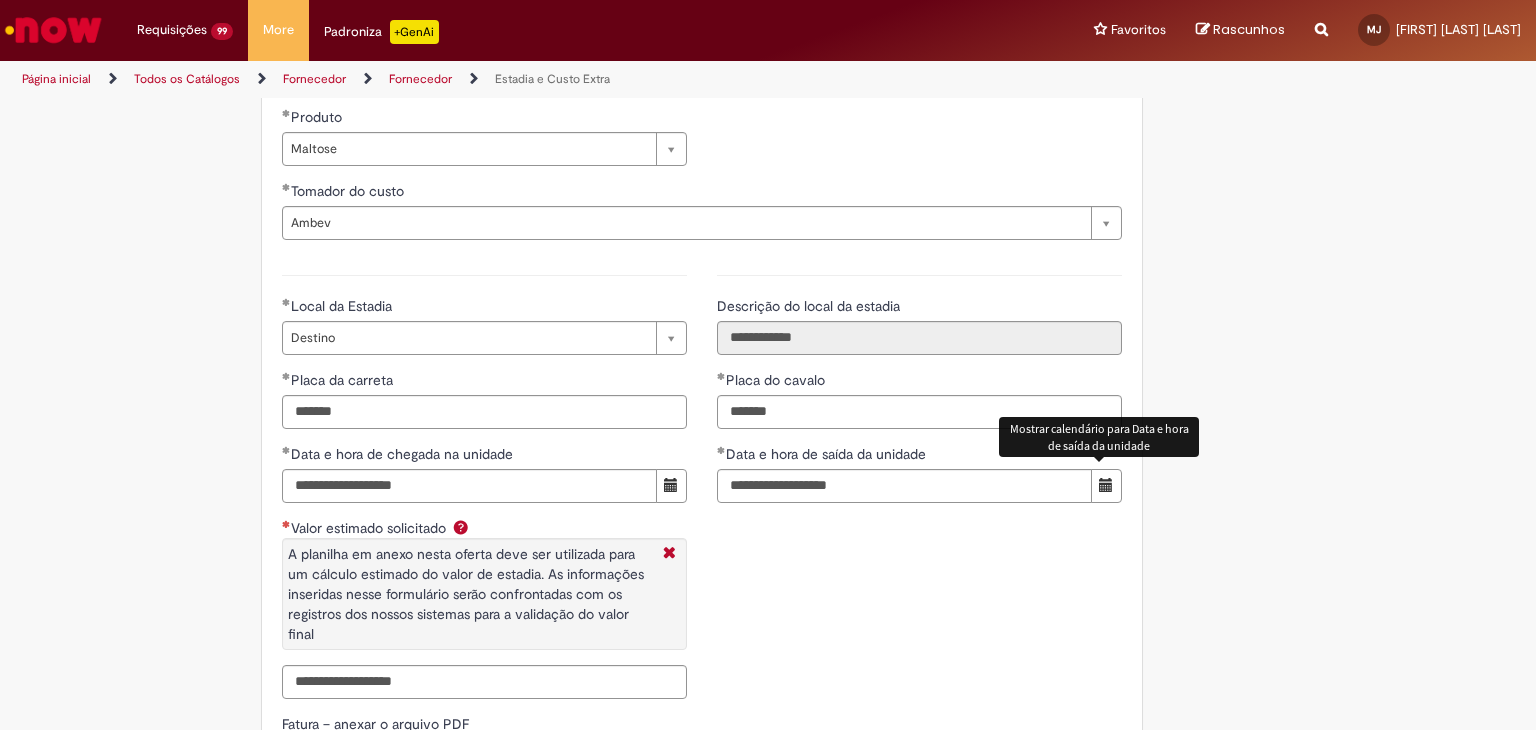 type 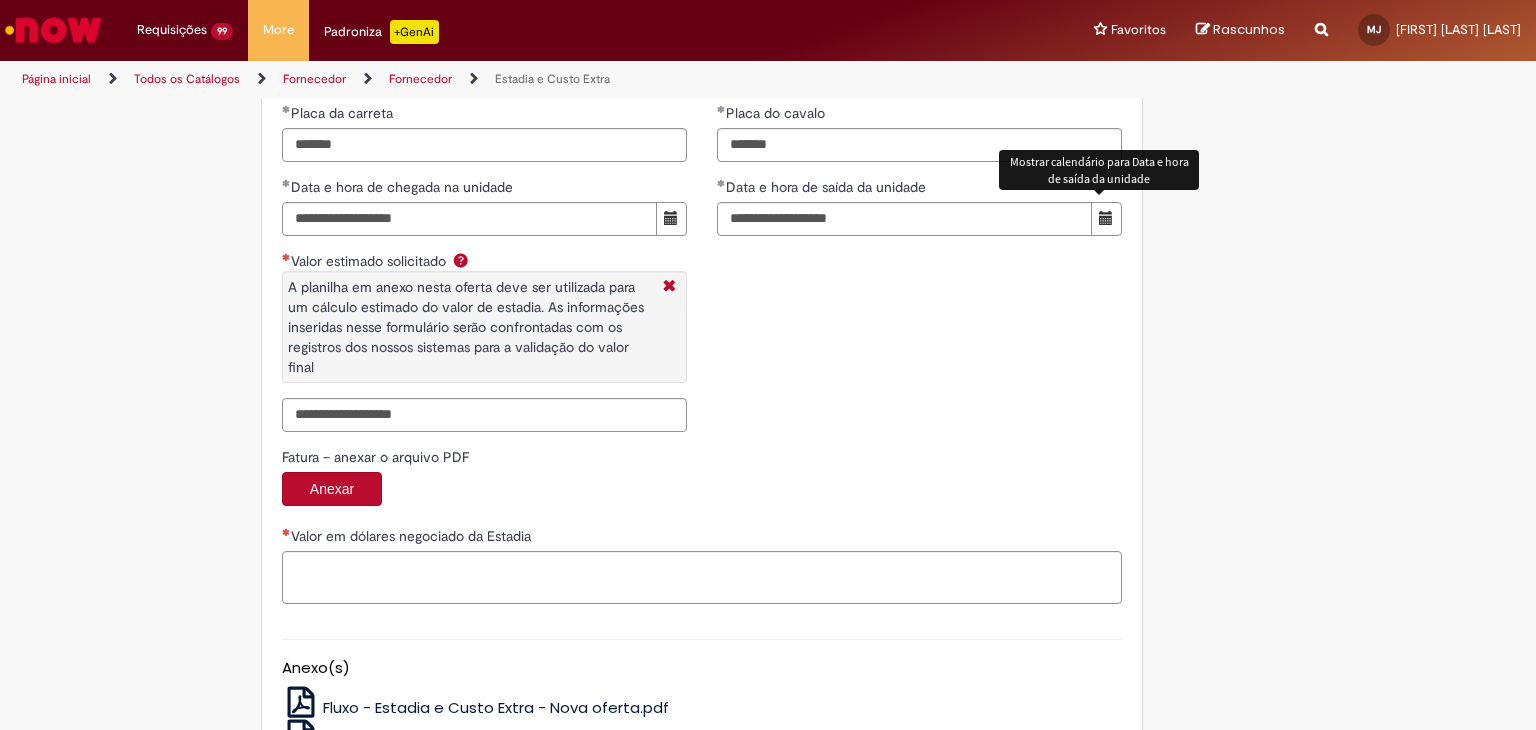scroll, scrollTop: 3096, scrollLeft: 0, axis: vertical 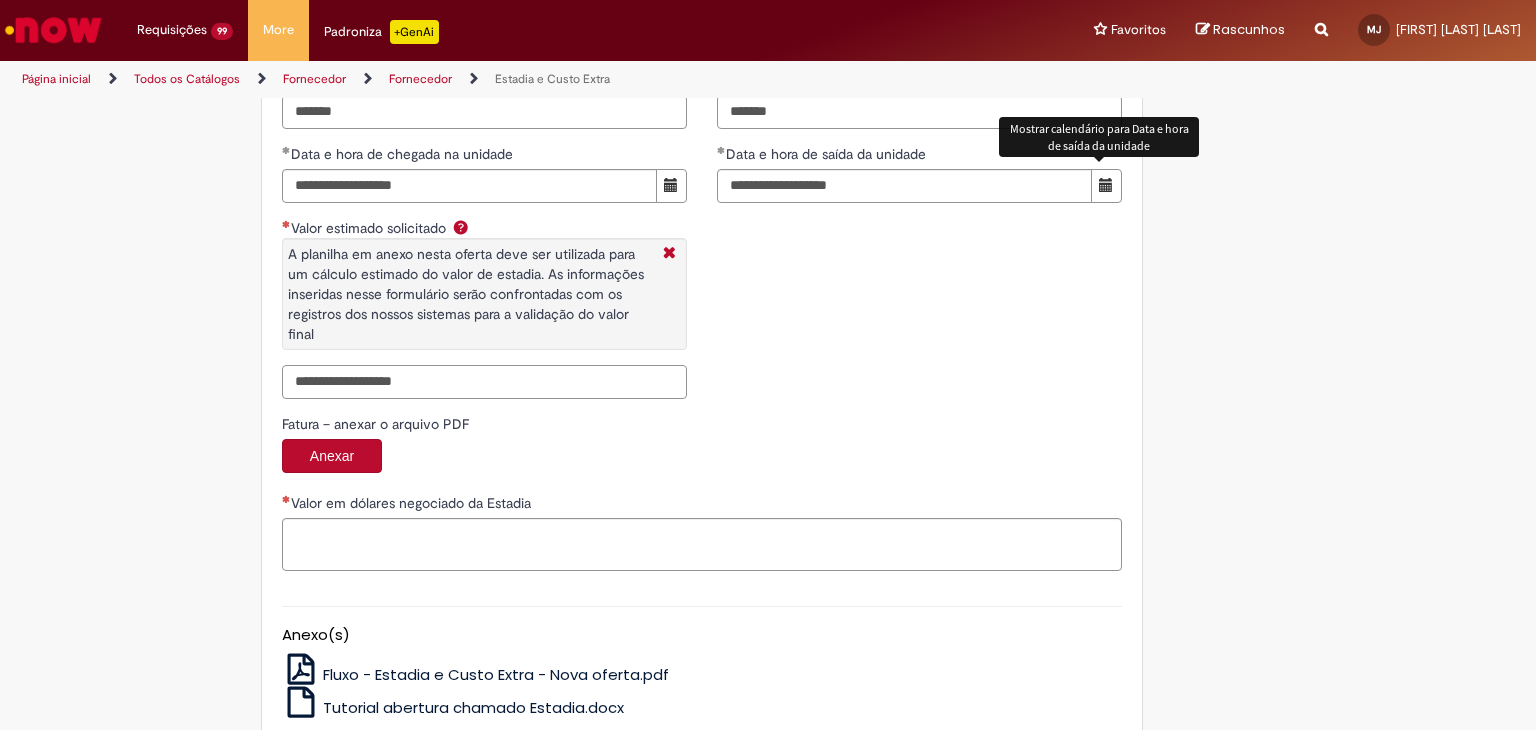 click on "Valor estimado solicitado A planilha em anexo nesta oferta deve ser utilizada para um cálculo estimado do valor de estadia. As informações inseridas nesse formulário serão confrontadas com os registros dos nossos sistemas para a validação do valor final" at bounding box center (484, 382) 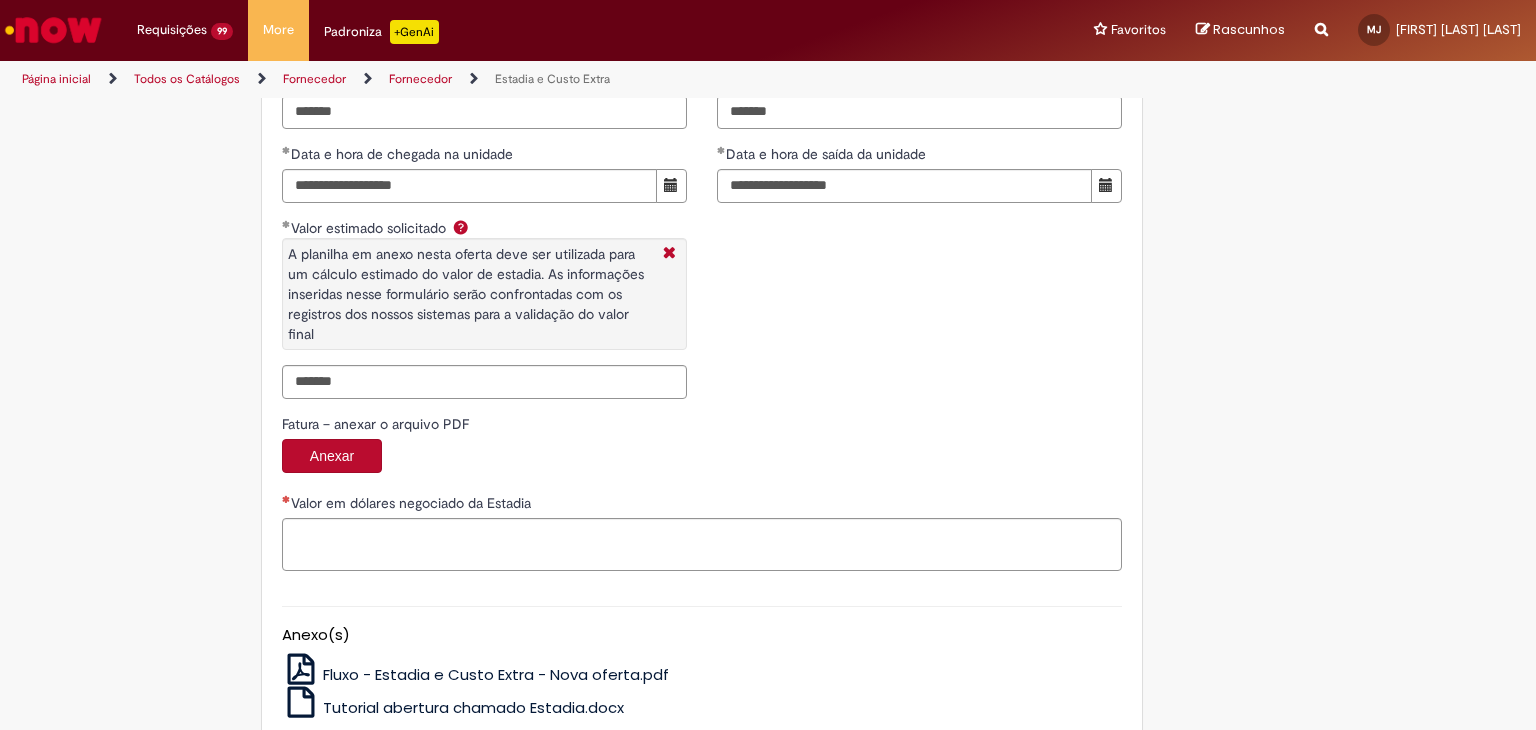 type on "**********" 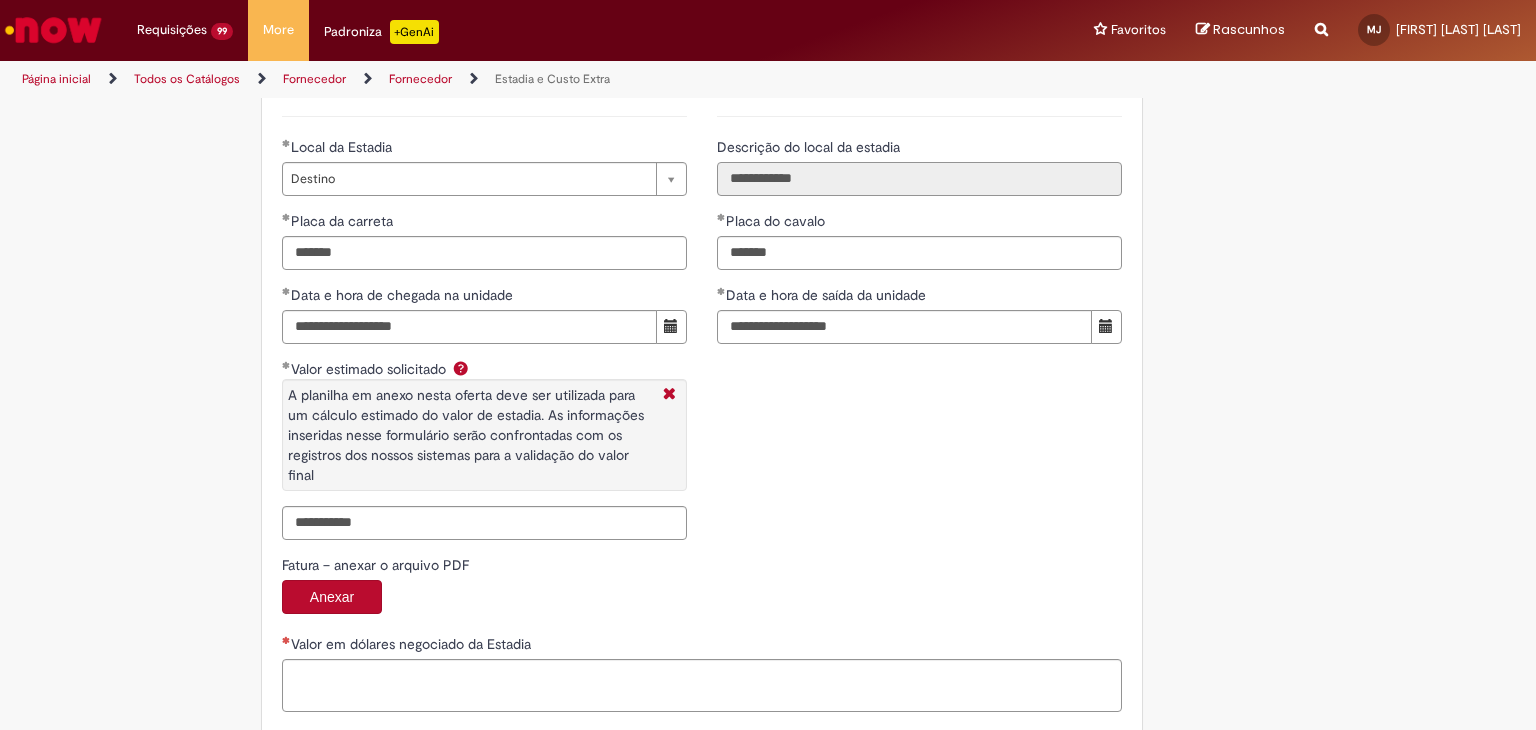 scroll, scrollTop: 3016, scrollLeft: 0, axis: vertical 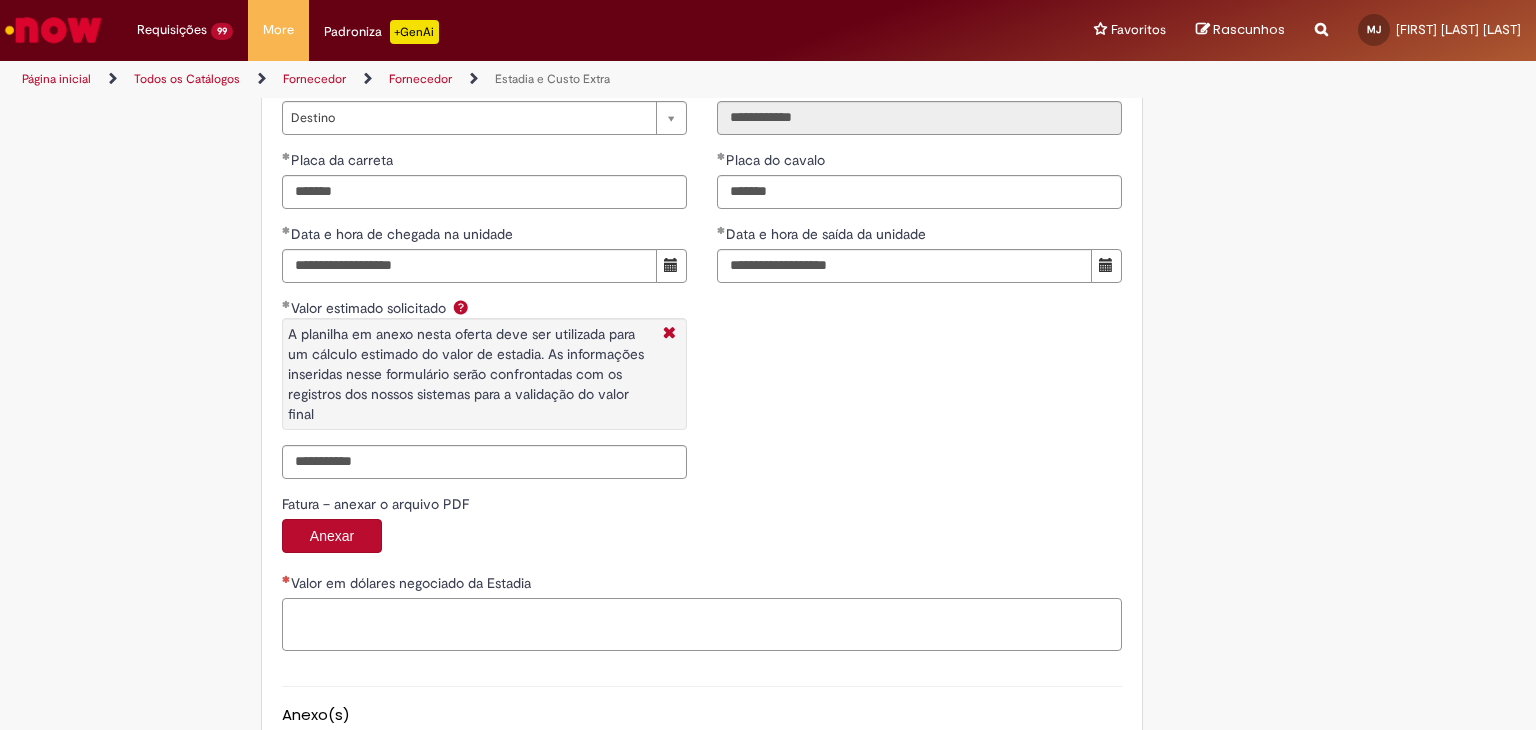 click on "Valor em dólares negociado da Estadia" at bounding box center [702, 625] 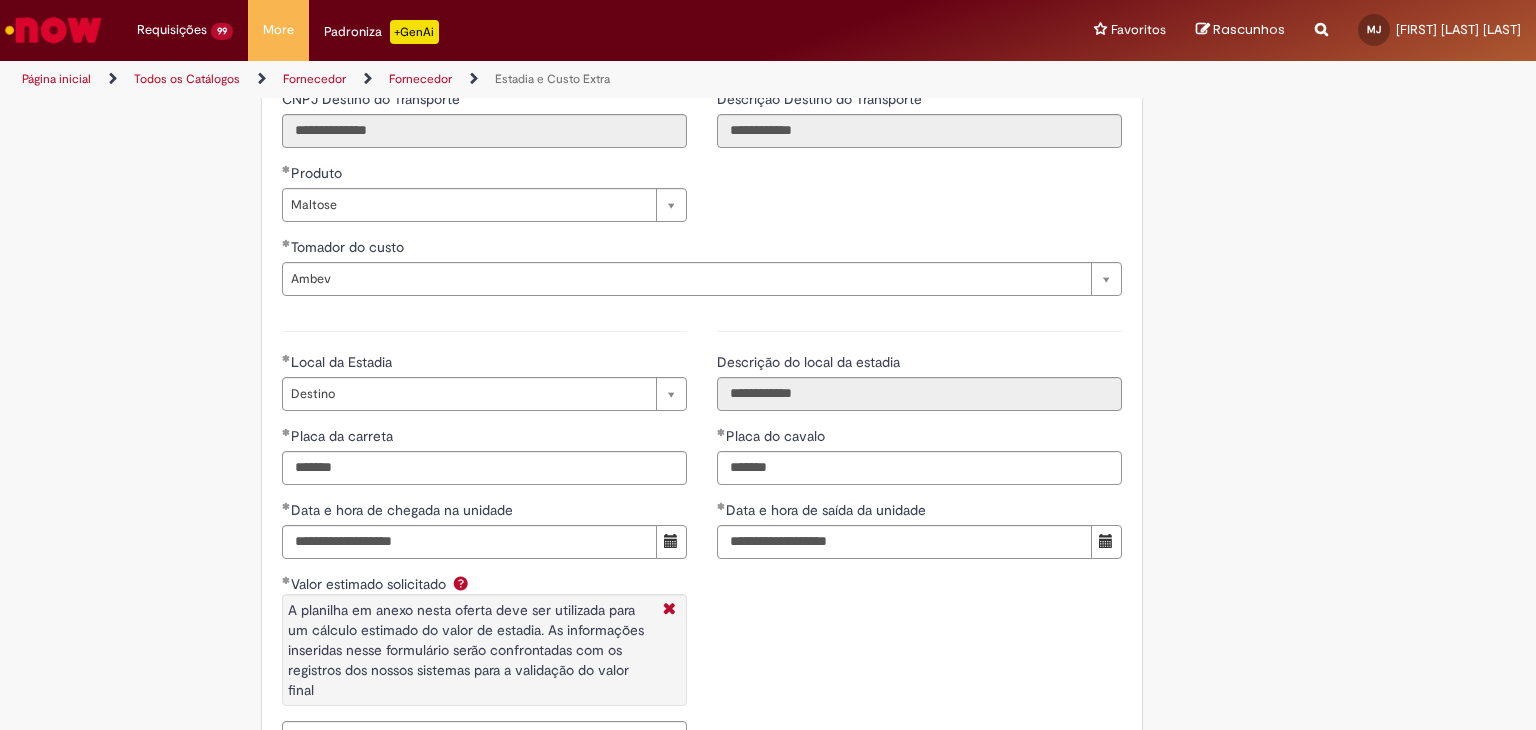 scroll, scrollTop: 3212, scrollLeft: 0, axis: vertical 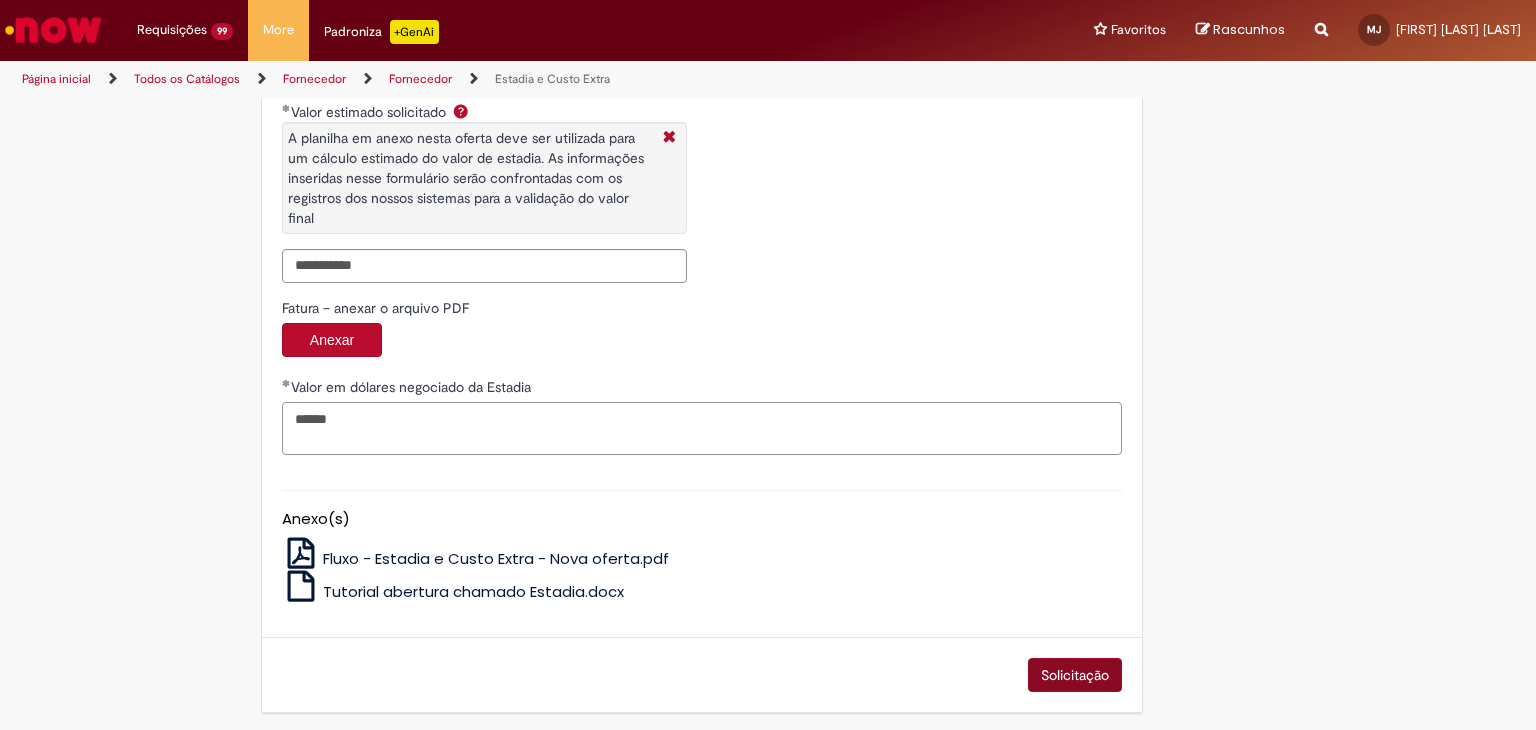 type on "******" 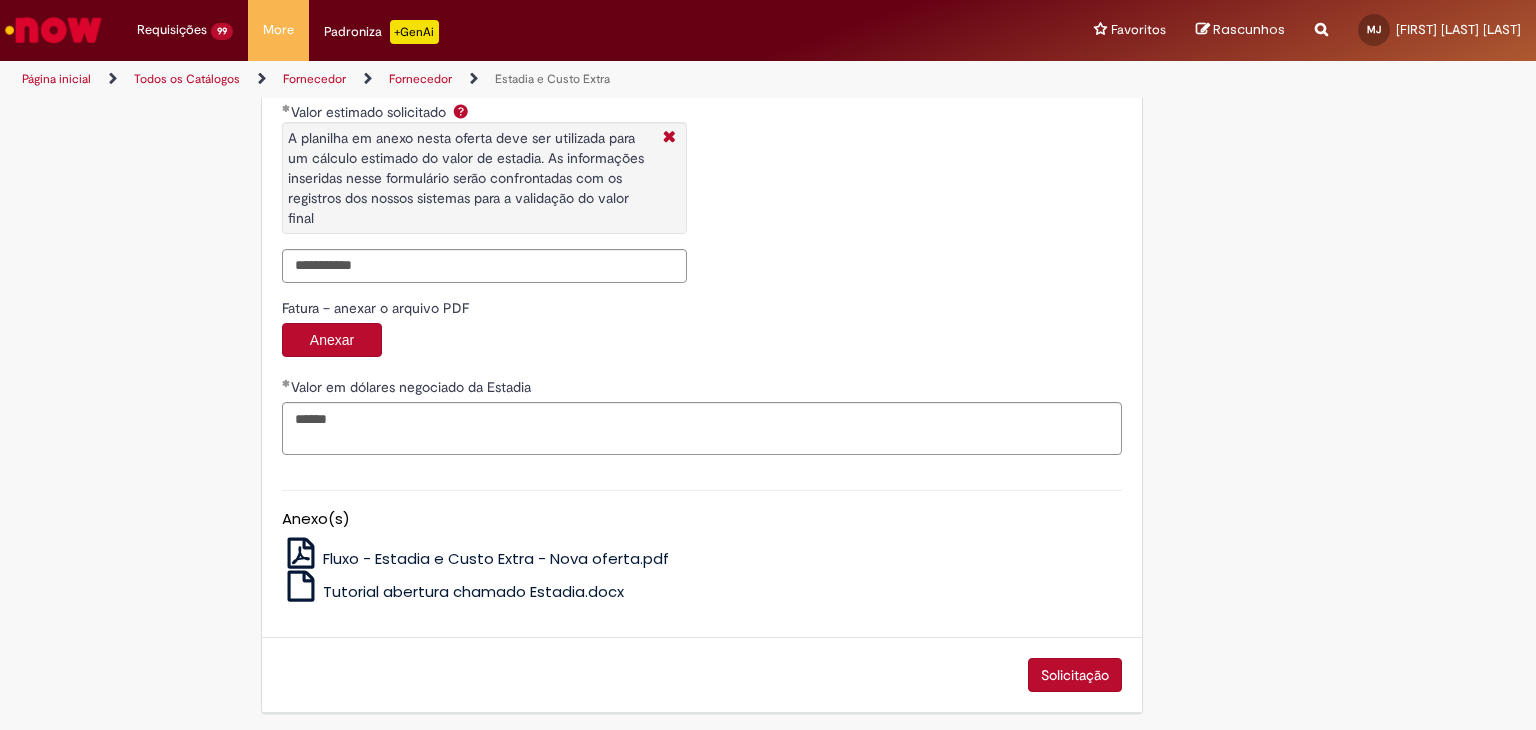 click on "Solicitação" at bounding box center (1075, 675) 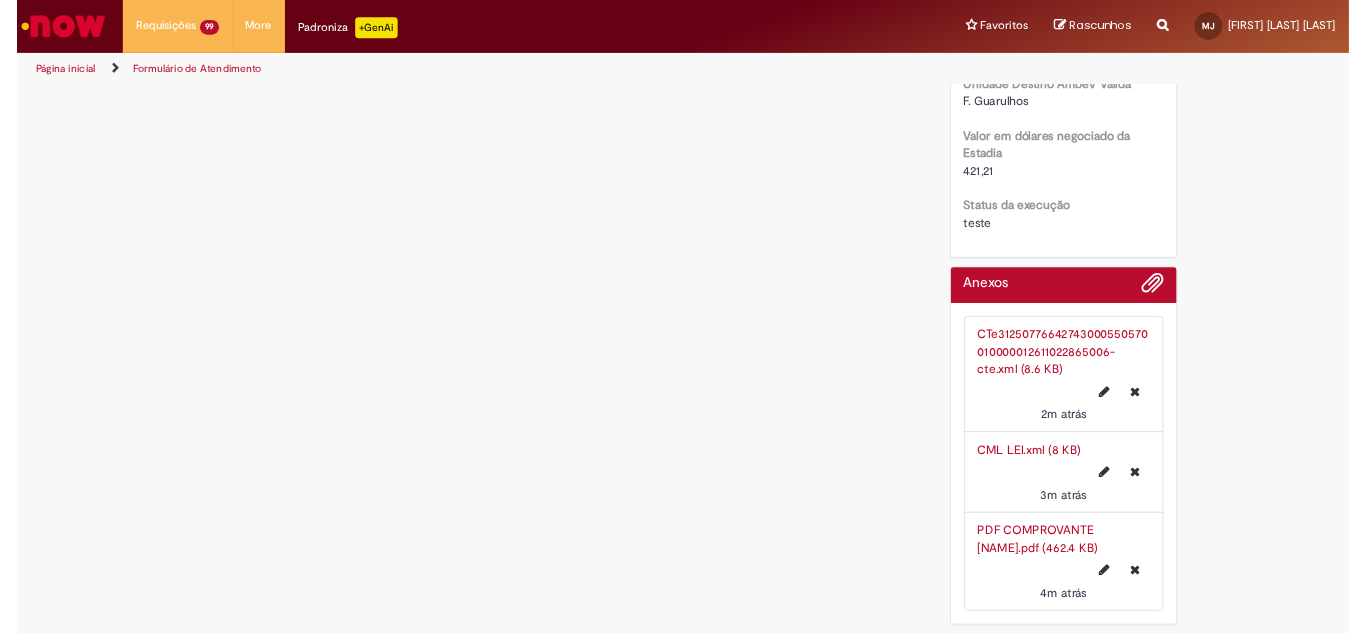 scroll, scrollTop: 0, scrollLeft: 0, axis: both 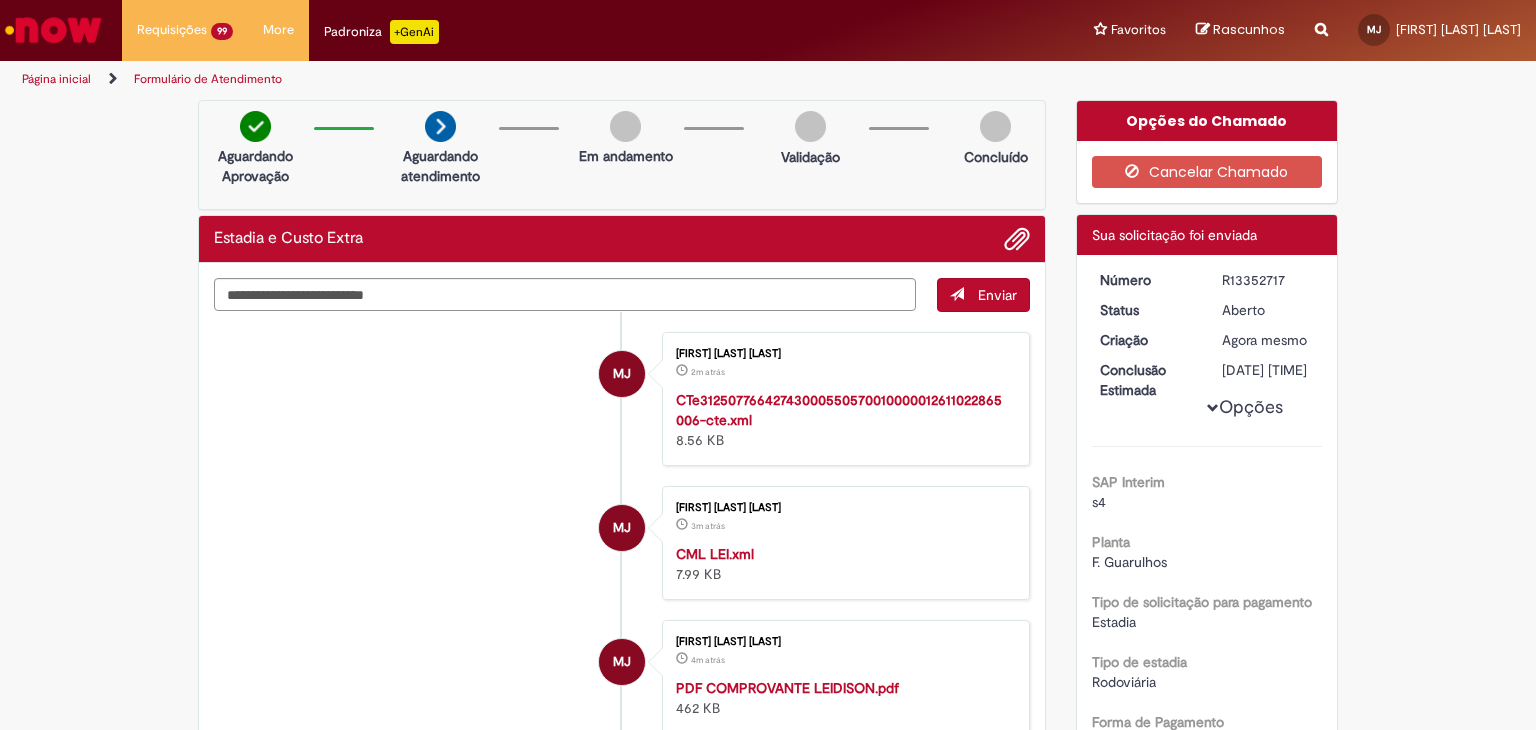 drag, startPoint x: 1304, startPoint y: 283, endPoint x: 1209, endPoint y: 285, distance: 95.02105 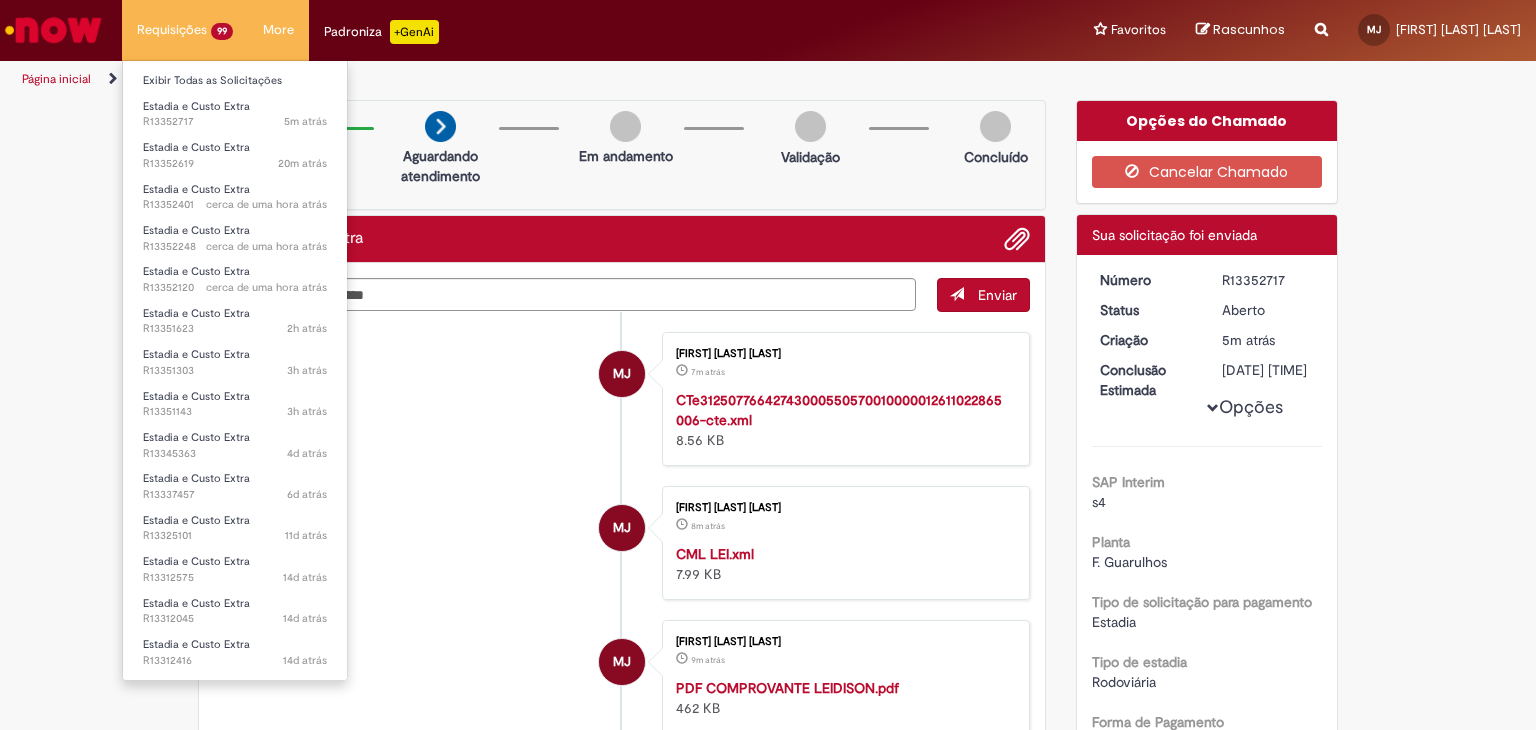 click on "Requisições   99
Exibir Todas as Solicitações
Estadia e Custo Extra
5m atrás 5 minutos atrás  R13352717
Estadia e Custo Extra
20m atrás 20 minutos atrás  R13352619
Estadia e Custo Extra
cerca de uma hora atrás cerca de uma hora atrás  R13352401
Estadia e Custo Extra
cerca de uma hora atrás cerca de uma hora atrás  R13352248
Estadia e Custo Extra
cerca de uma hora atrás cerca de uma hora atrás  R13352120
Estadia e Custo Extra
2h atrás 2 horas atrás  R13351623
Estadia e Custo Extra
3h atrás 3 horas atrás  R13351303
Estadia e Custo Extra
3h atrás 3 horas atrás  R13351143
Estadia e Custo Extra
4d atrás 4 dias atrás  R13345363
Estadia e Custo Extra
6d atrás 6 dias atrás  R13337457
11d atrás" at bounding box center [185, 30] 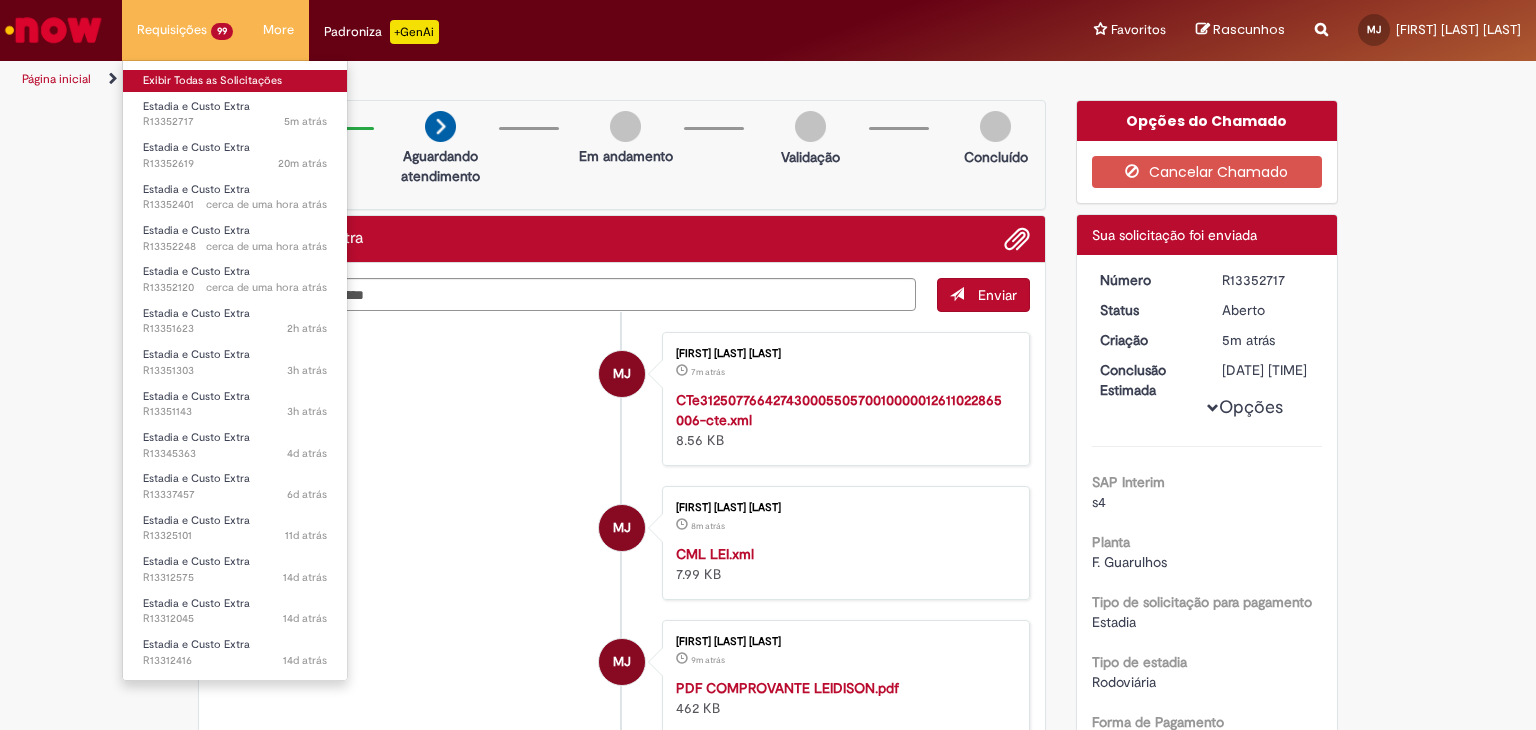 click on "Exibir Todas as Solicitações" at bounding box center [235, 81] 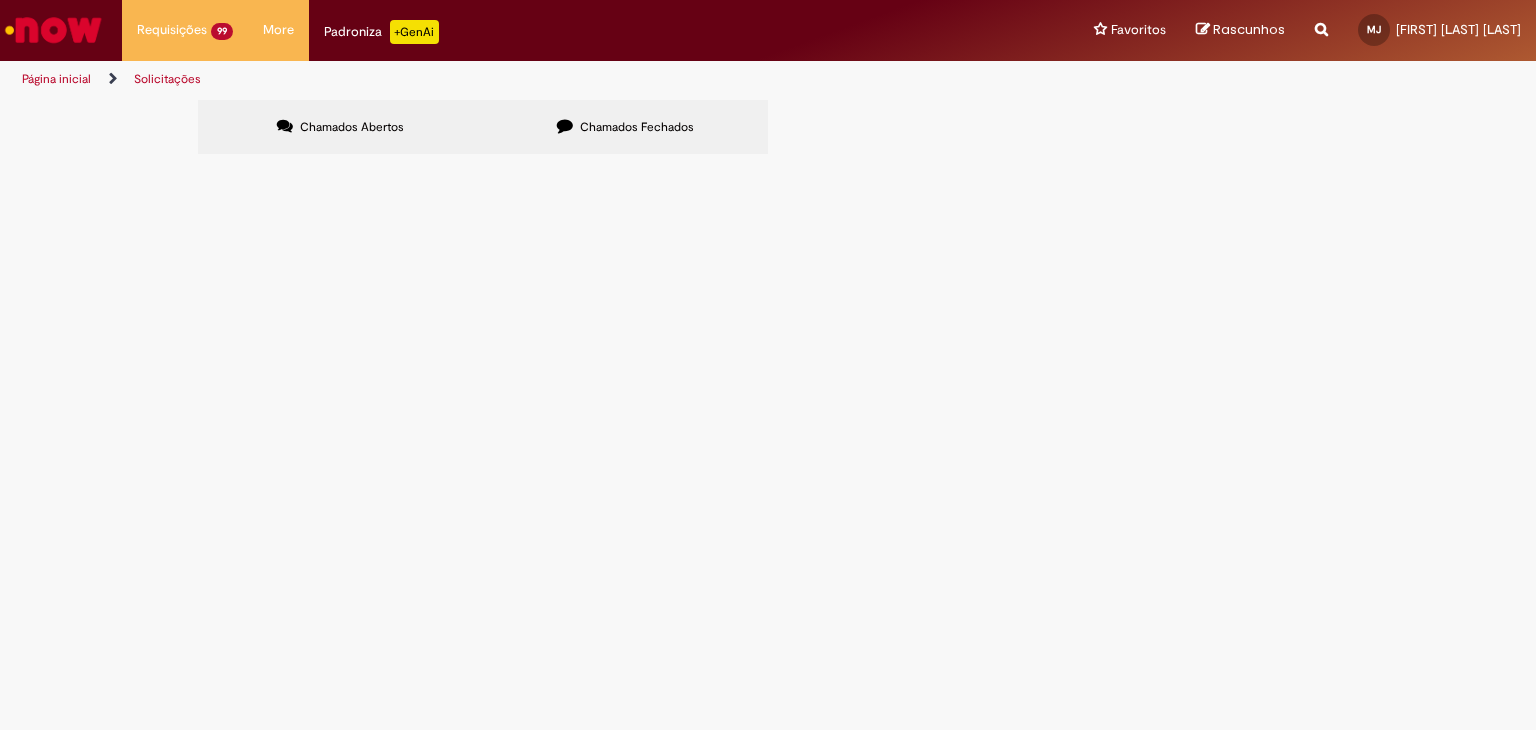 click at bounding box center [0, 0] 